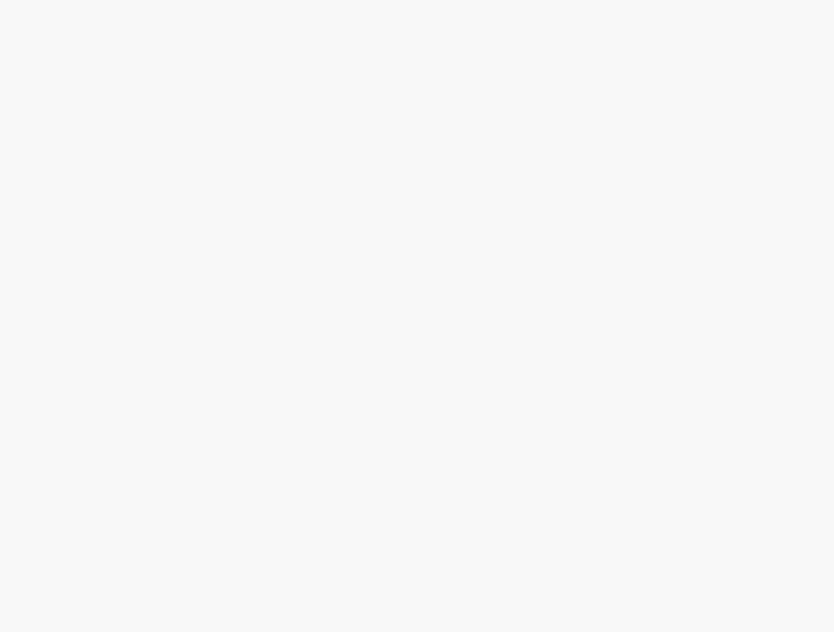 scroll, scrollTop: 0, scrollLeft: 0, axis: both 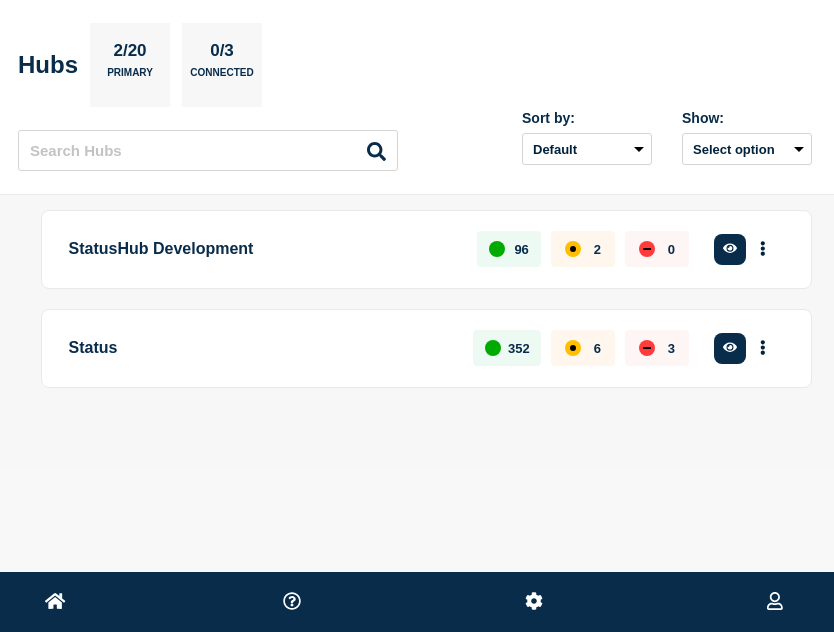 click on "Status" at bounding box center (260, 348) 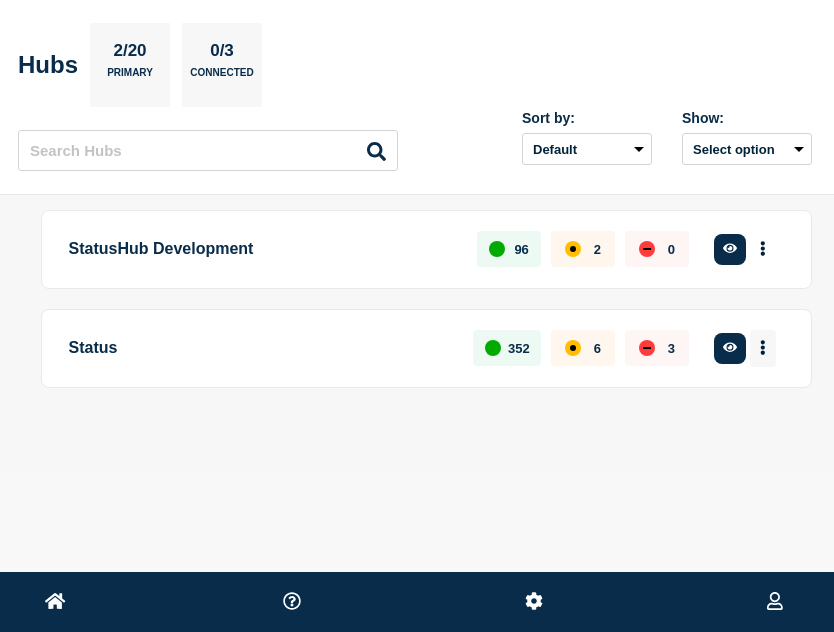 click 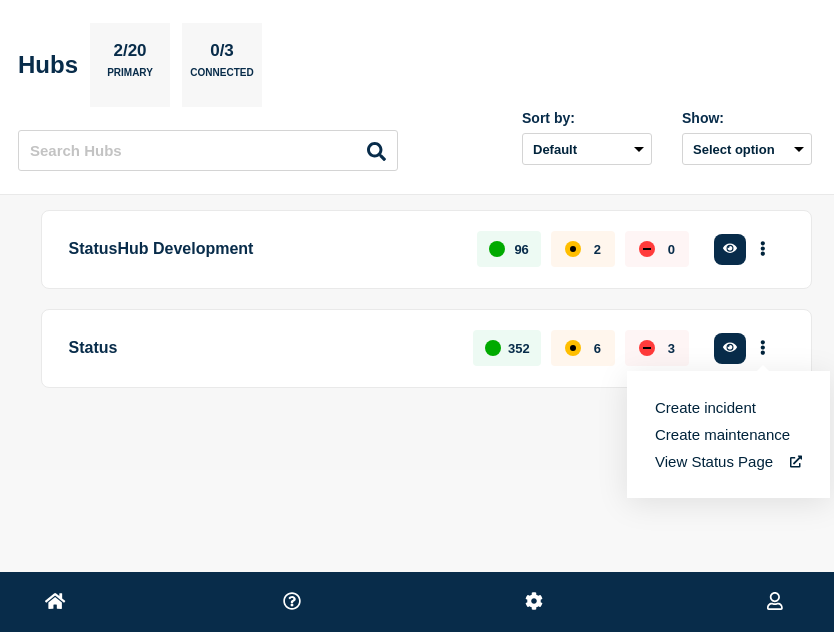 click on "StatusHub Development 96 2 0 Create incident See overview Status 352 6 3 Create incident See overview" at bounding box center (417, 332) 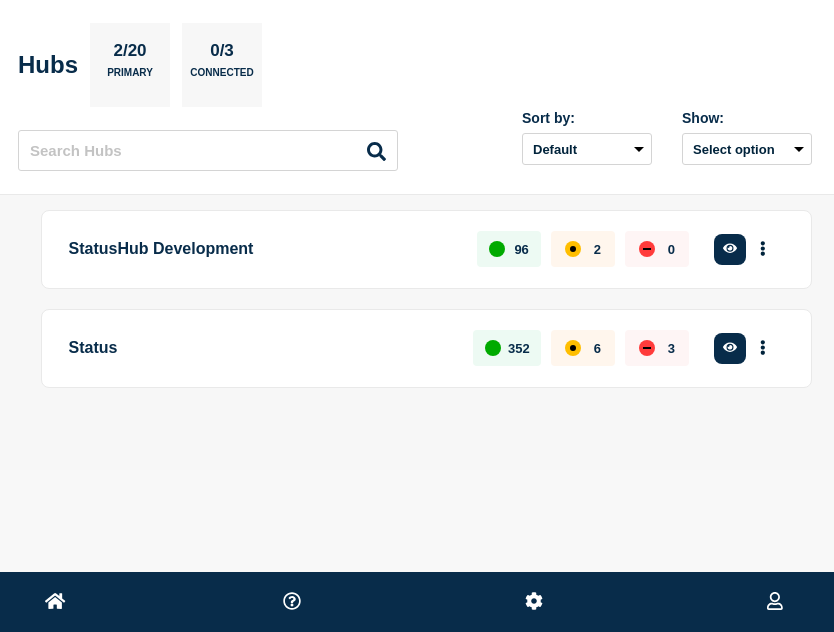 click at bounding box center (417, 602) 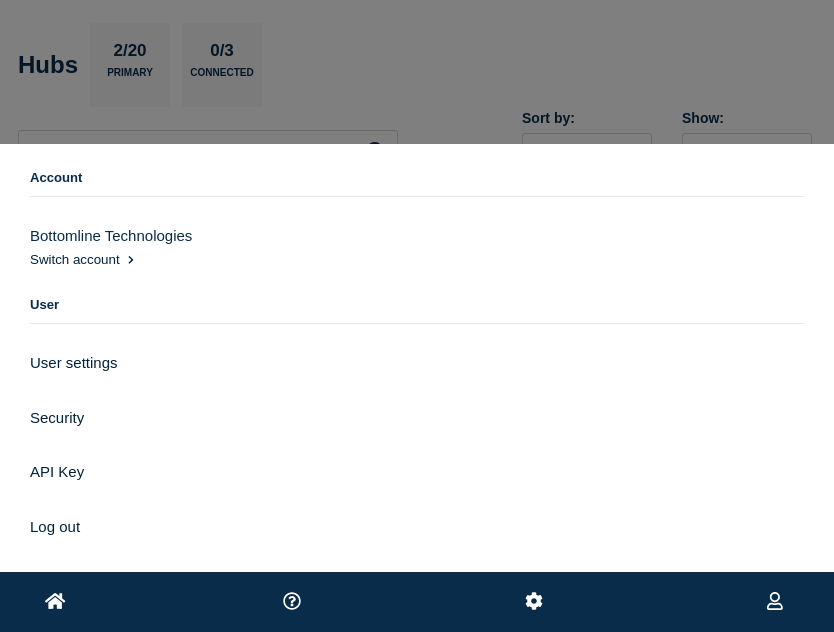 click 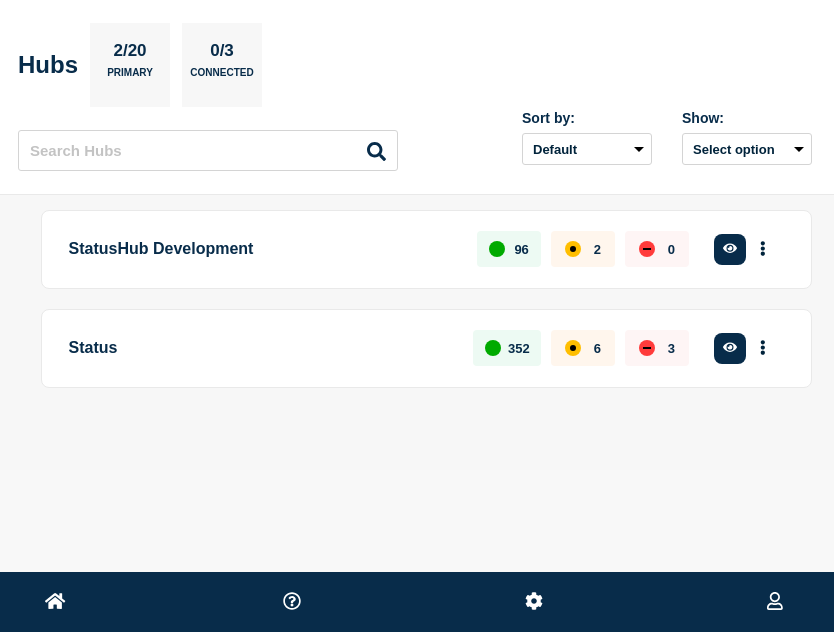click on "Status" at bounding box center [260, 348] 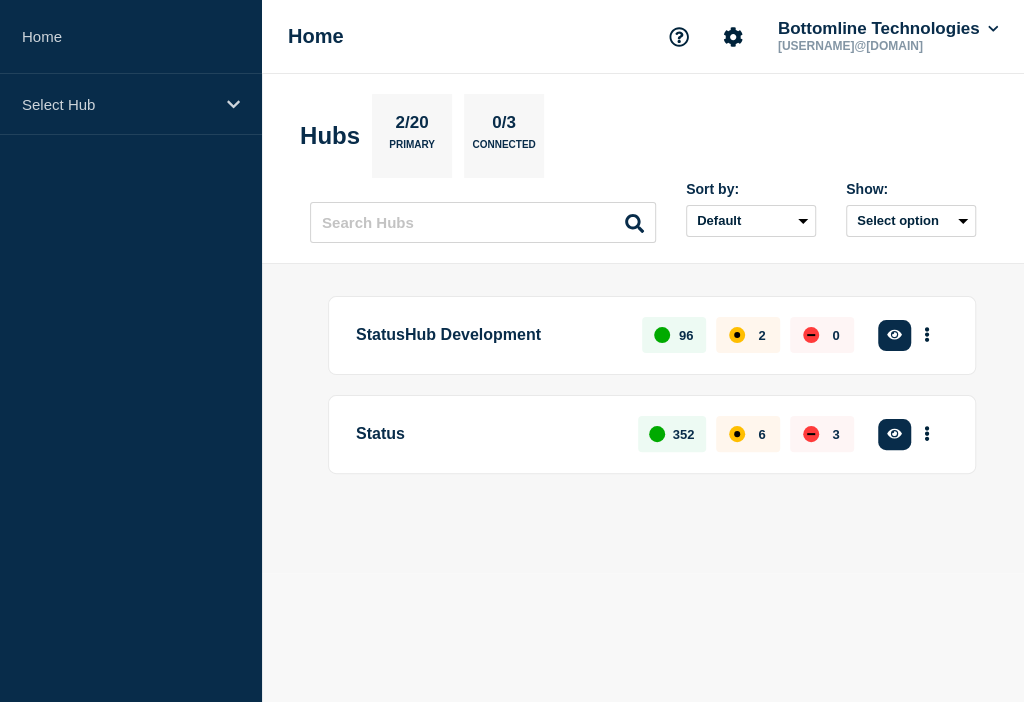 drag, startPoint x: 546, startPoint y: 2, endPoint x: 475, endPoint y: 47, distance: 84.0595 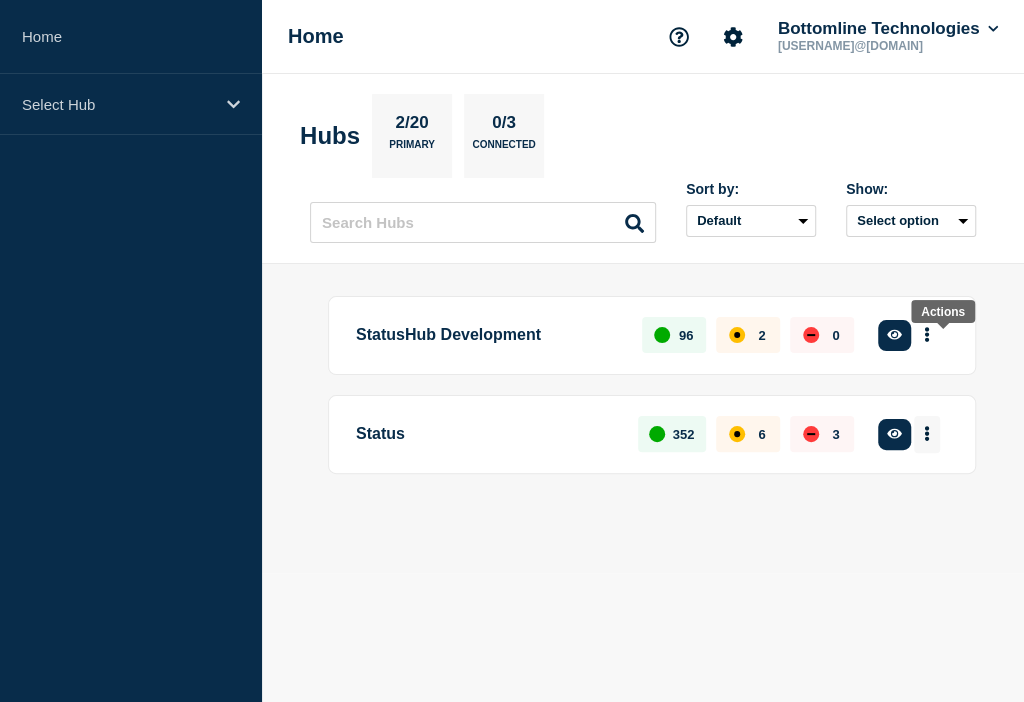 click 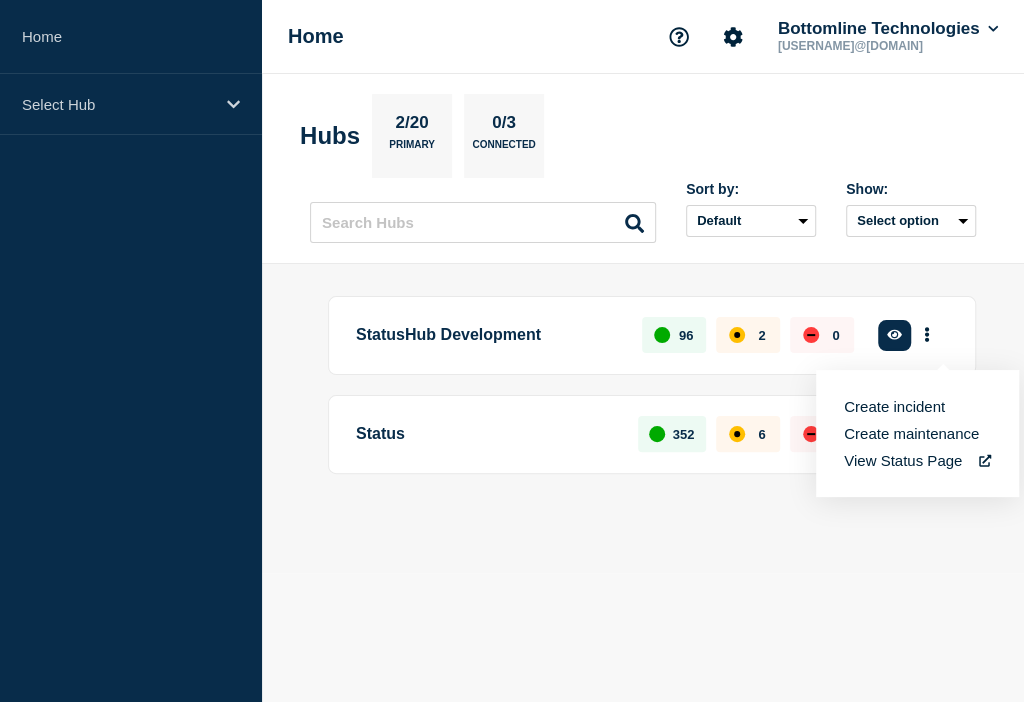 click on "View Status Page" at bounding box center (917, 460) 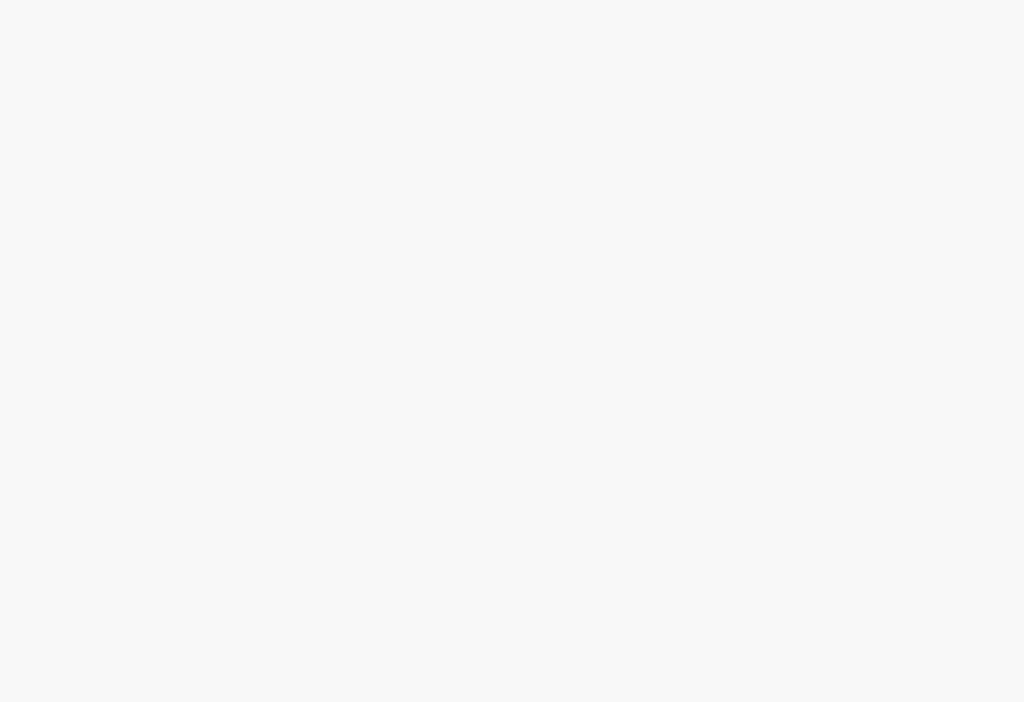 scroll, scrollTop: 0, scrollLeft: 0, axis: both 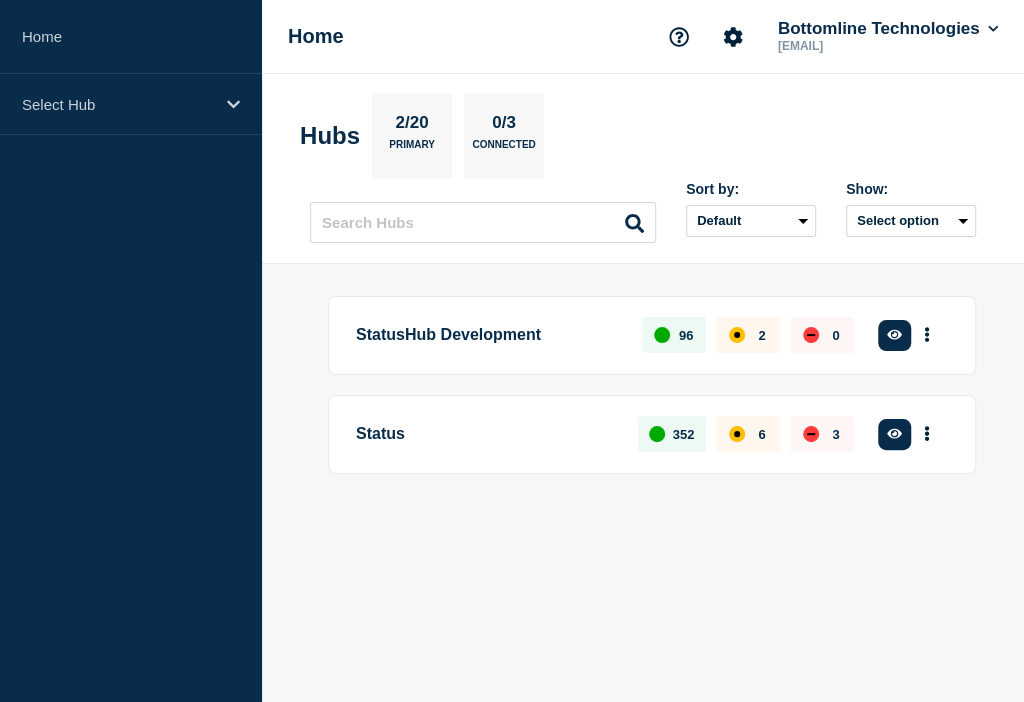 click on "Status" at bounding box center (485, 434) 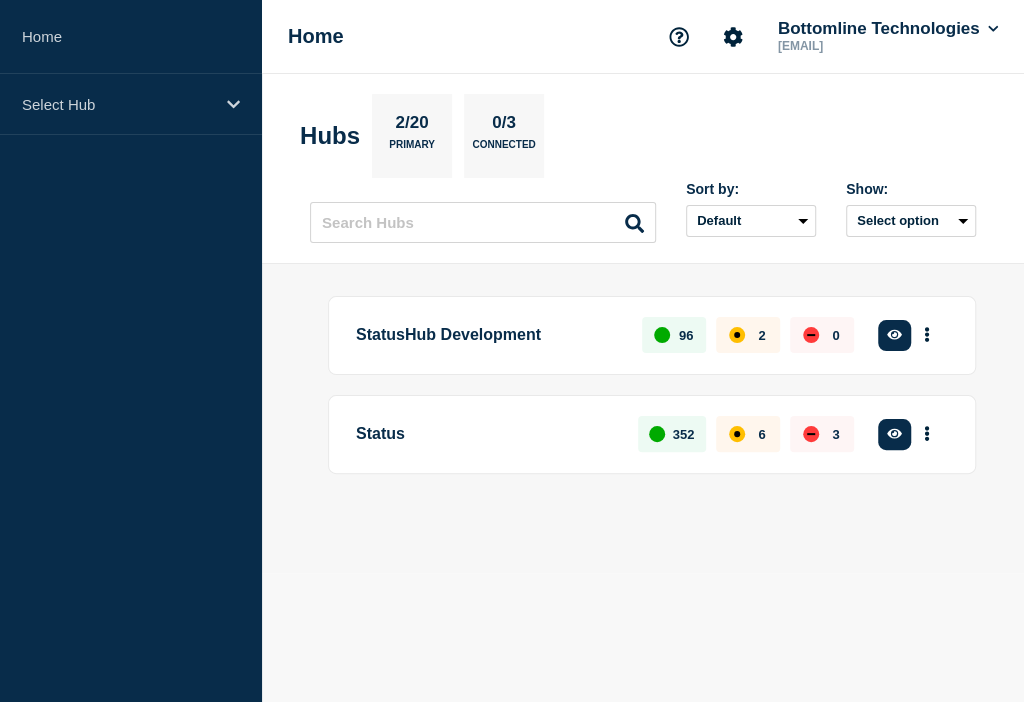 click 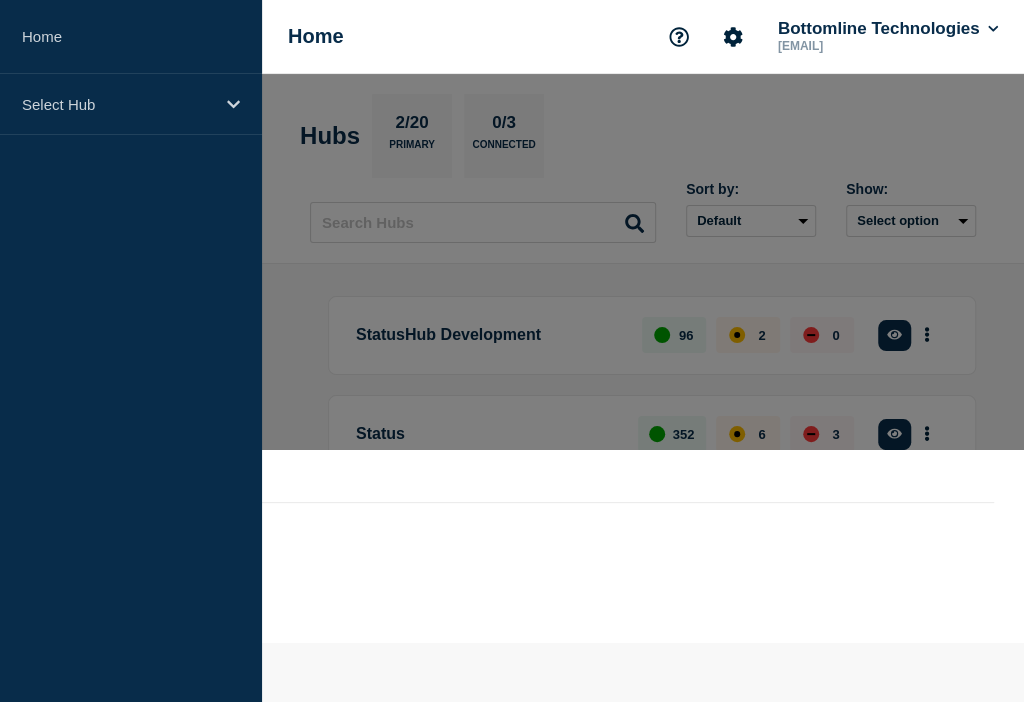 click 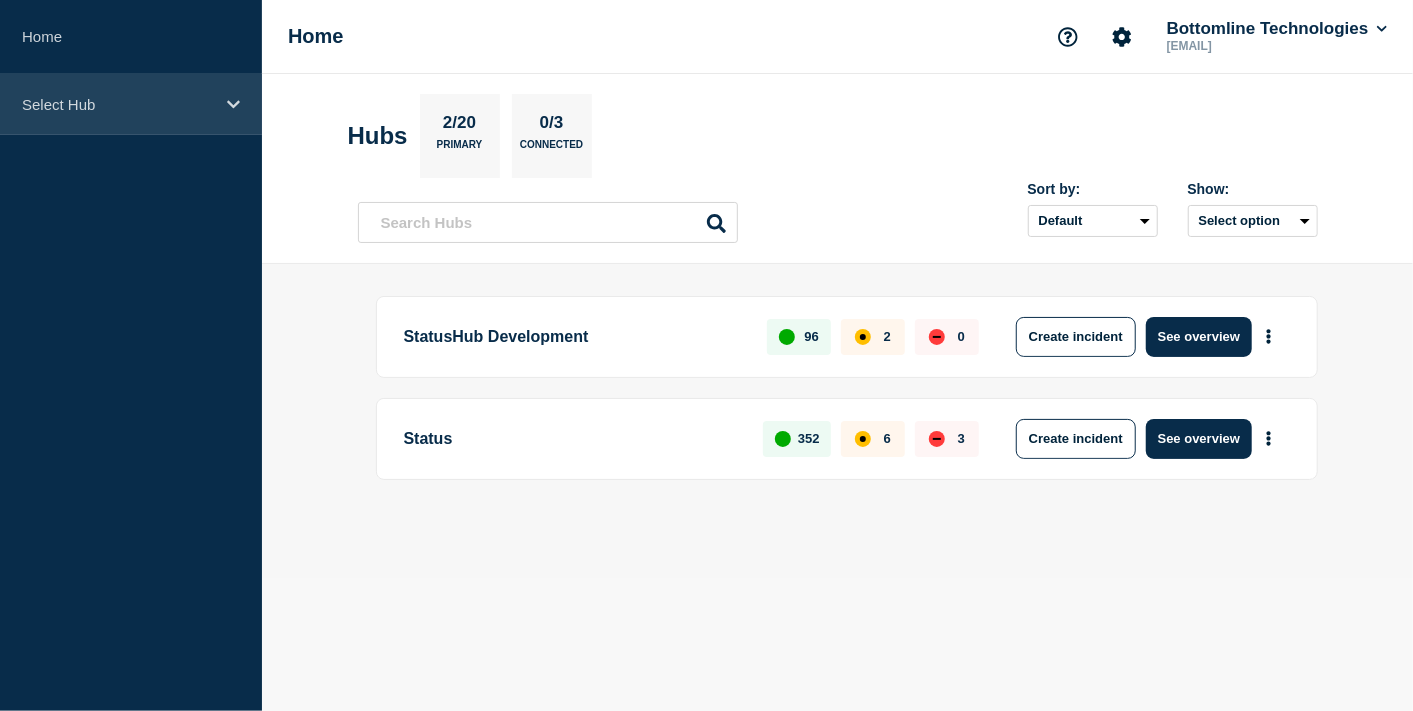 click on "Select Hub" at bounding box center (131, 104) 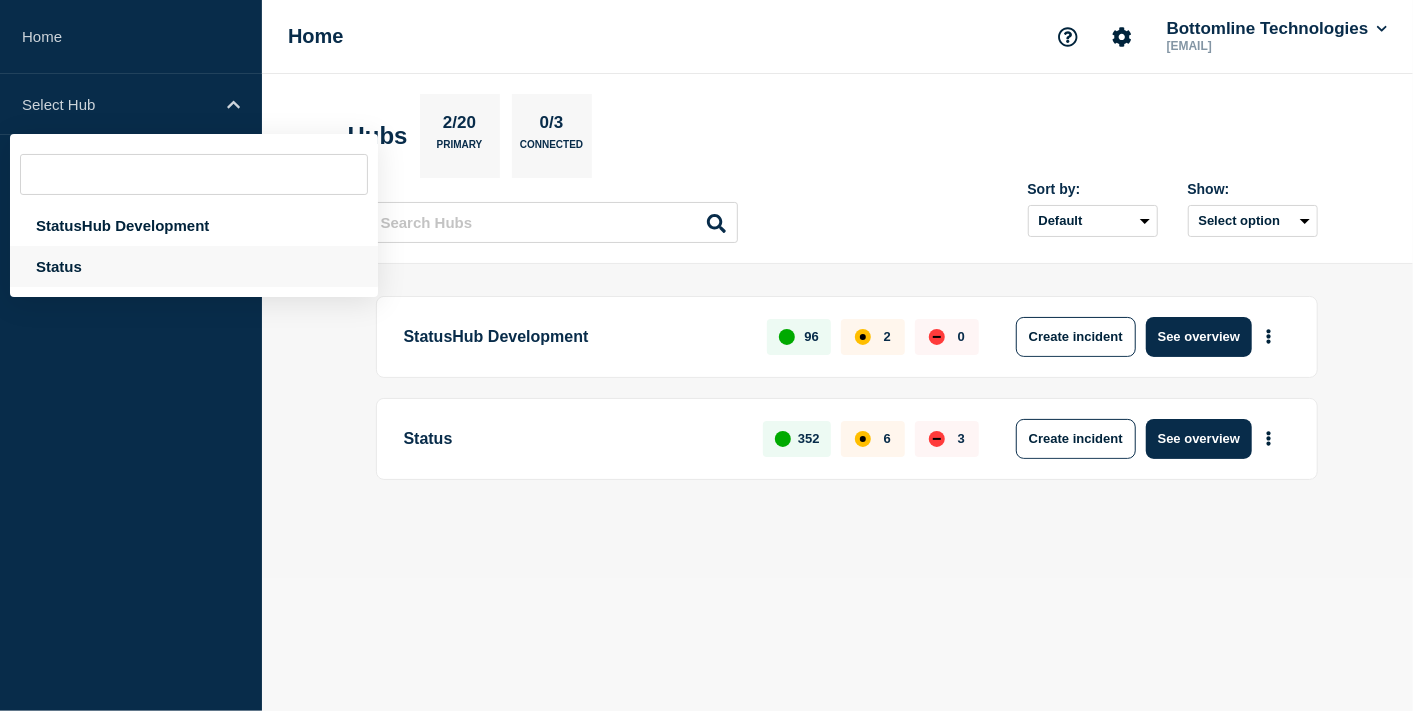 click on "Status" at bounding box center (194, 266) 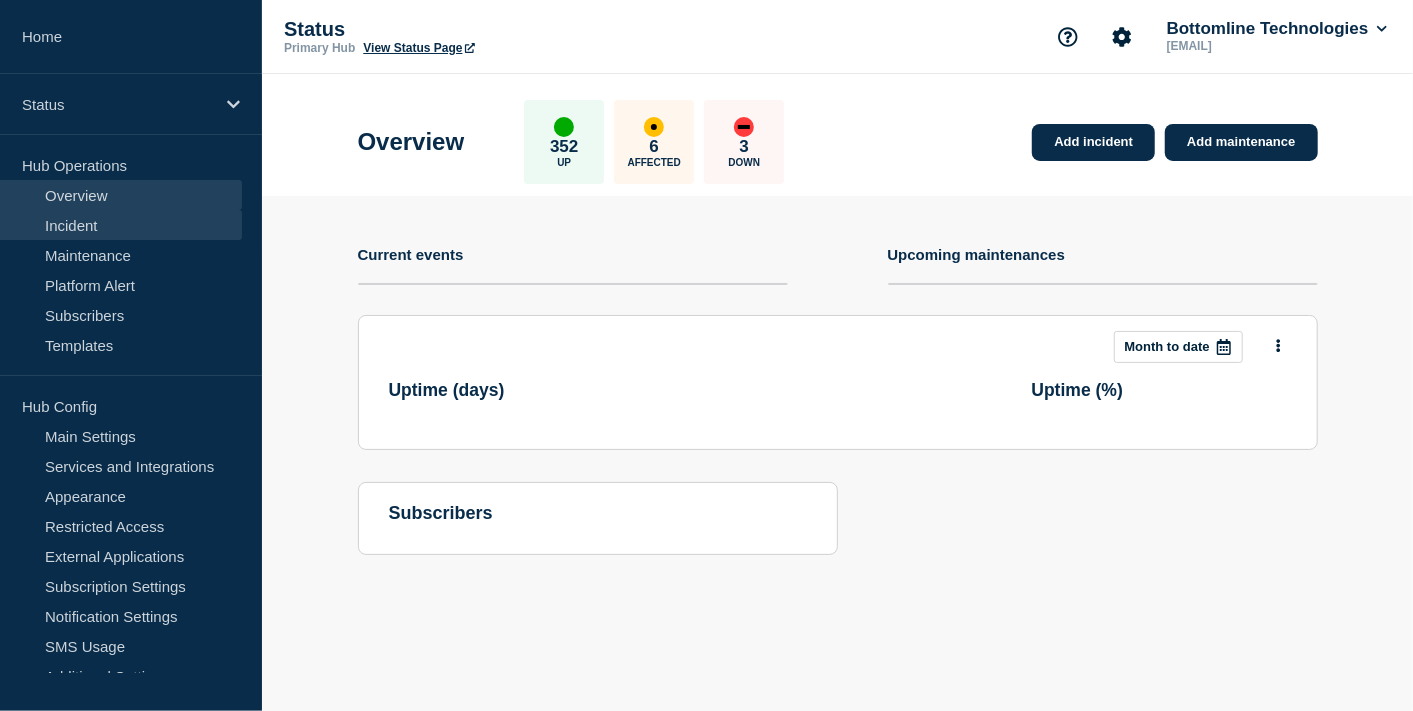 click on "Incident" at bounding box center [121, 225] 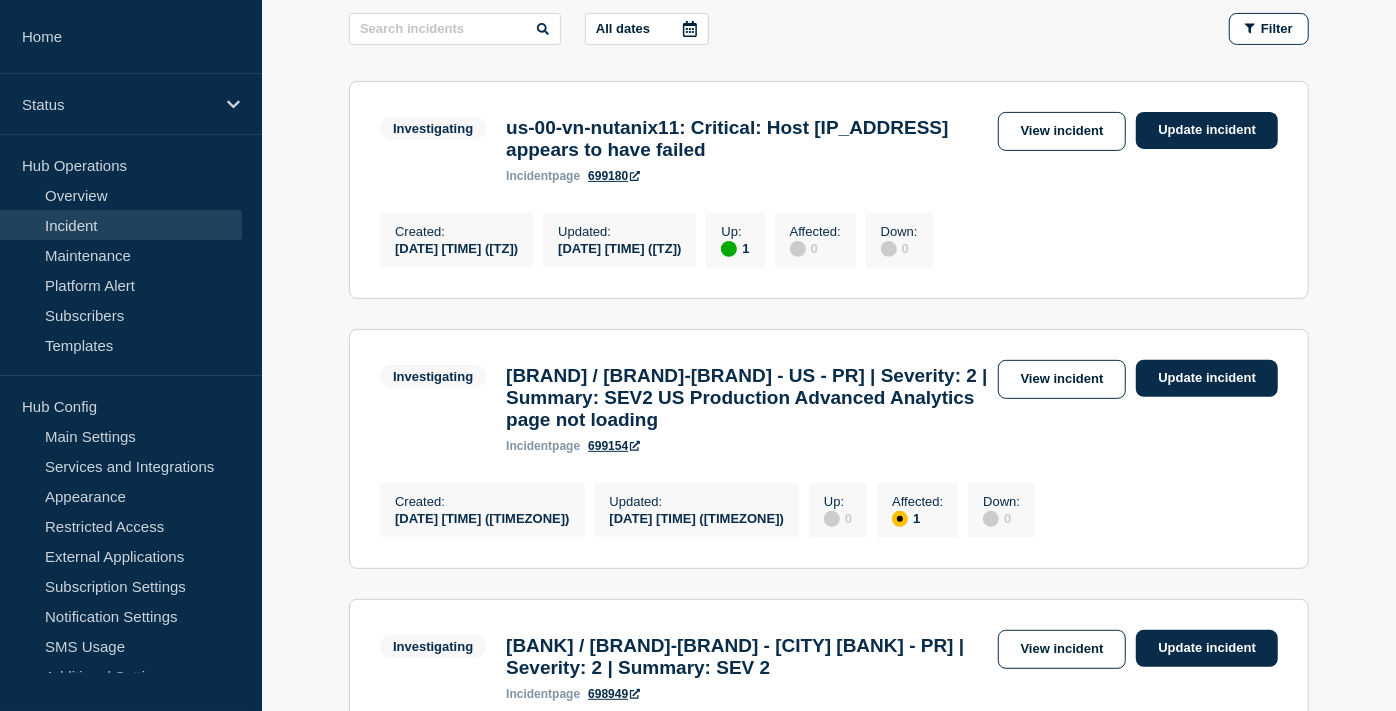 scroll, scrollTop: 222, scrollLeft: 0, axis: vertical 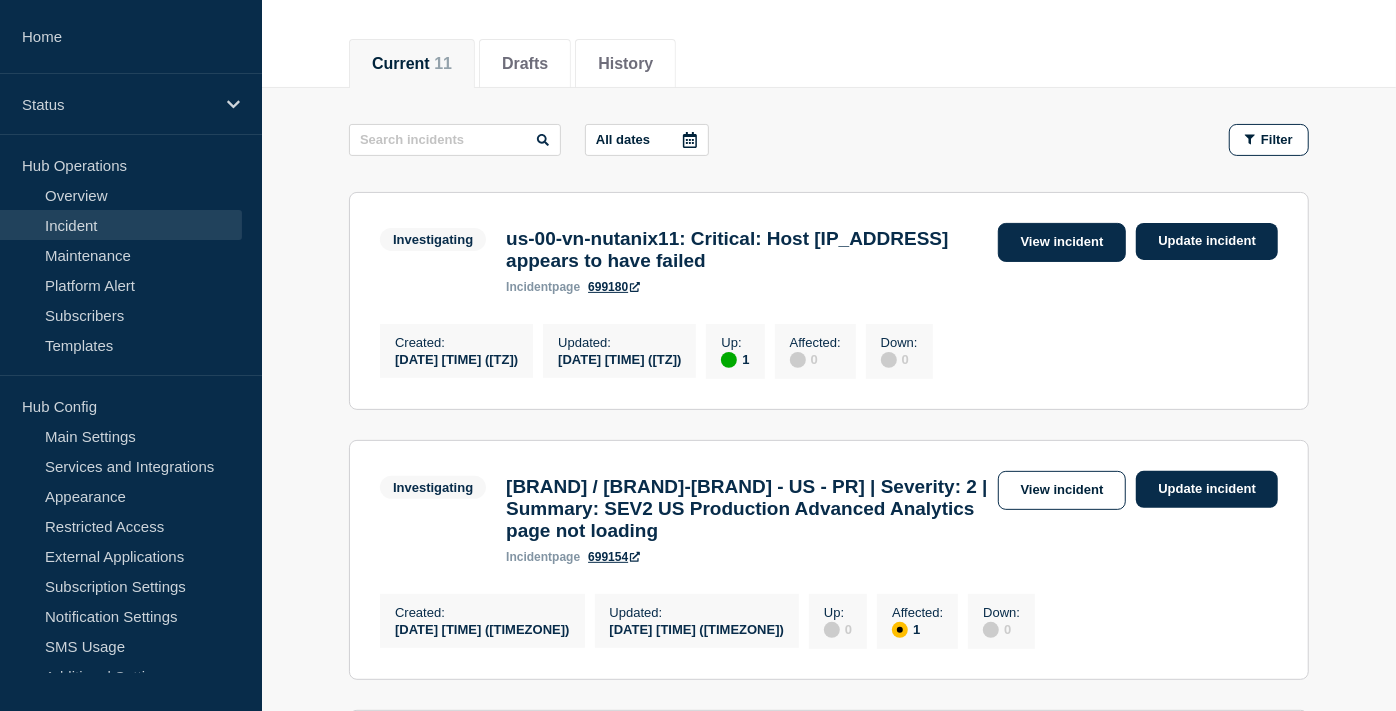 click on "View incident" at bounding box center [1062, 242] 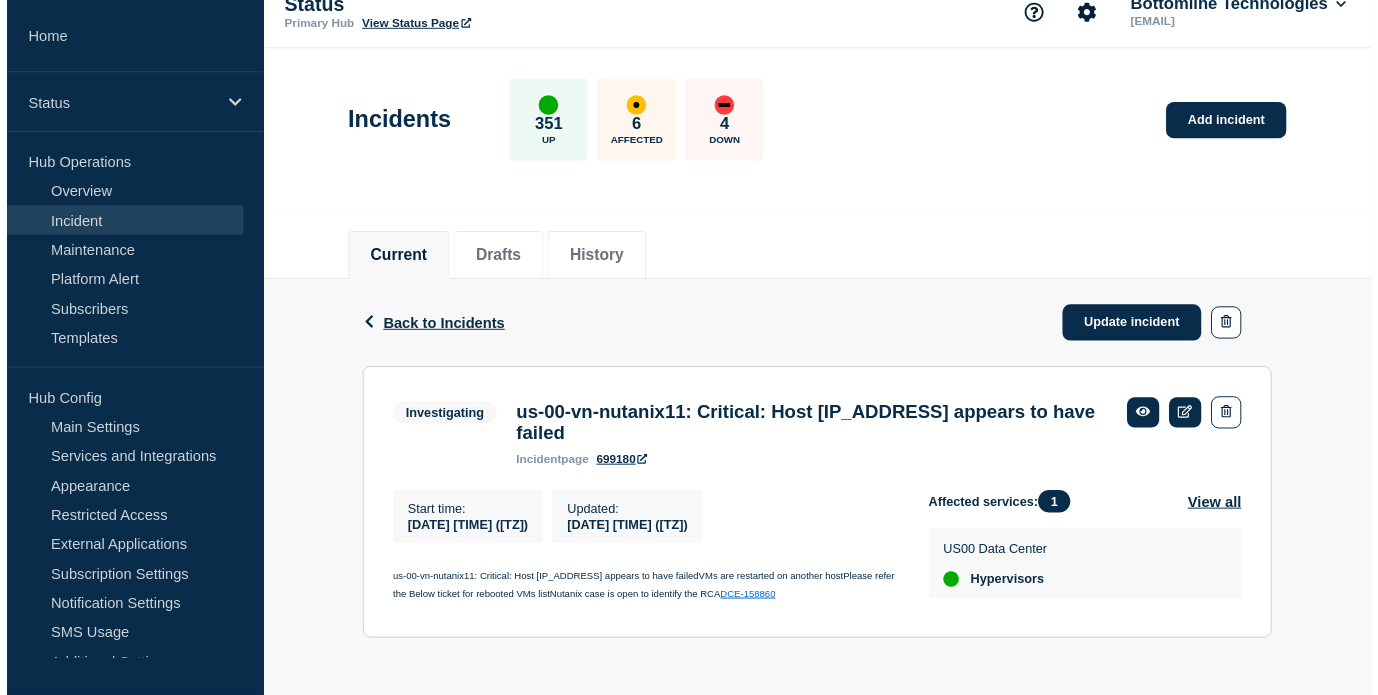 scroll, scrollTop: 36, scrollLeft: 0, axis: vertical 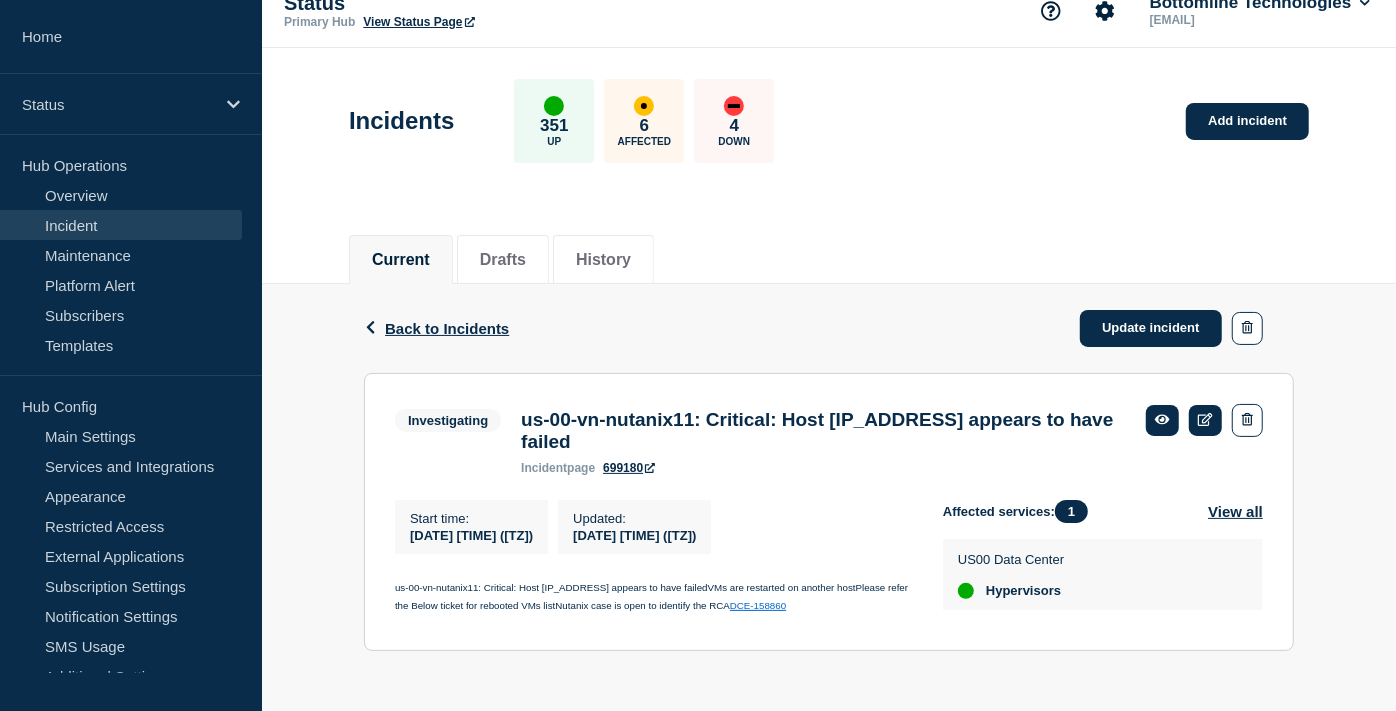 click on "Back Back to Incidents Update incident" at bounding box center [829, 328] 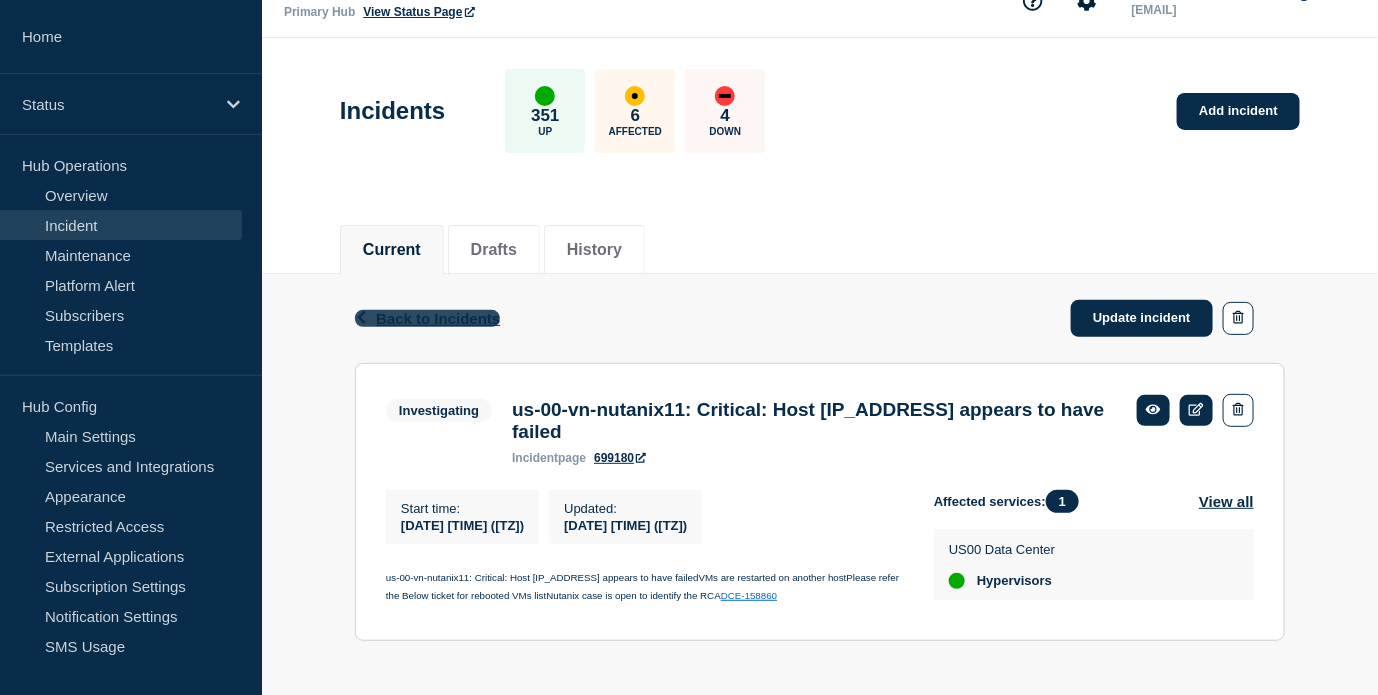 click on "Back to Incidents" 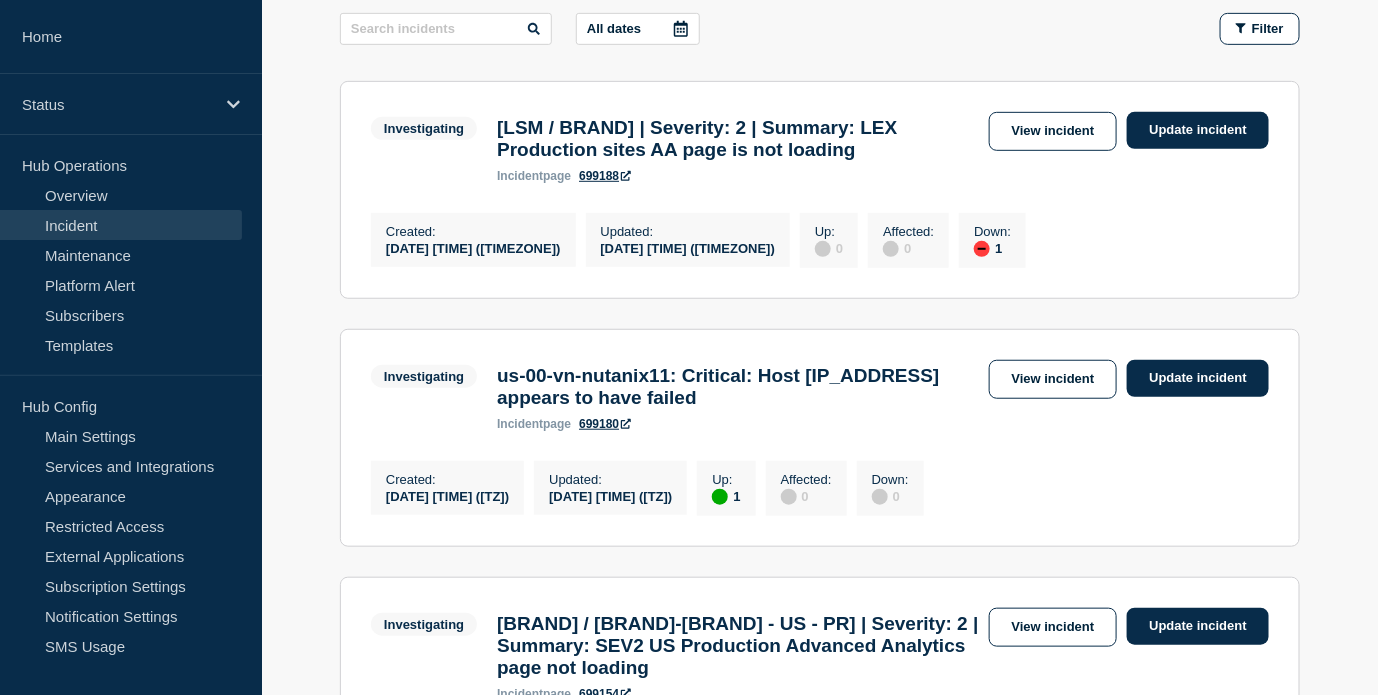 scroll, scrollTop: 444, scrollLeft: 0, axis: vertical 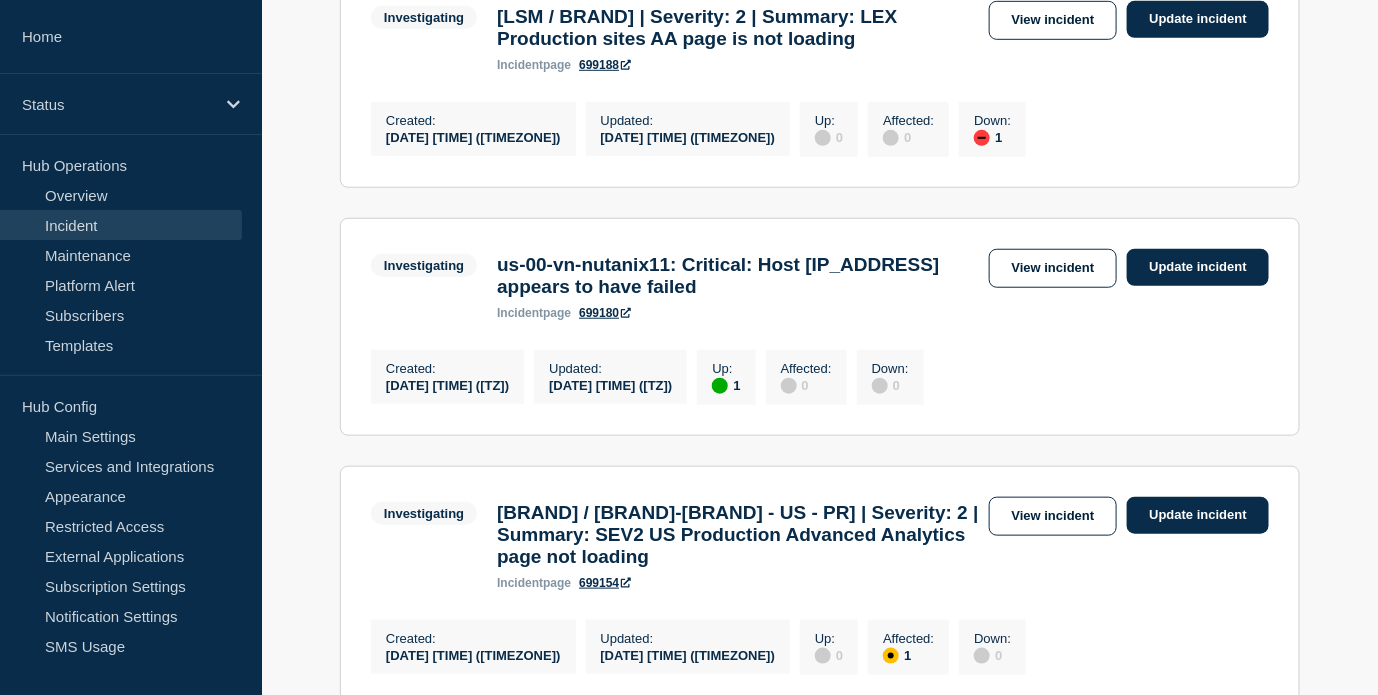 click on "All dates Filter Investigating 1 Down [LSM / LSM Services (US)] | Severity: 2 | Summary: LEX Production sites AA page is not loading Created  2025-08-03 13:34 (EDT) Updated  2025-08-03 13:34 (EDT) Investigating [LSM / LSM Services (US)] | Severity: 2 | Summary: LEX Production sites AA page is not loading incident  page 699188  View incident Update incident Created :  2025-08-03 13:34 (EDT) Updated :  2025-08-03 13:34 (EDT) Up :  0 Affected :  0 Down :  1 Investigating 1 Up us-00-vn-nutanix11: Critical: Host 10.225.163.140 appears to have failed Created  2025-08-03 11:30 (EDT) Updated  2025-08-03 11:30 (EDT) Investigating us-00-vn-nutanix11: Critical: Host 10.225.163.140 appears to have failed incident  page 699180  View incident Update incident Created :  2025-08-03 11:30 (EDT) Updated :  2025-08-03 11:30 (EDT) Up :  1 Affected :  0 Down :  0 Investigating 1 Affected [LSM / Legal-X - US - PR] | Severity: 2 | Summary: SEV2 US Production Advanced Analytics  page not loading Created  2025-08-03 11:12 (EDT)  page" 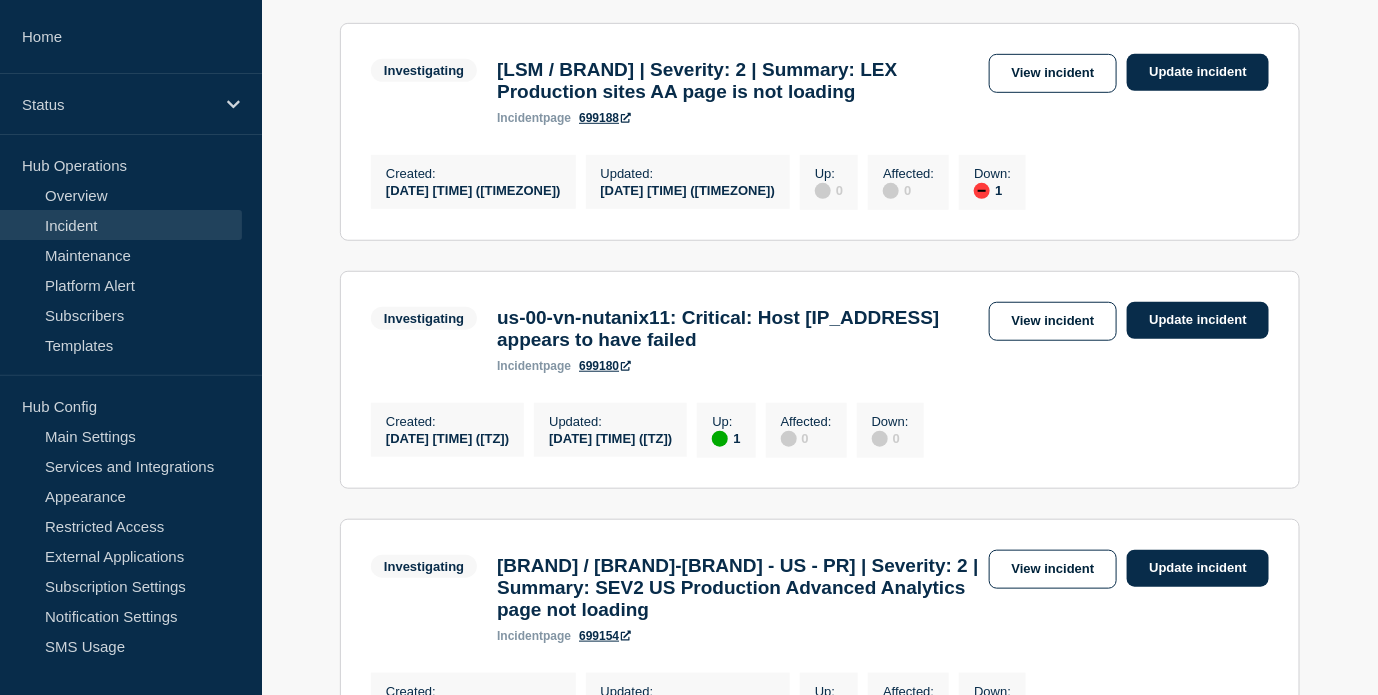 scroll, scrollTop: 444, scrollLeft: 0, axis: vertical 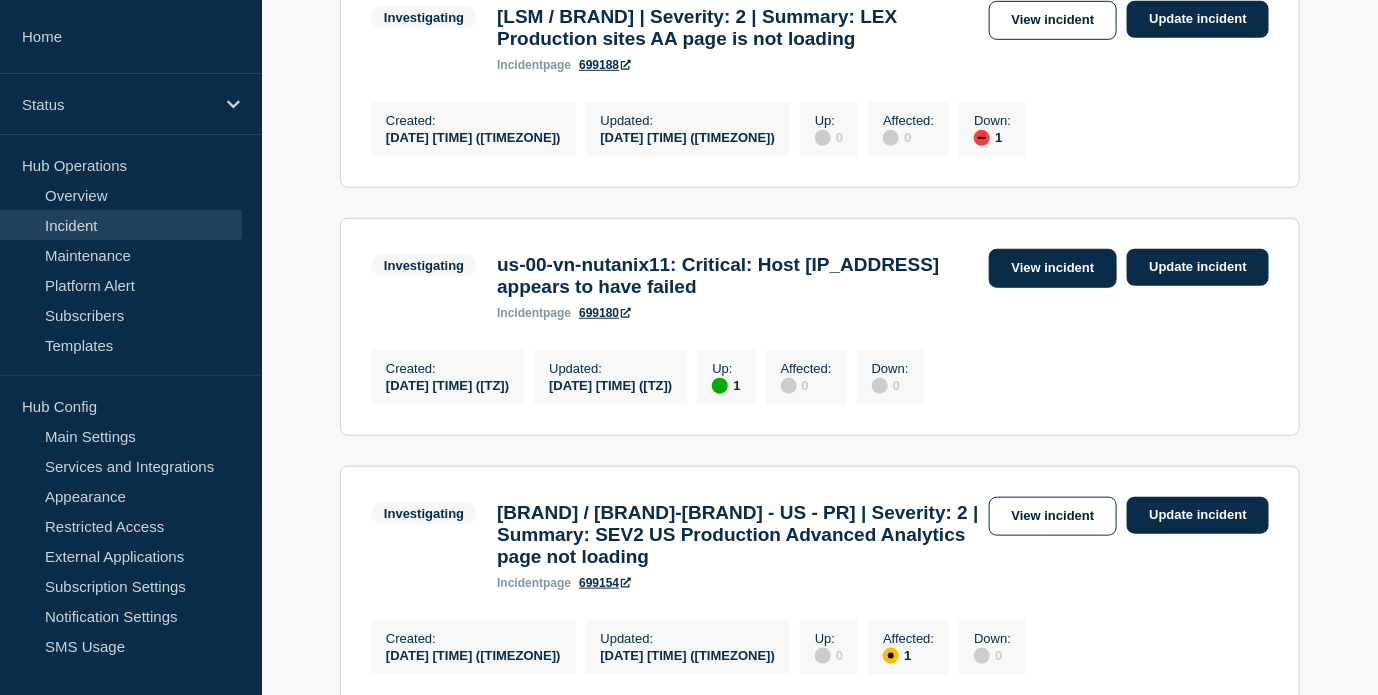 click on "View incident" at bounding box center (1053, 268) 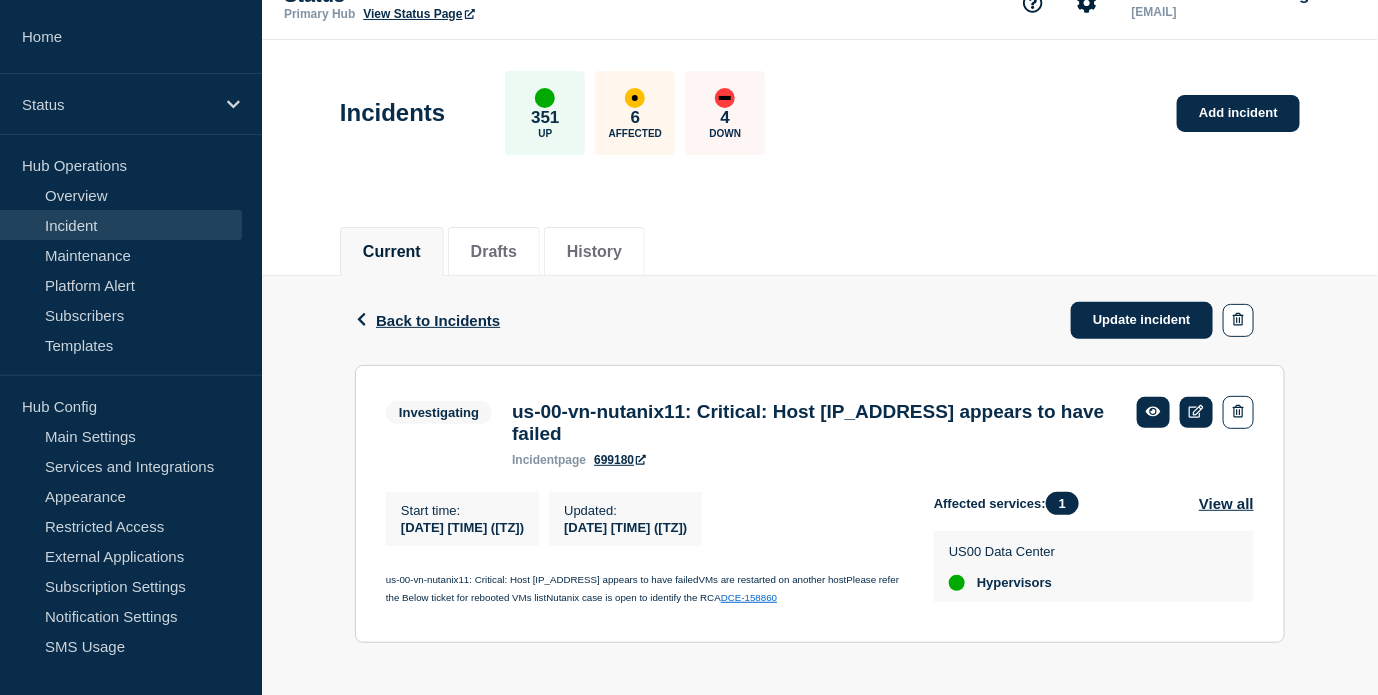 scroll, scrollTop: 52, scrollLeft: 0, axis: vertical 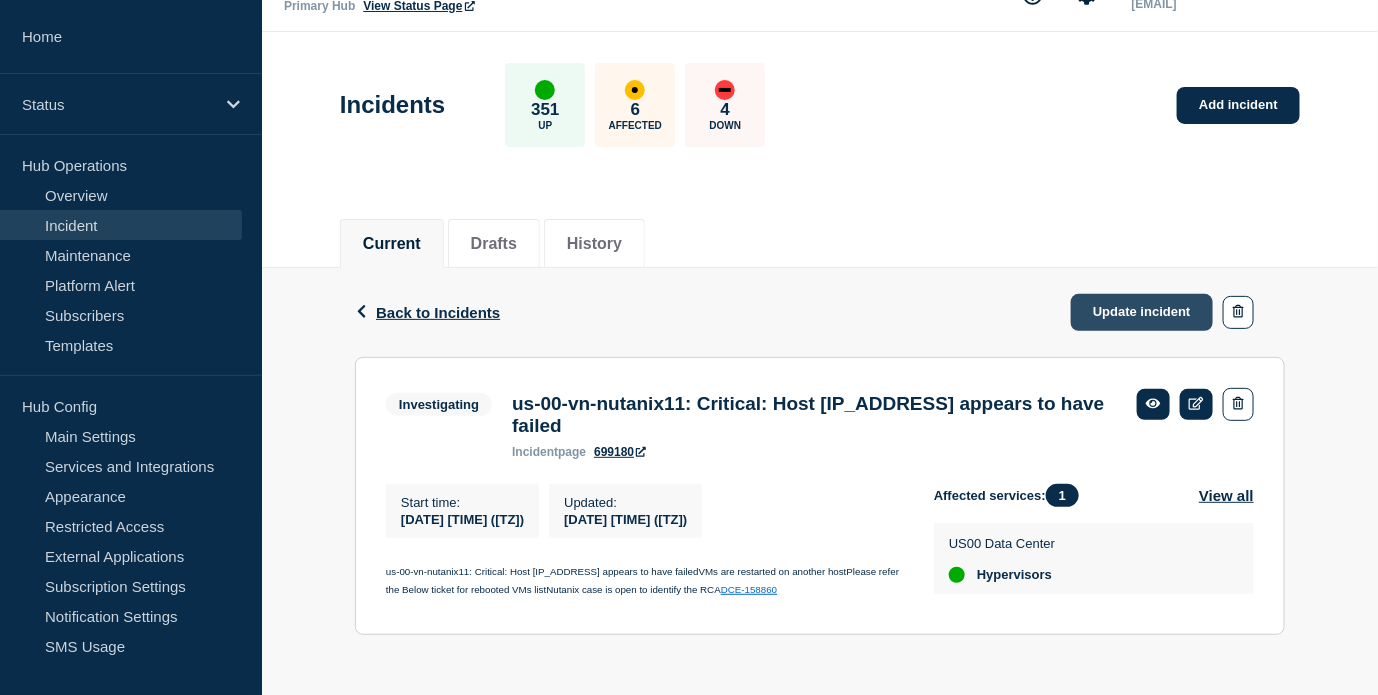 click on "Update incident" 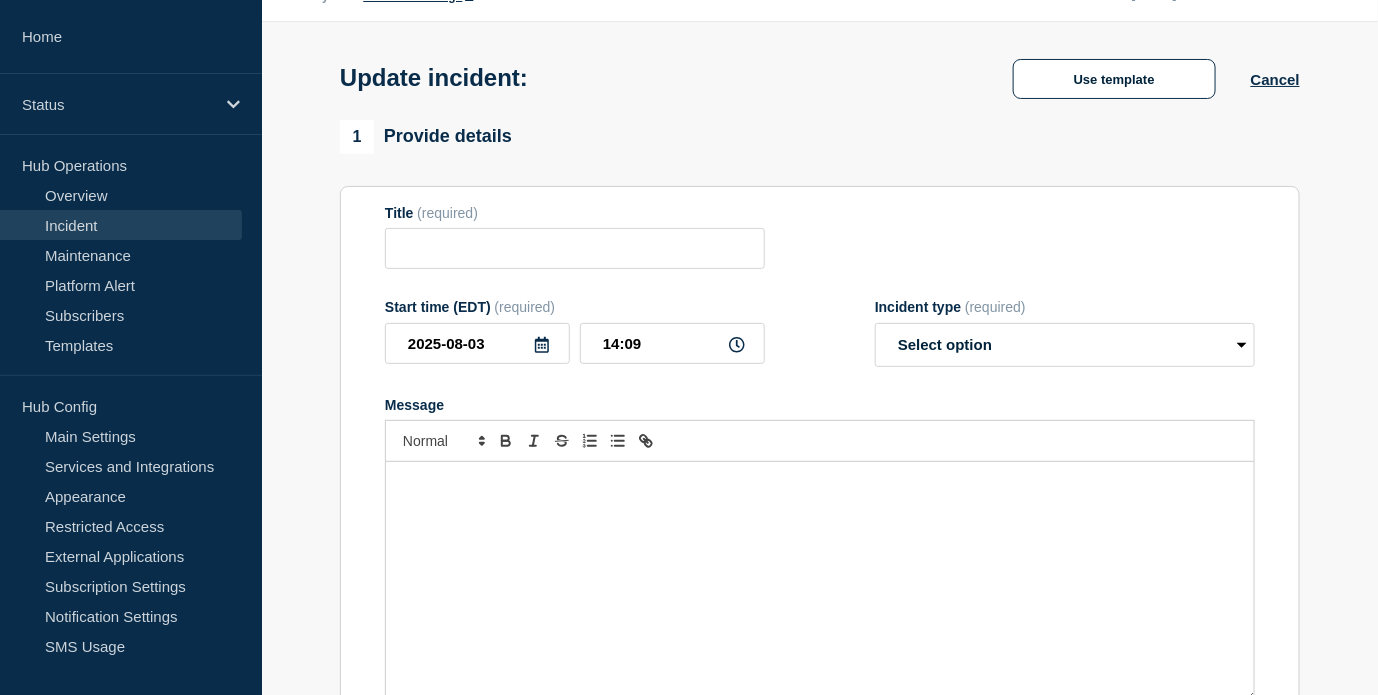 type on "us-00-vn-nutanix11: Critical: Host [IP_ADDRESS] appears to have failed" 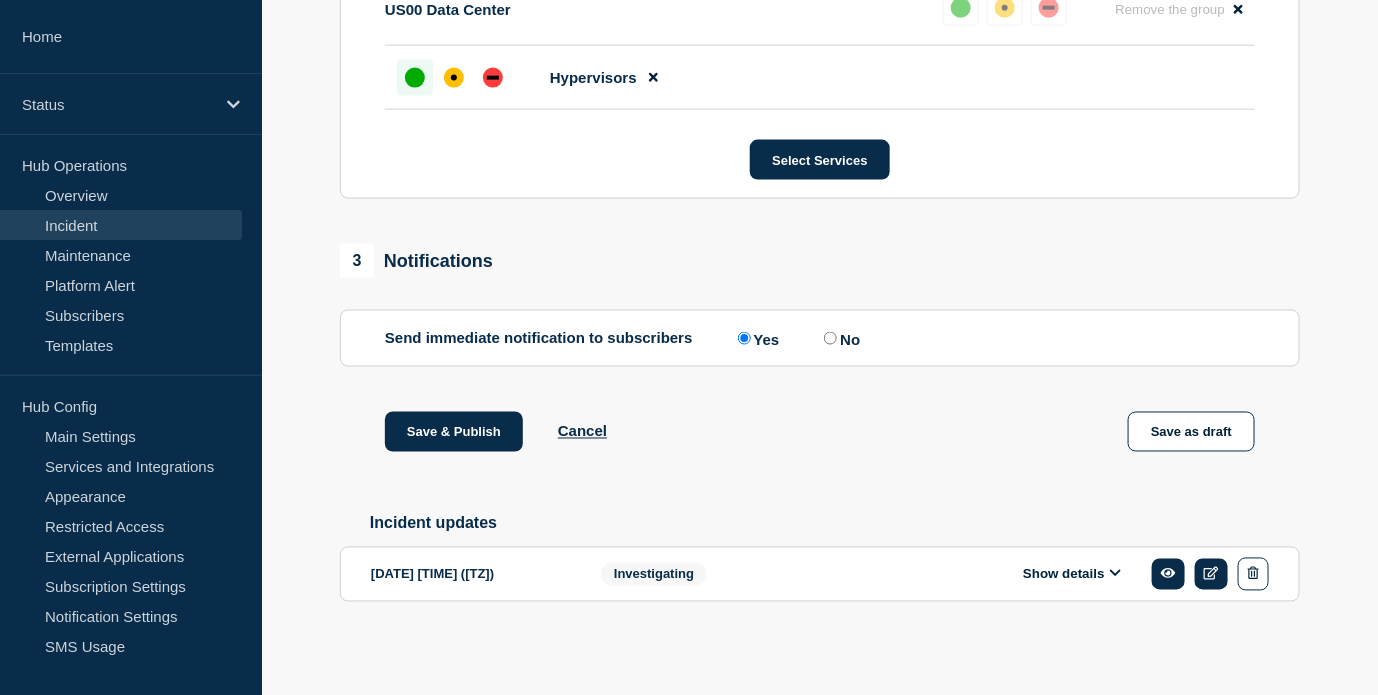 scroll, scrollTop: 962, scrollLeft: 0, axis: vertical 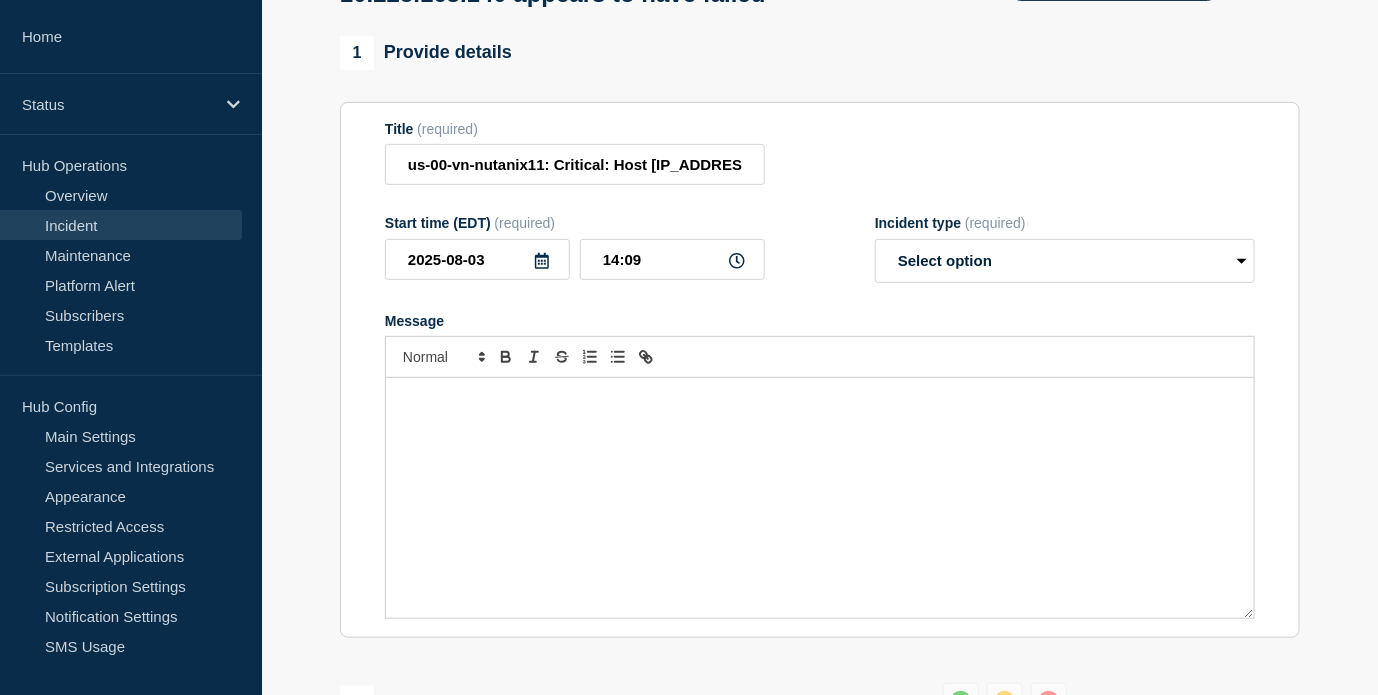 click on "Incident" at bounding box center [121, 225] 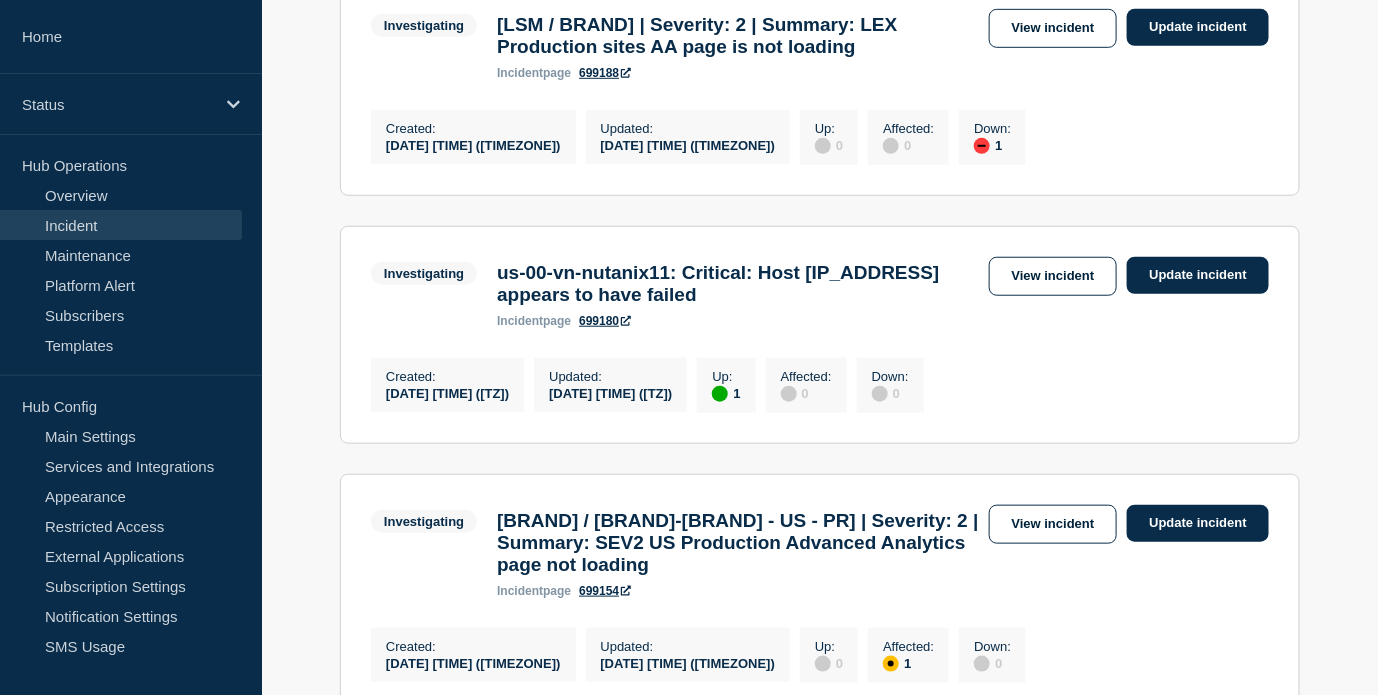 scroll, scrollTop: 444, scrollLeft: 0, axis: vertical 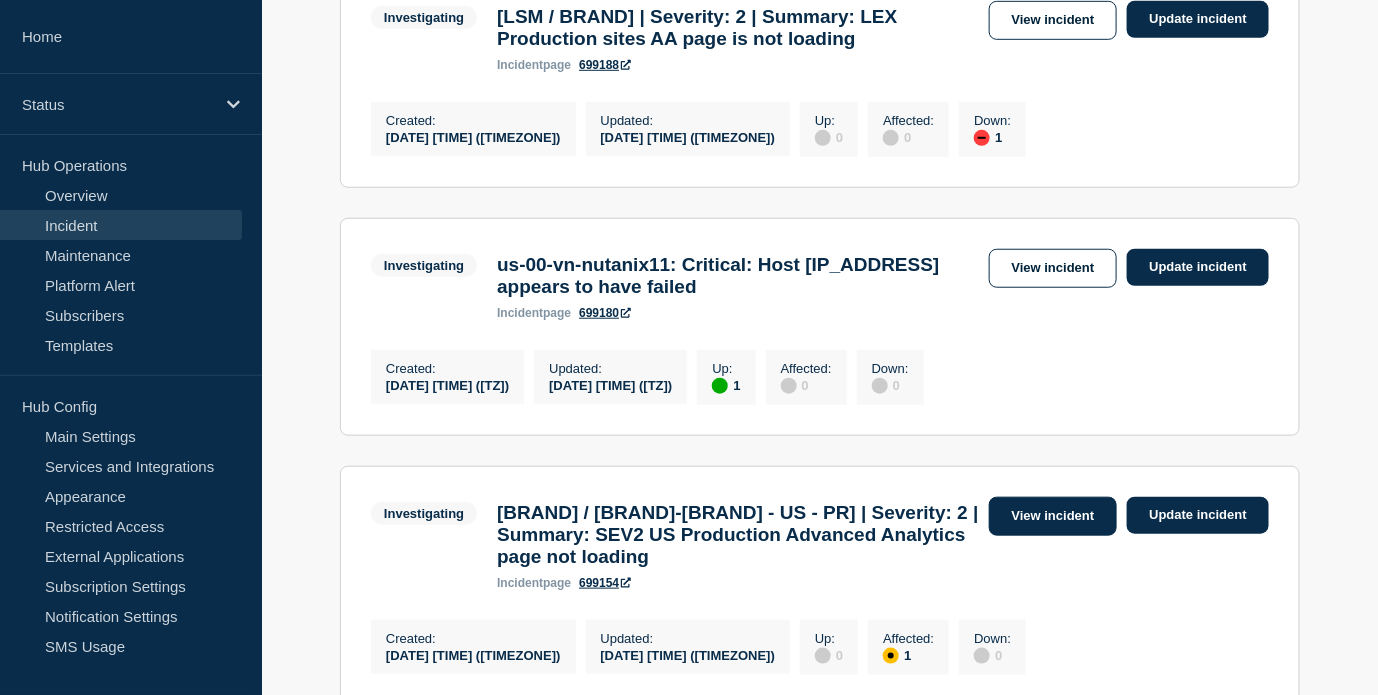 click on "View incident" at bounding box center [1053, 516] 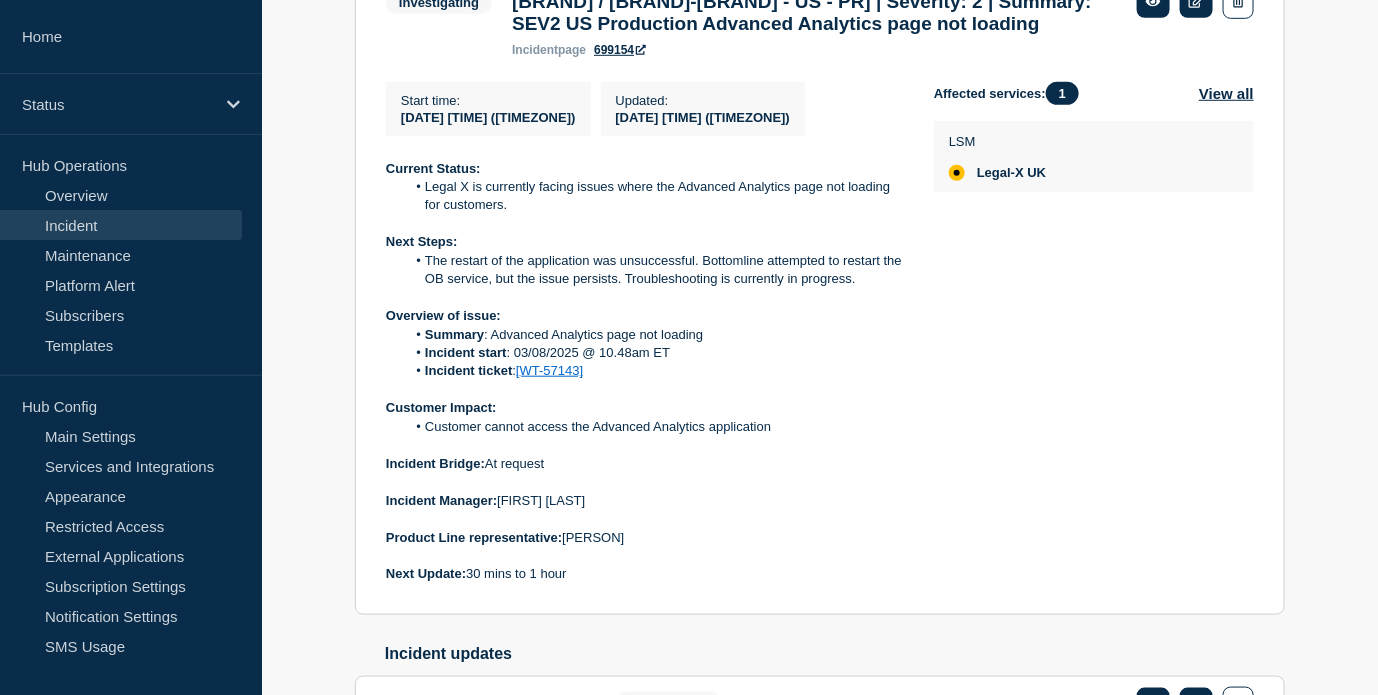 scroll, scrollTop: 0, scrollLeft: 0, axis: both 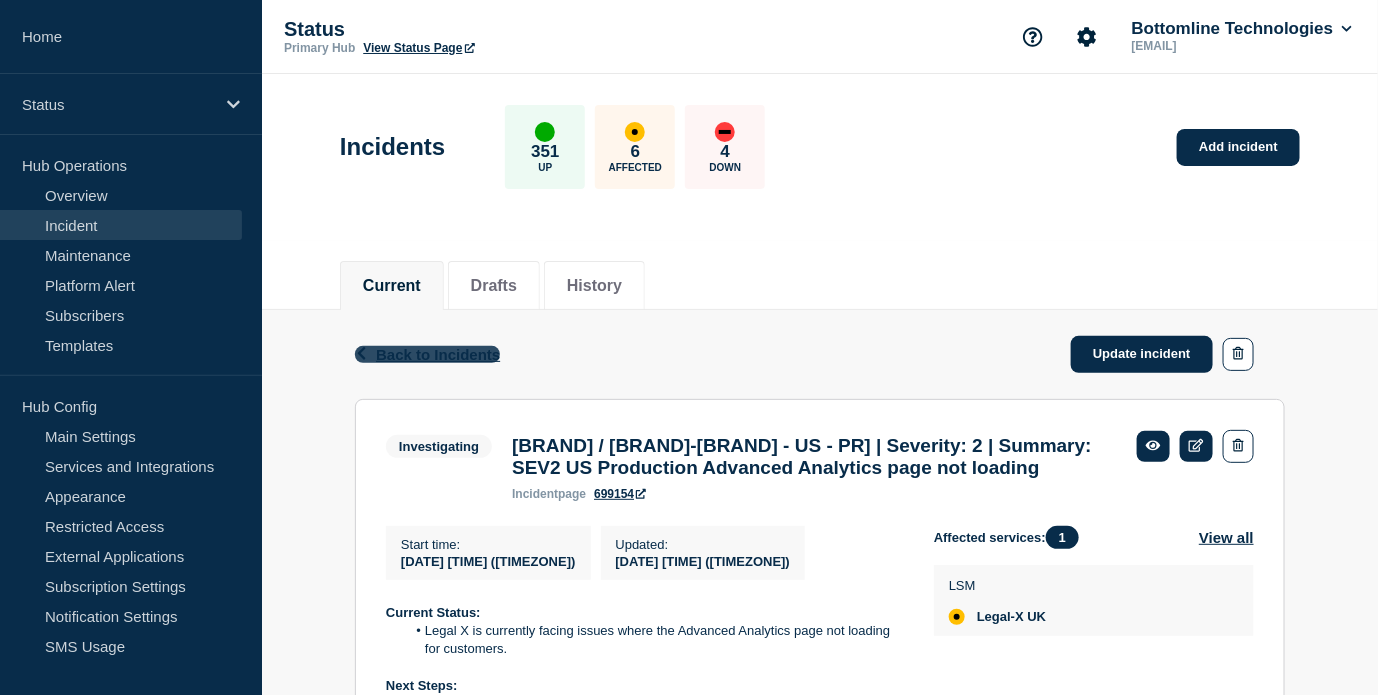 click on "Back to Incidents" 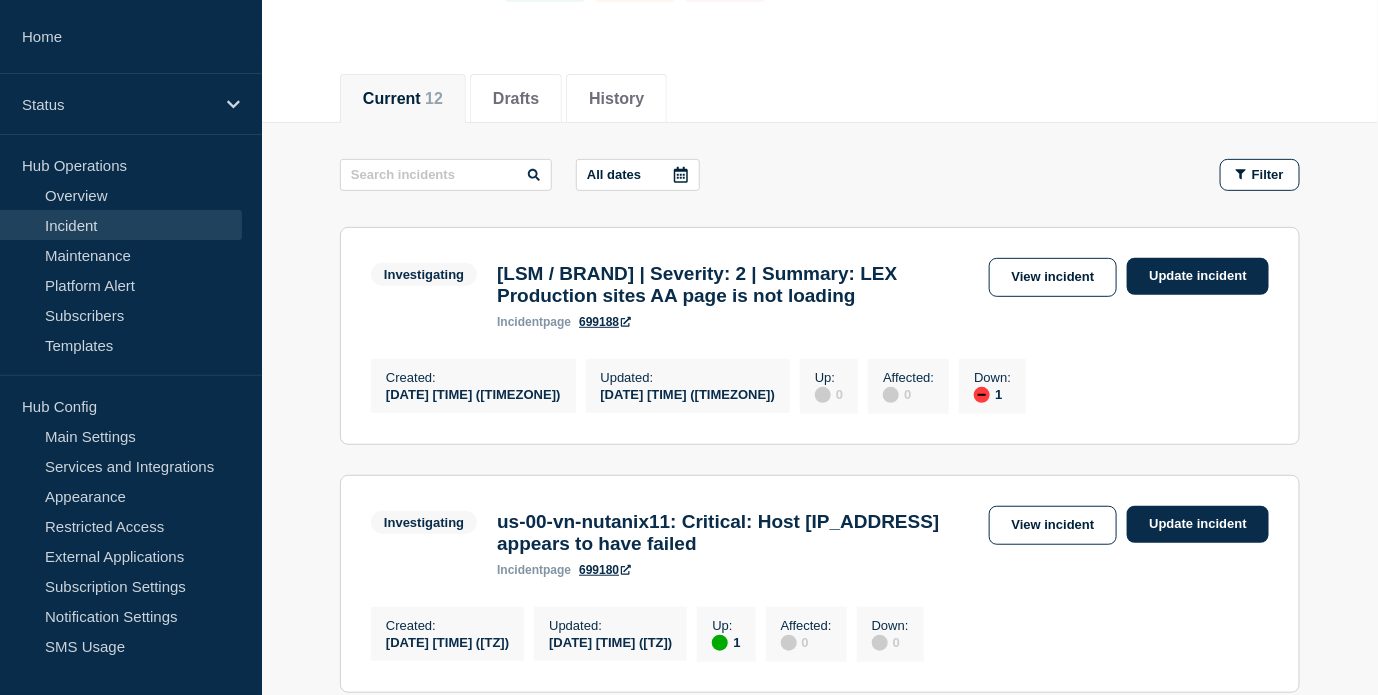 scroll, scrollTop: 222, scrollLeft: 0, axis: vertical 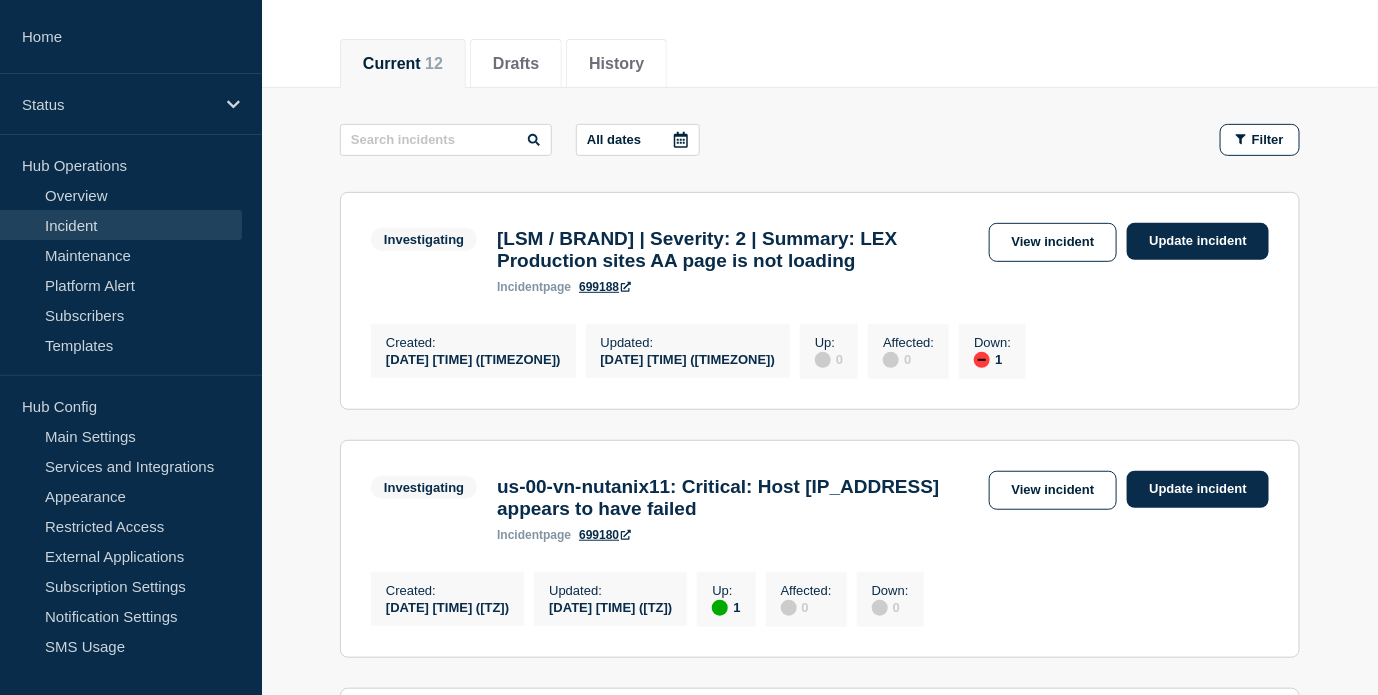 click on "All dates Filter Investigating 1 Down [LSM / LSM Services (US)] | Severity: 2 | Summary: LEX Production sites AA page is not loading Created  2025-08-03 13:34 (EDT) Updated  2025-08-03 13:34 (EDT) Investigating [LSM / LSM Services (US)] | Severity: 2 | Summary: LEX Production sites AA page is not loading incident  page 699188  View incident Update incident Created :  2025-08-03 13:34 (EDT) Updated :  2025-08-03 13:34 (EDT) Up :  0 Affected :  0 Down :  1 Investigating 1 Up us-00-vn-nutanix11: Critical: Host 10.225.163.140 appears to have failed Created  2025-08-03 11:30 (EDT) Updated  2025-08-03 11:30 (EDT) Investigating us-00-vn-nutanix11: Critical: Host 10.225.163.140 appears to have failed incident  page 699180  View incident Update incident Created :  2025-08-03 11:30 (EDT) Updated :  2025-08-03 11:30 (EDT) Up :  1 Affected :  0 Down :  0 Investigating 1 Affected [LSM / Legal-X - US - PR] | Severity: 2 | Summary: SEV2 US Production Advanced Analytics  page not loading Created  2025-08-03 11:12 (EDT)  page" 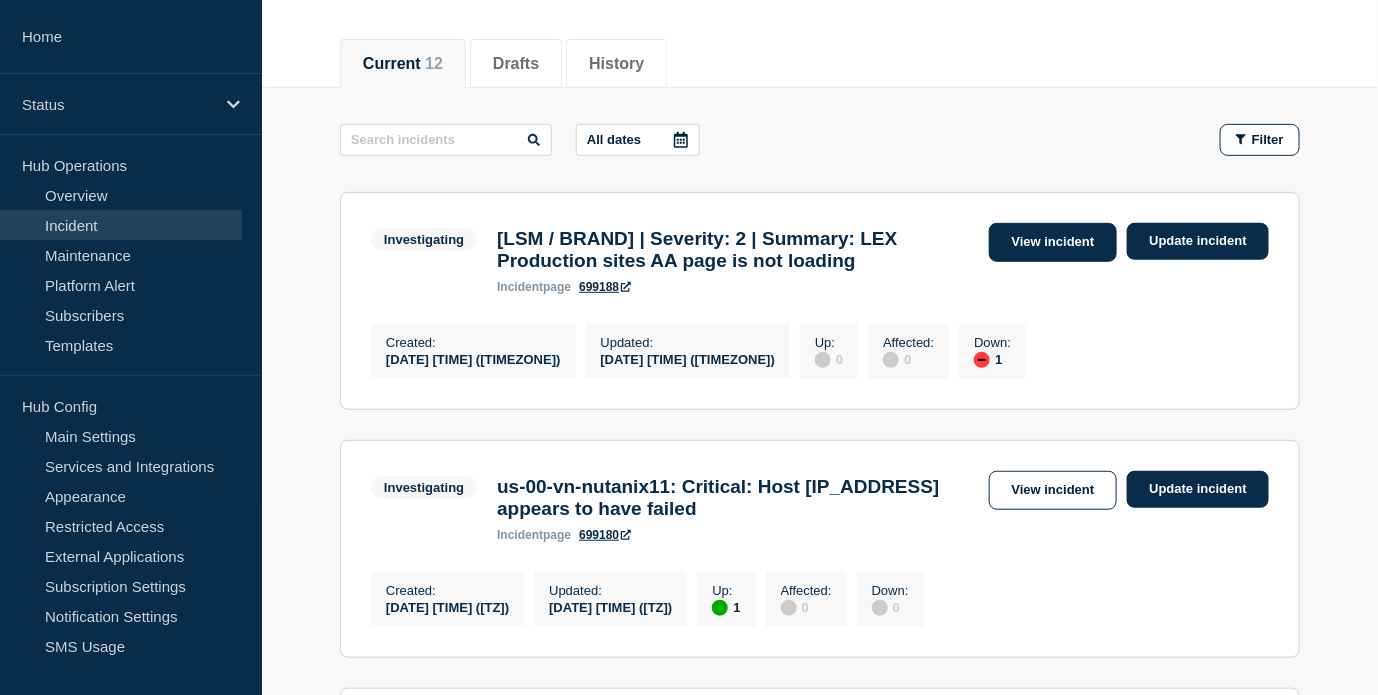 click on "View incident" at bounding box center [1053, 242] 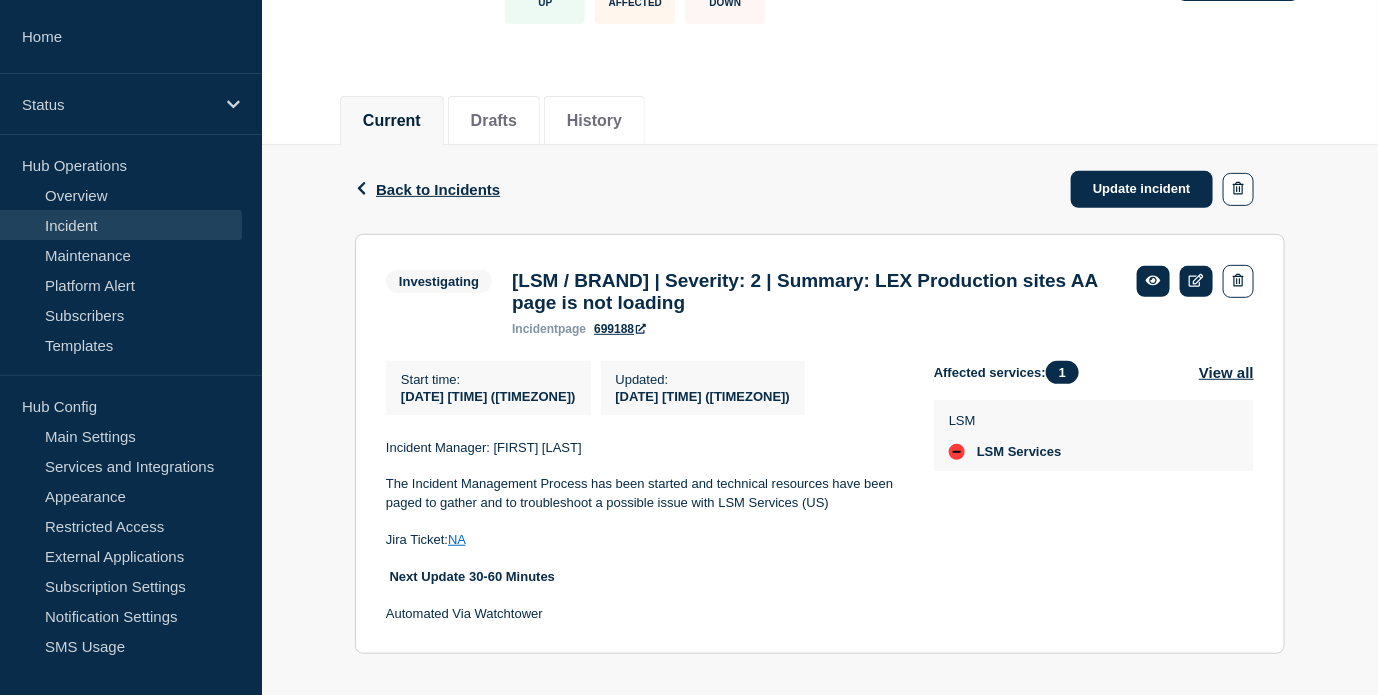 scroll, scrollTop: 195, scrollLeft: 0, axis: vertical 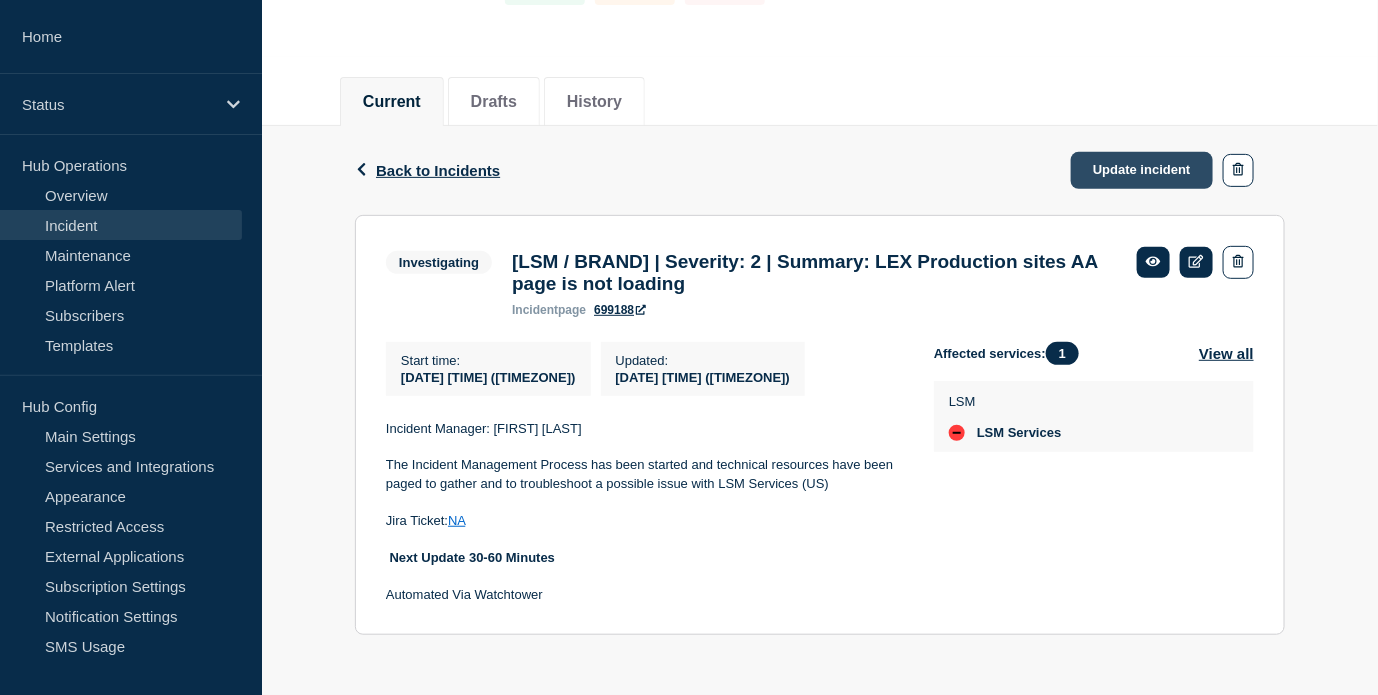 click on "Update incident" 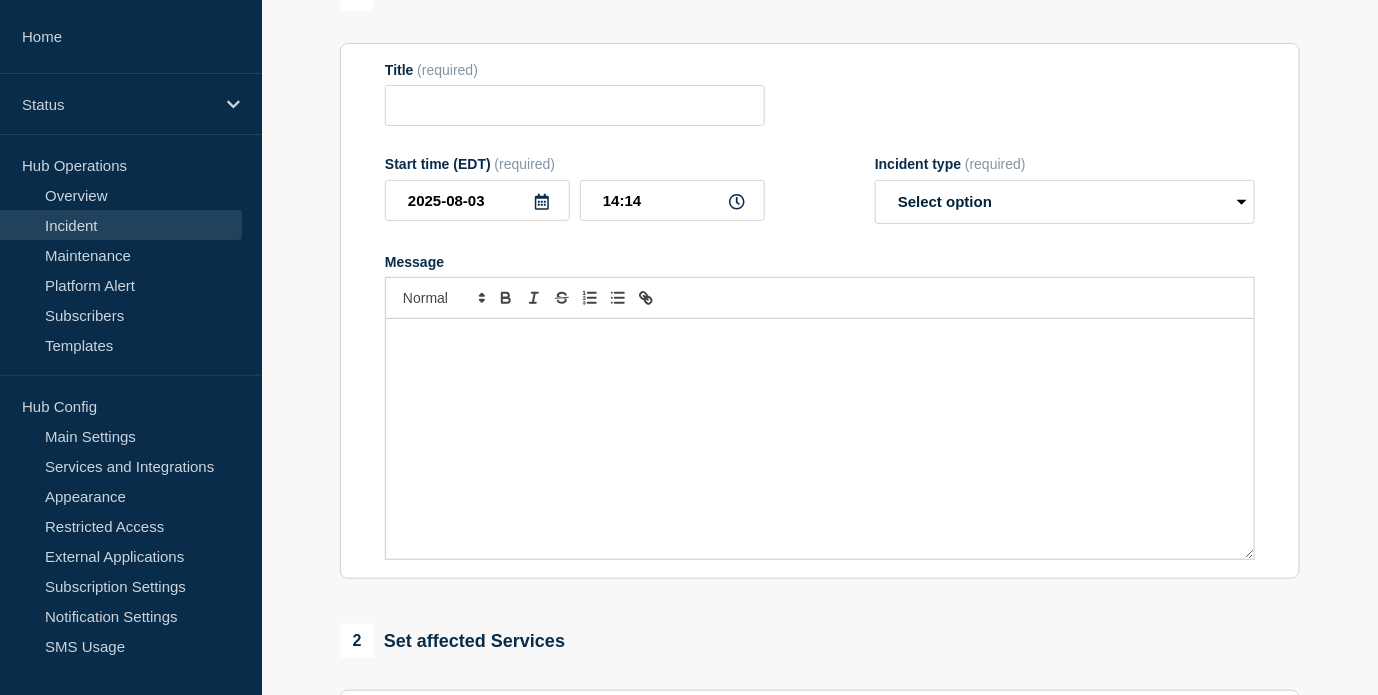 type on "[LSM / BRAND] | Severity: 2 | Summary: LEX Production sites AA page is not loading" 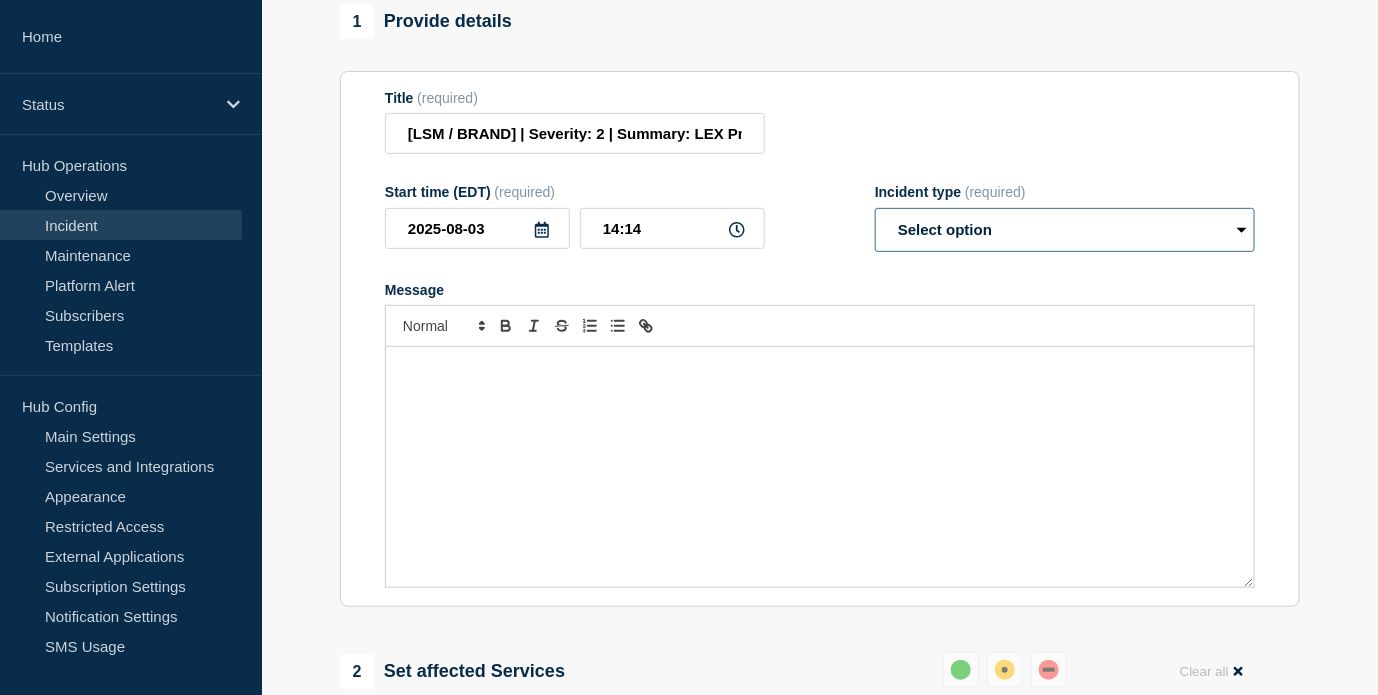 click on "Select option Investigating Identified Monitoring Resolved" at bounding box center (1065, 230) 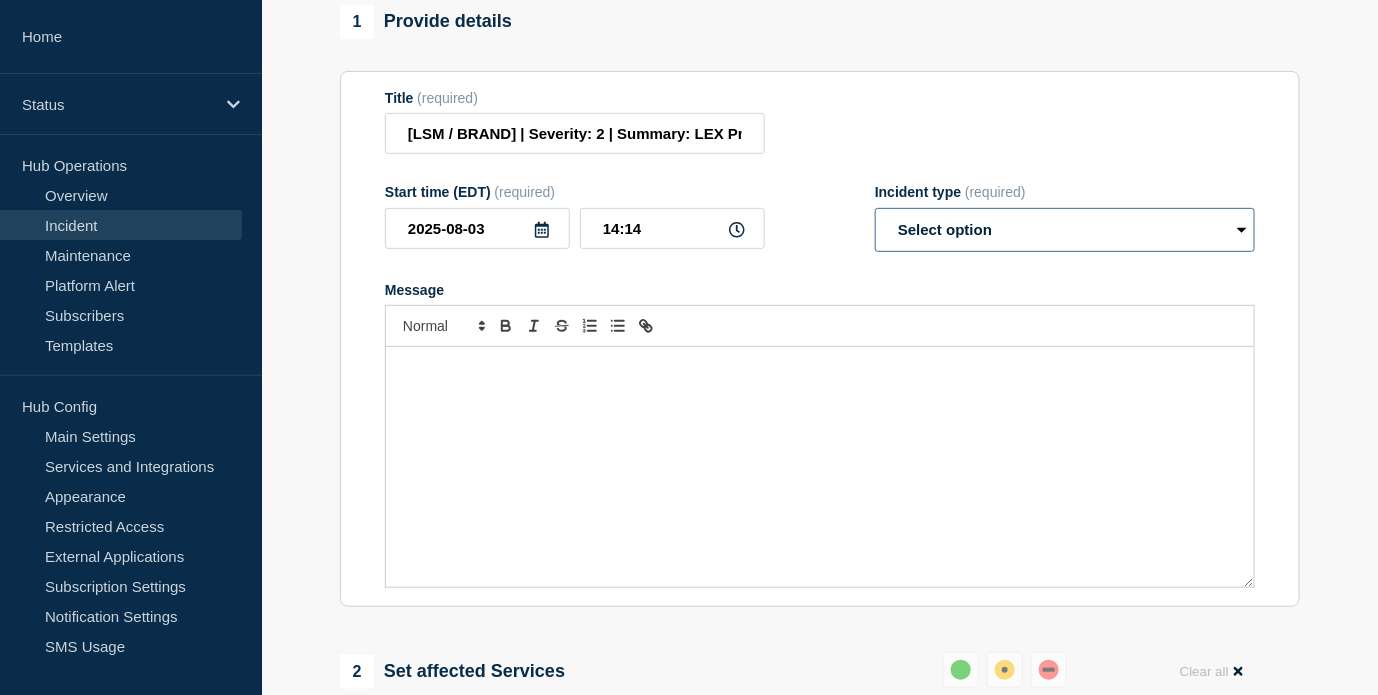 select on "resolved" 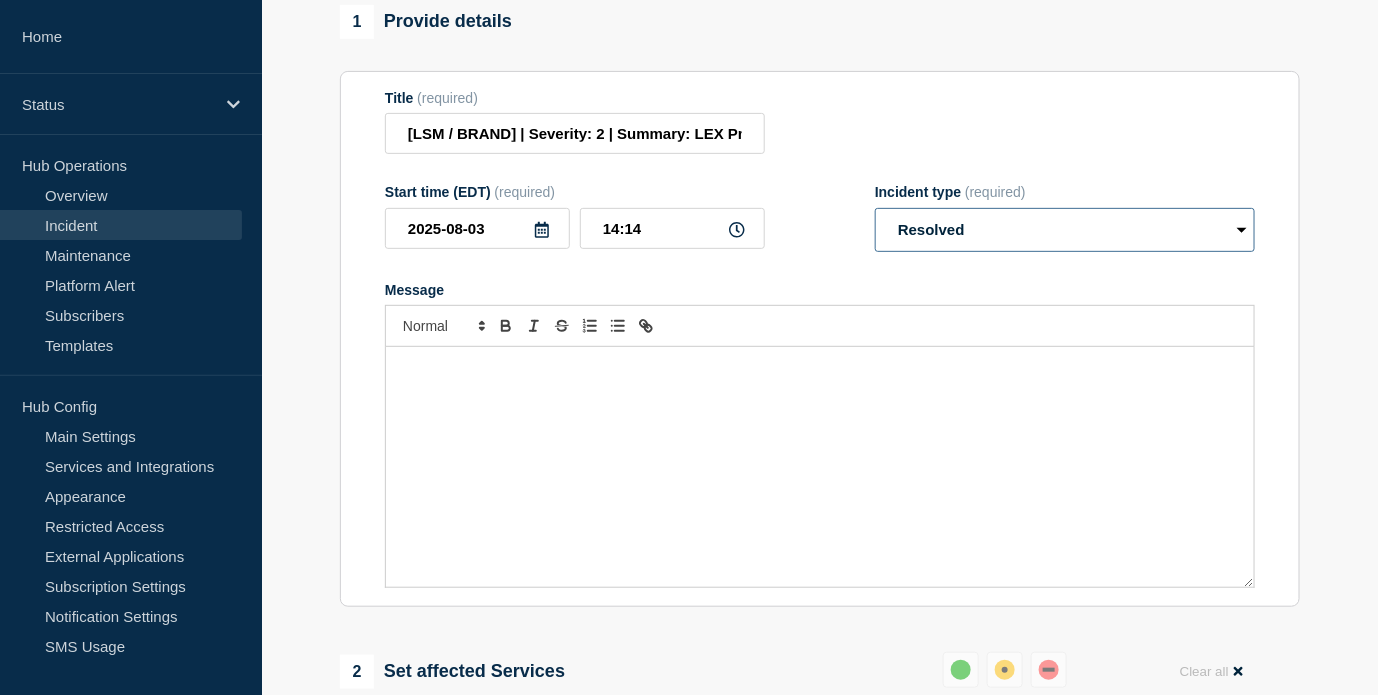 click on "Select option Investigating Identified Monitoring Resolved" at bounding box center (1065, 230) 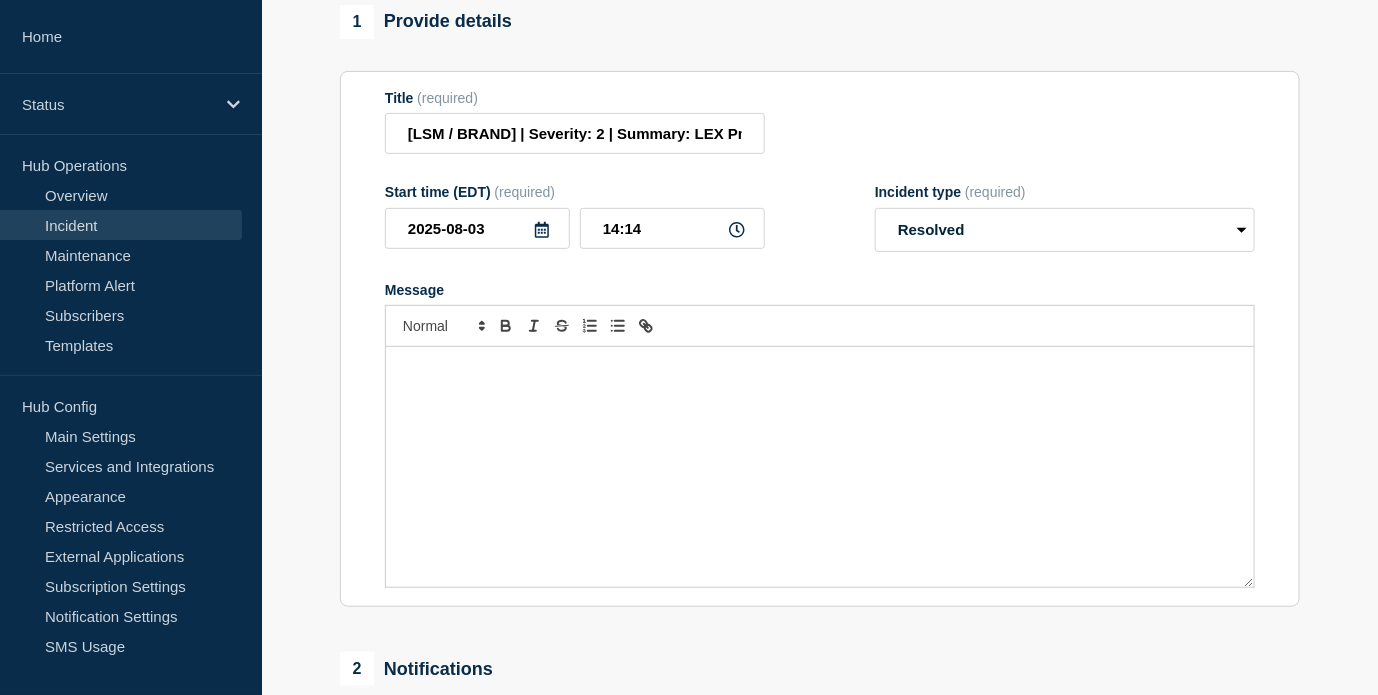 click at bounding box center (820, 467) 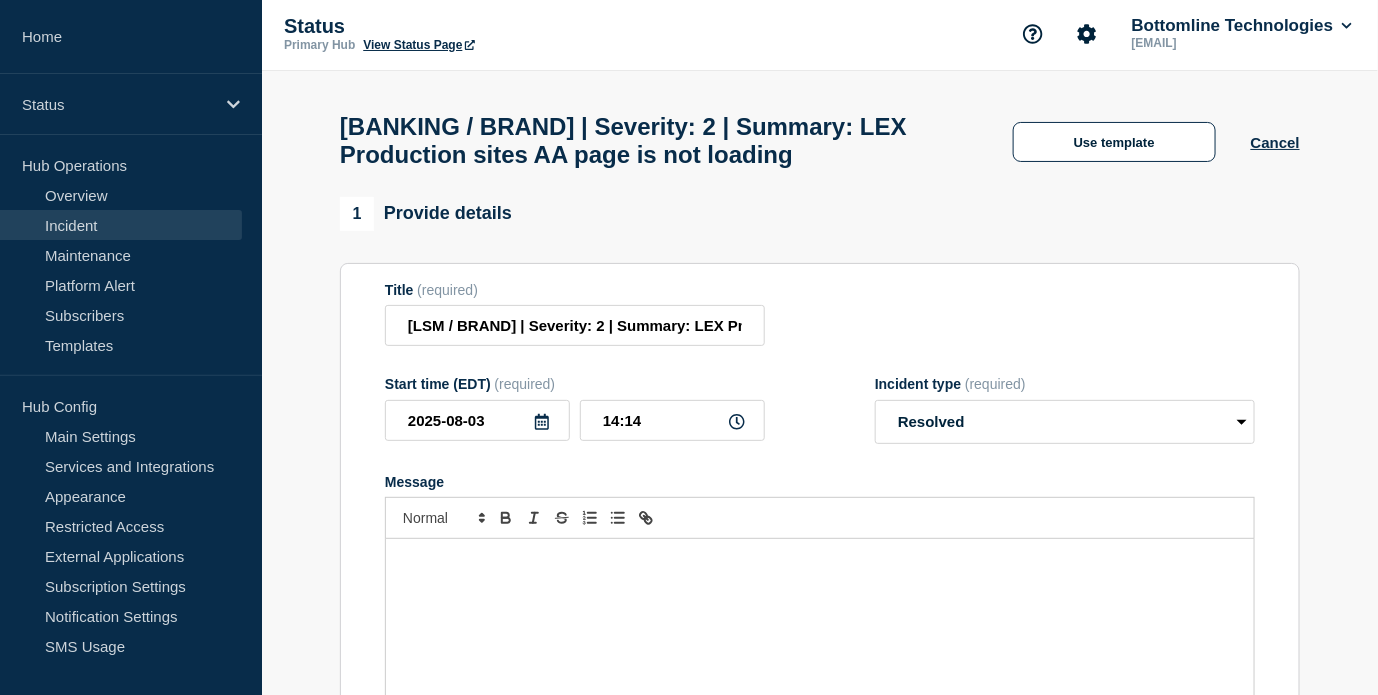 scroll, scrollTop: 0, scrollLeft: 0, axis: both 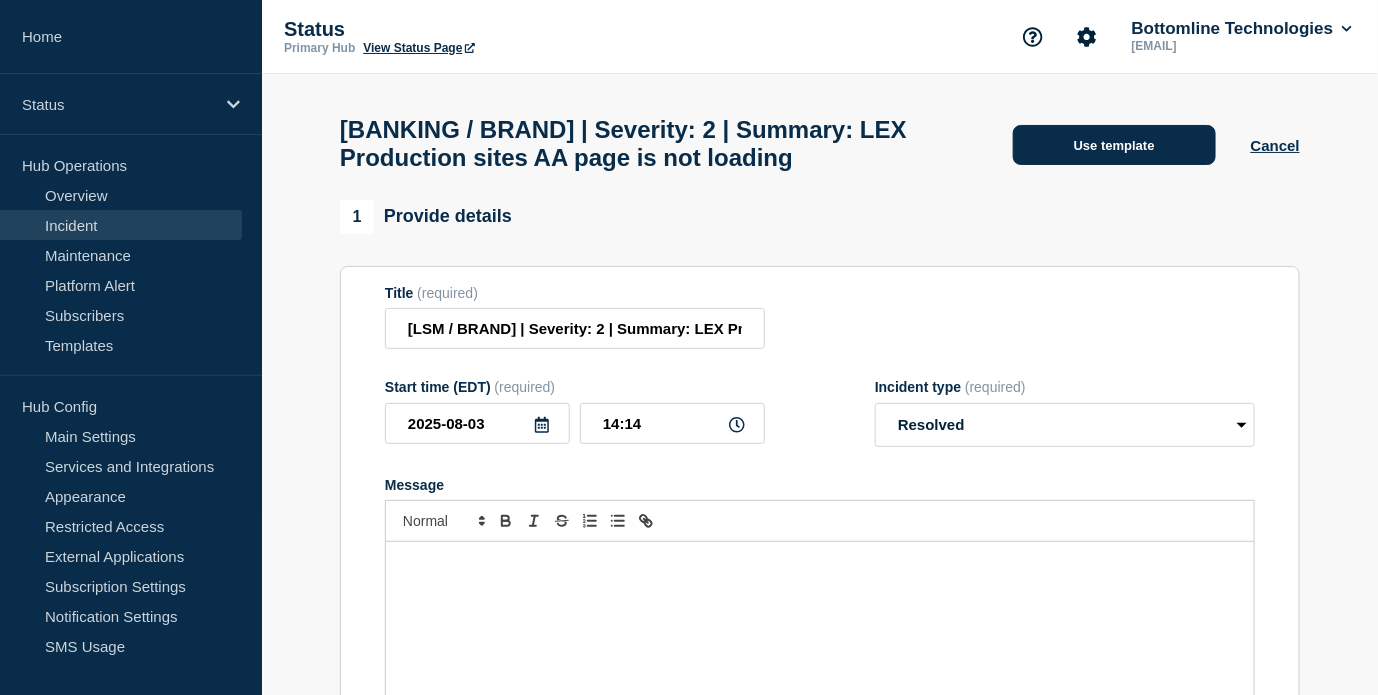 click on "Use template" at bounding box center [1114, 145] 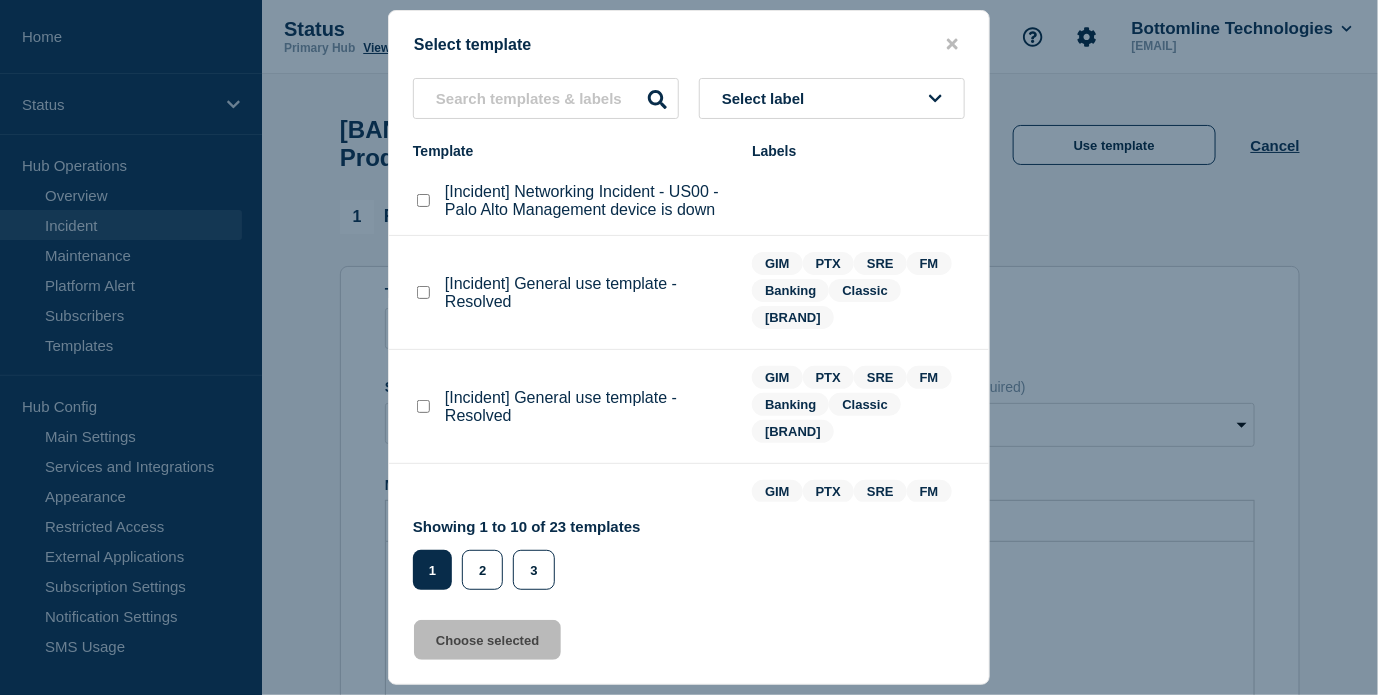 click at bounding box center (423, 406) 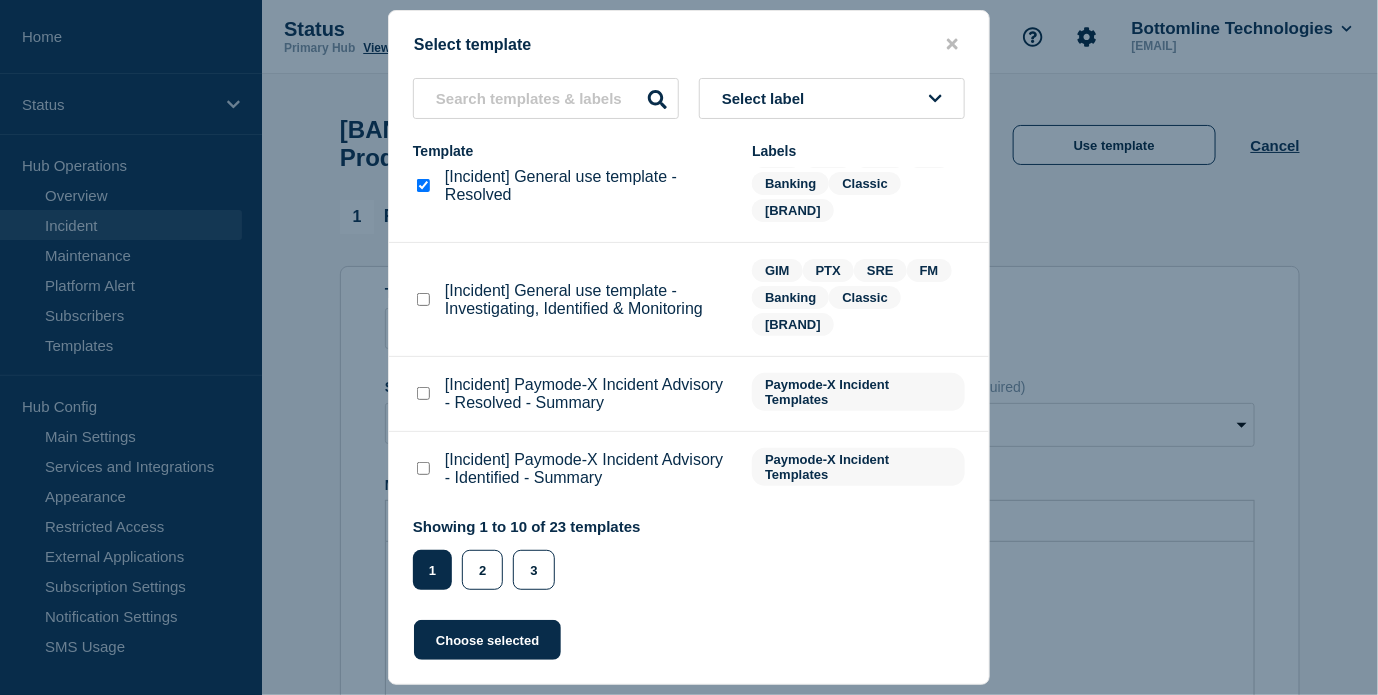 scroll, scrollTop: 222, scrollLeft: 0, axis: vertical 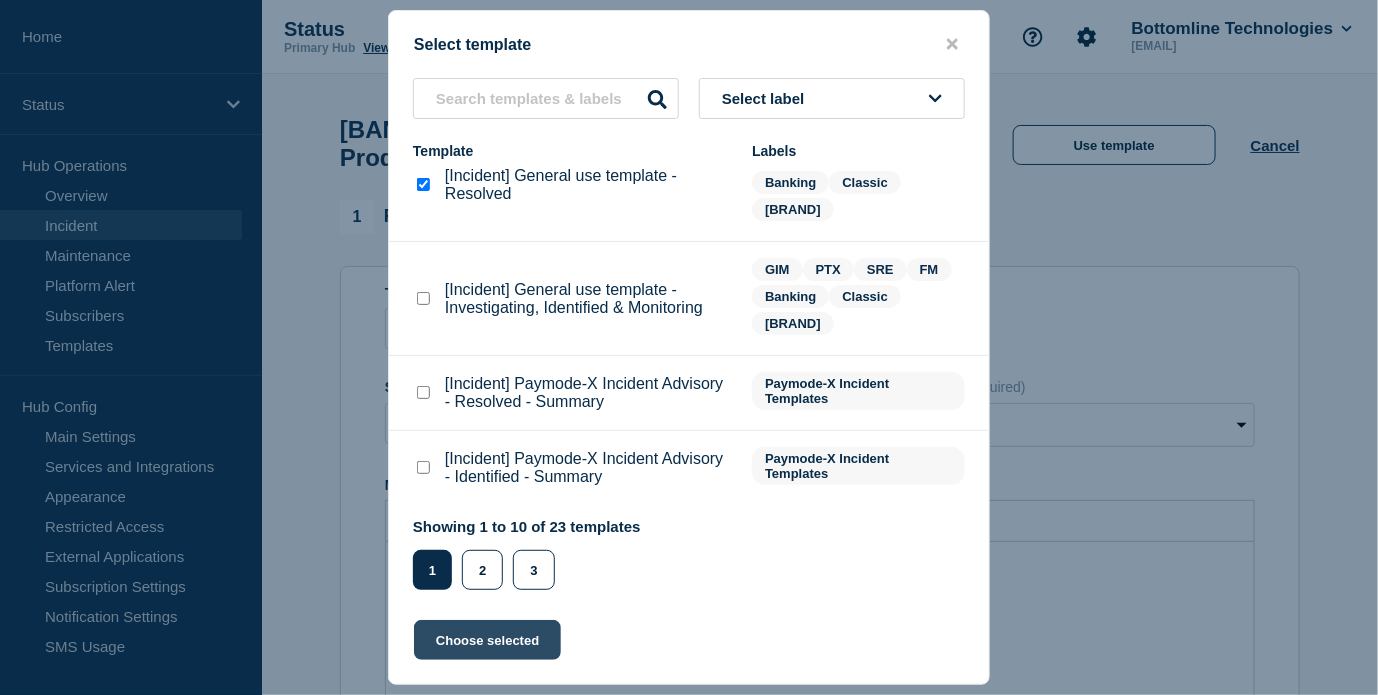 click on "Choose selected" 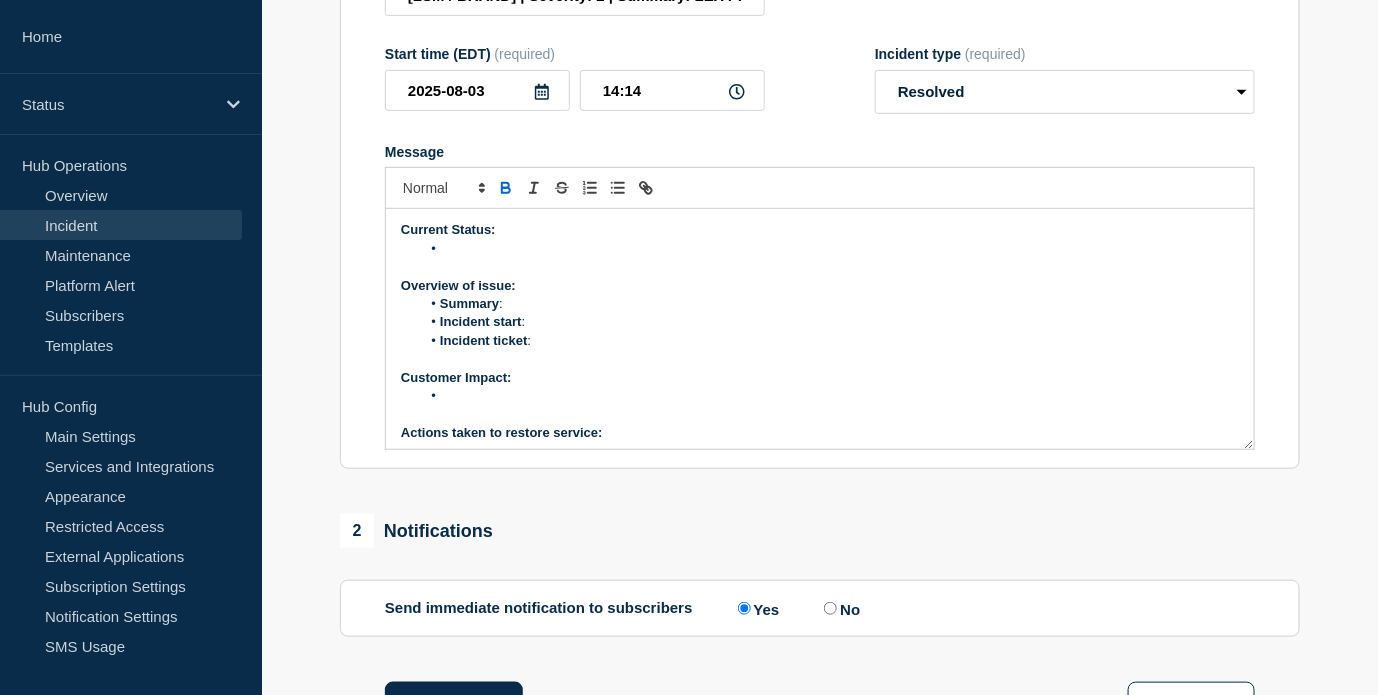 scroll, scrollTop: 444, scrollLeft: 0, axis: vertical 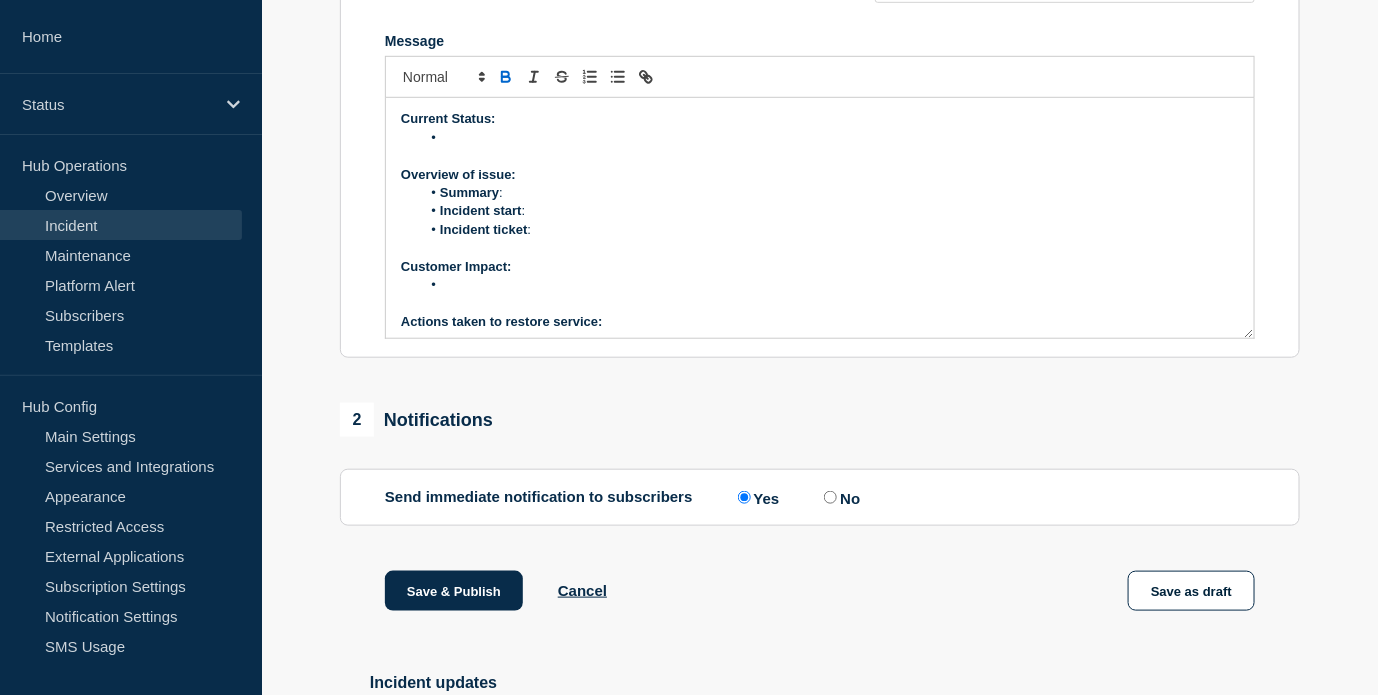 click on "Incident ticket :" at bounding box center [830, 230] 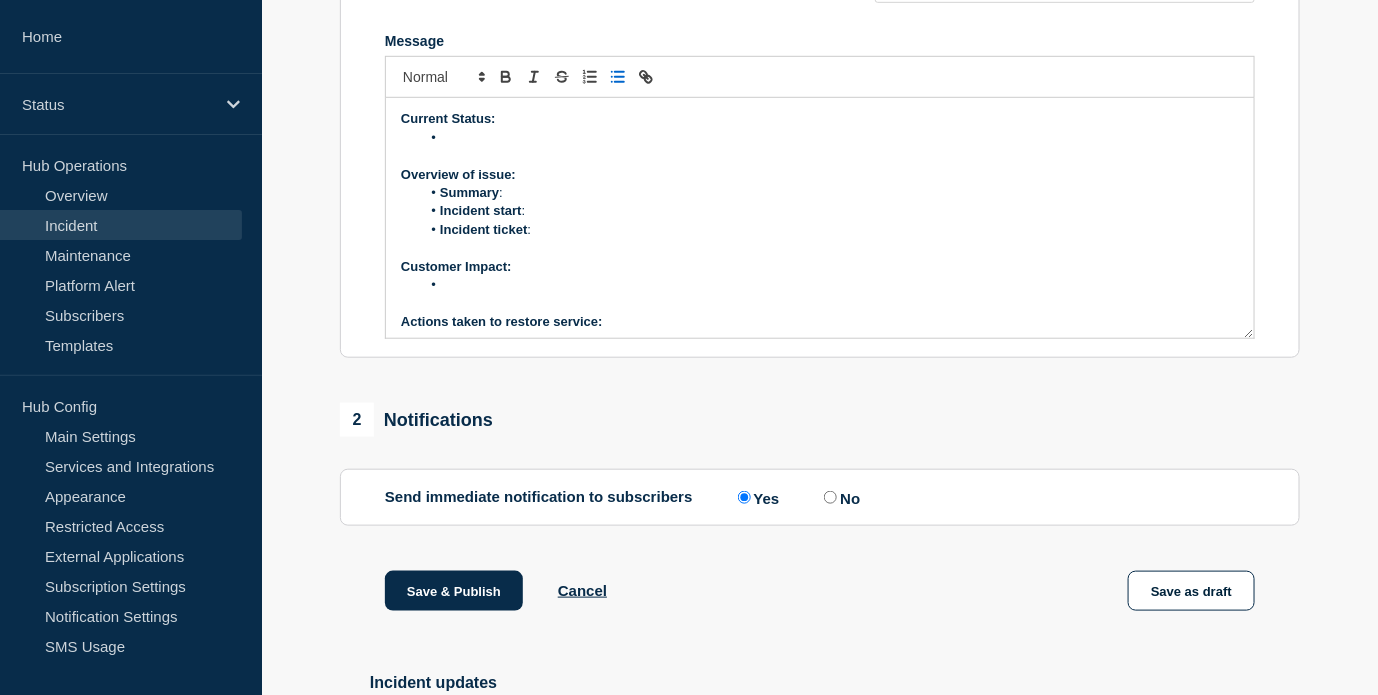 type 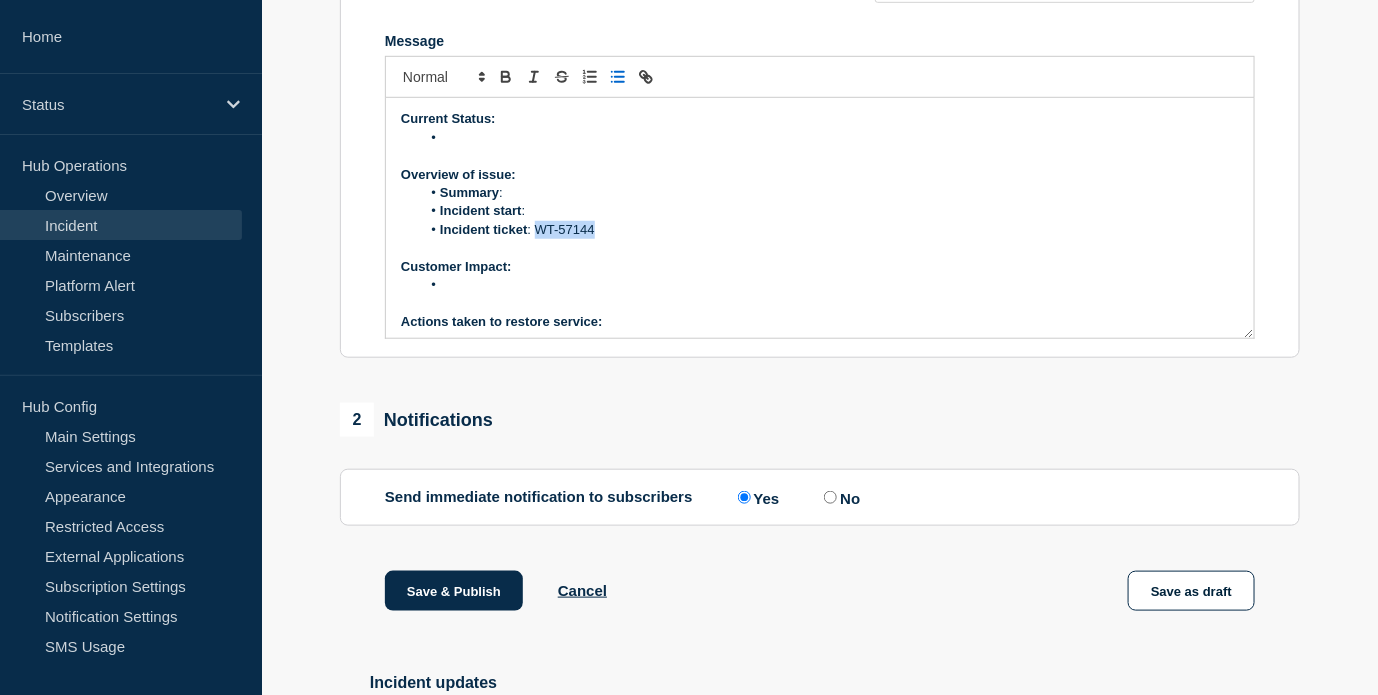 drag, startPoint x: 610, startPoint y: 277, endPoint x: 536, endPoint y: 274, distance: 74.06078 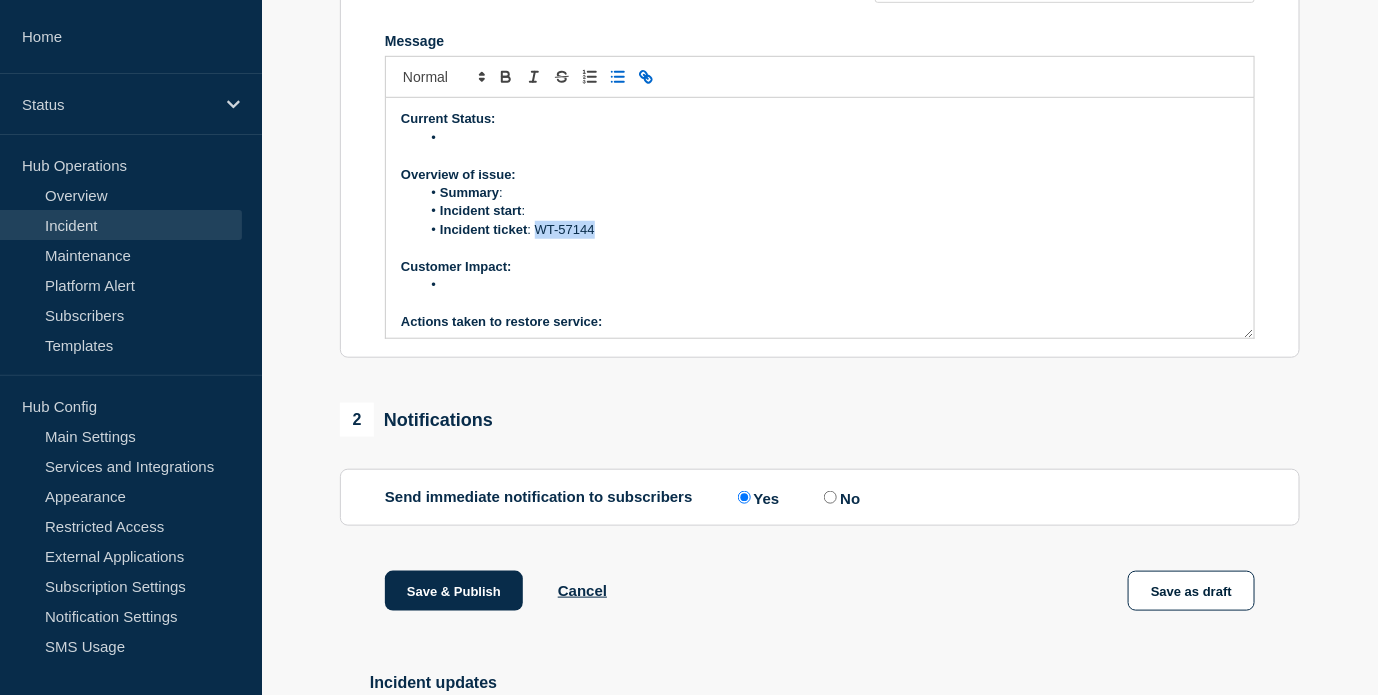 click 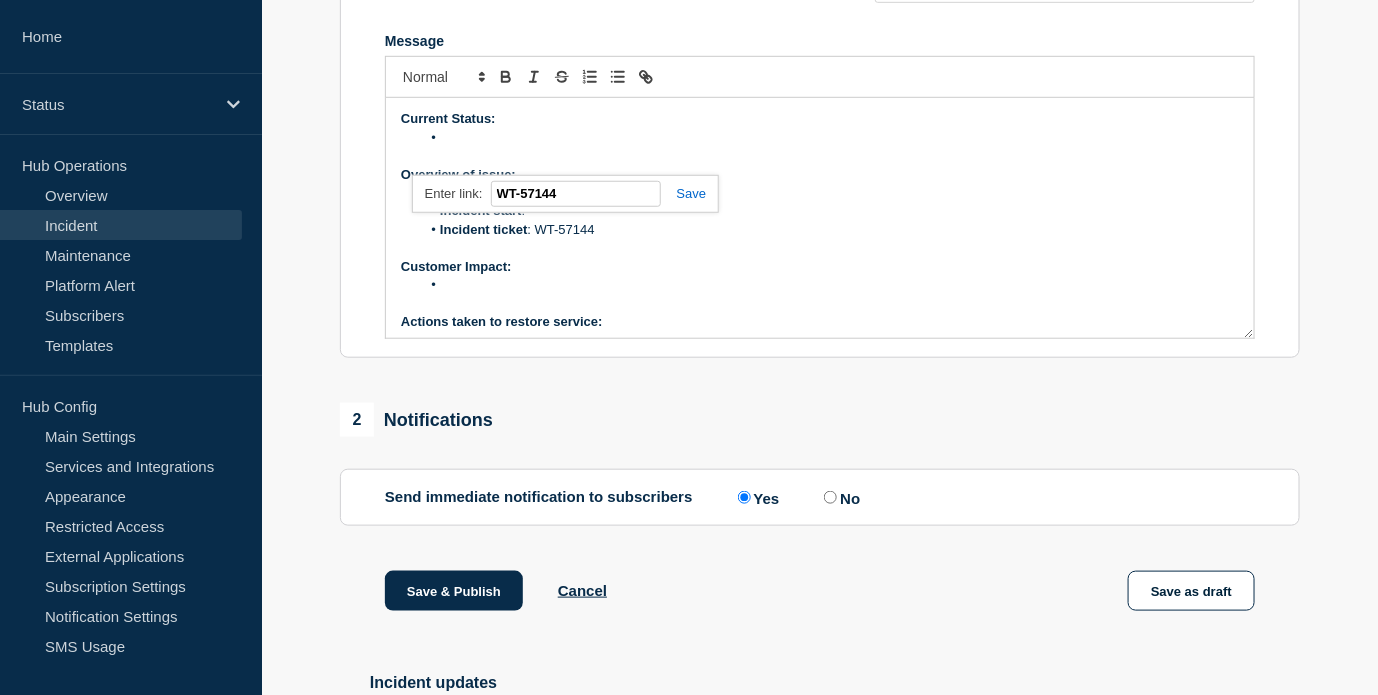 paste on "https://jira.bottomline.tech/browse/" 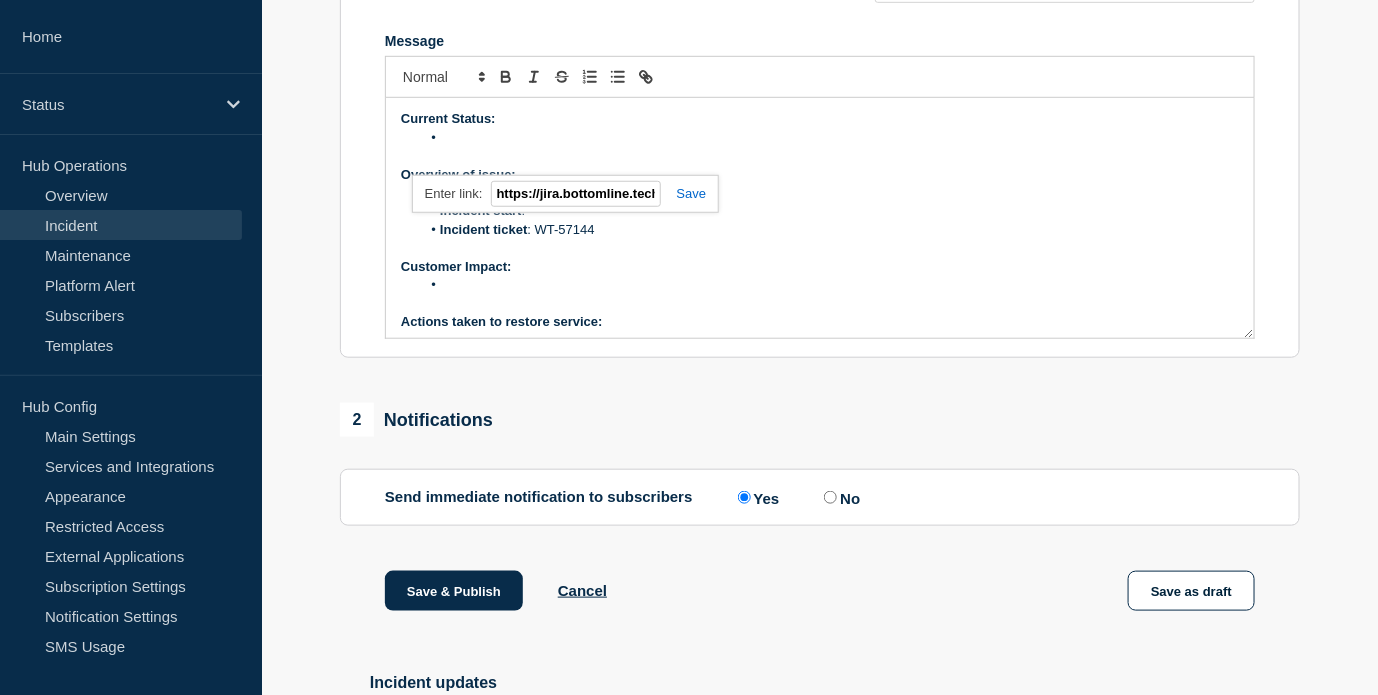 scroll, scrollTop: 0, scrollLeft: 117, axis: horizontal 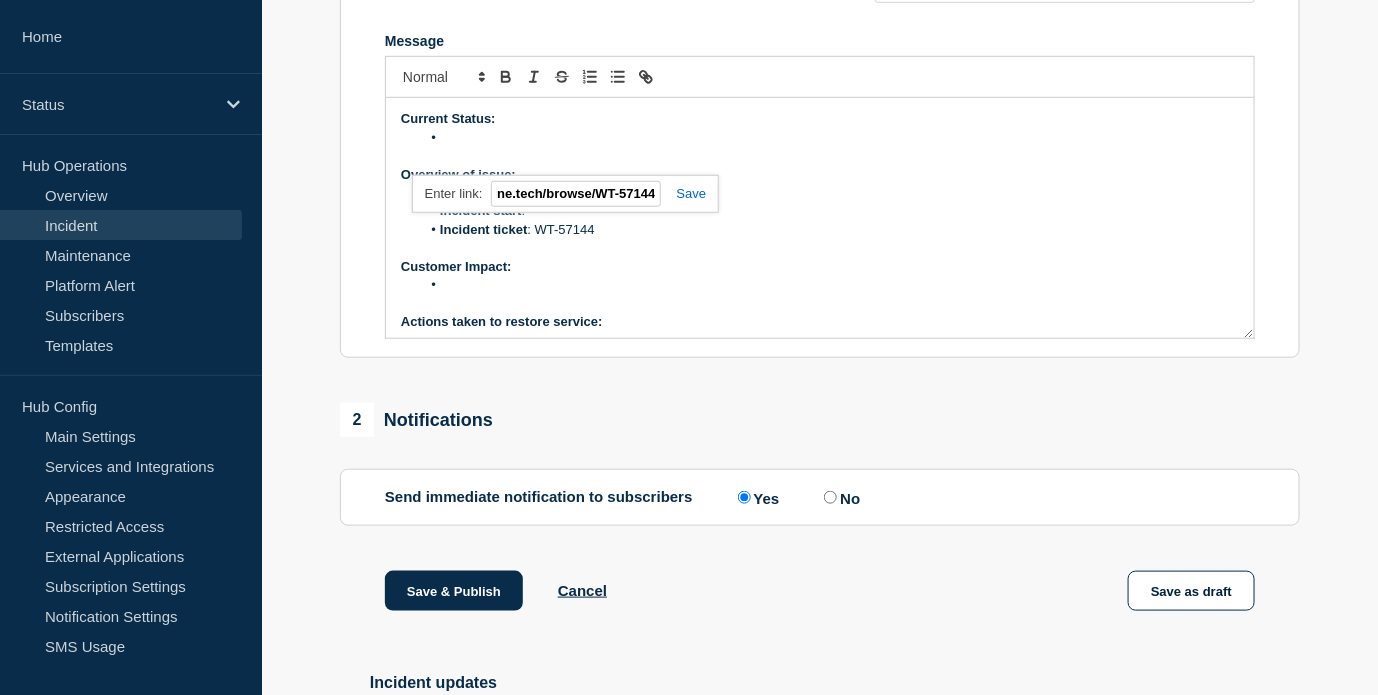type on "https://jira.bottomline.tech/browse/WT-57144" 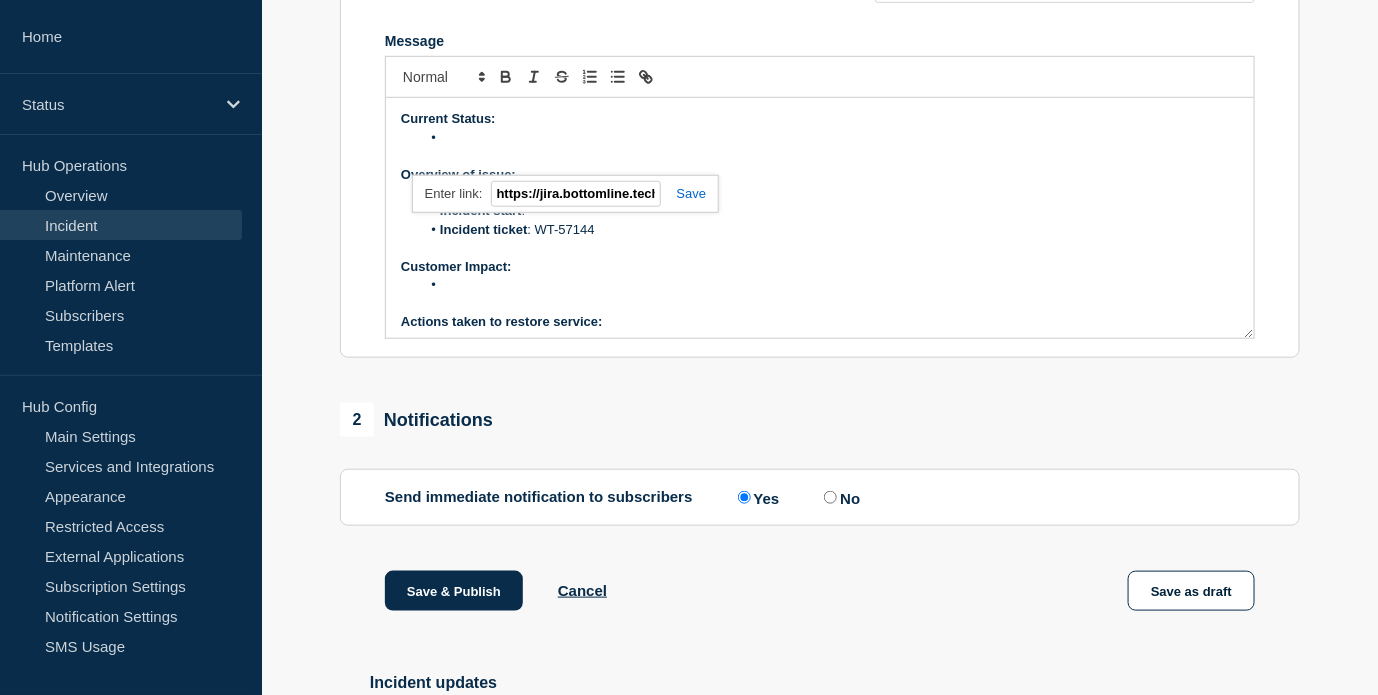 click at bounding box center (684, 193) 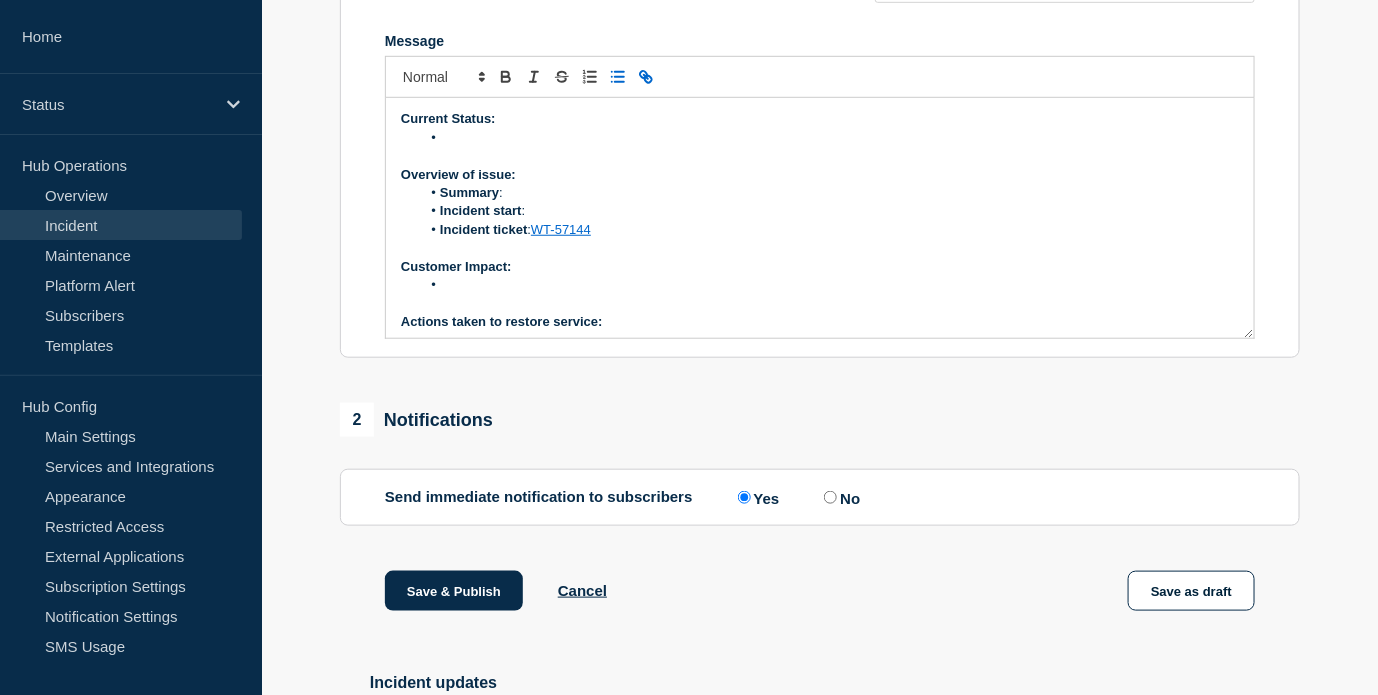 click on "Incident start :" at bounding box center [830, 211] 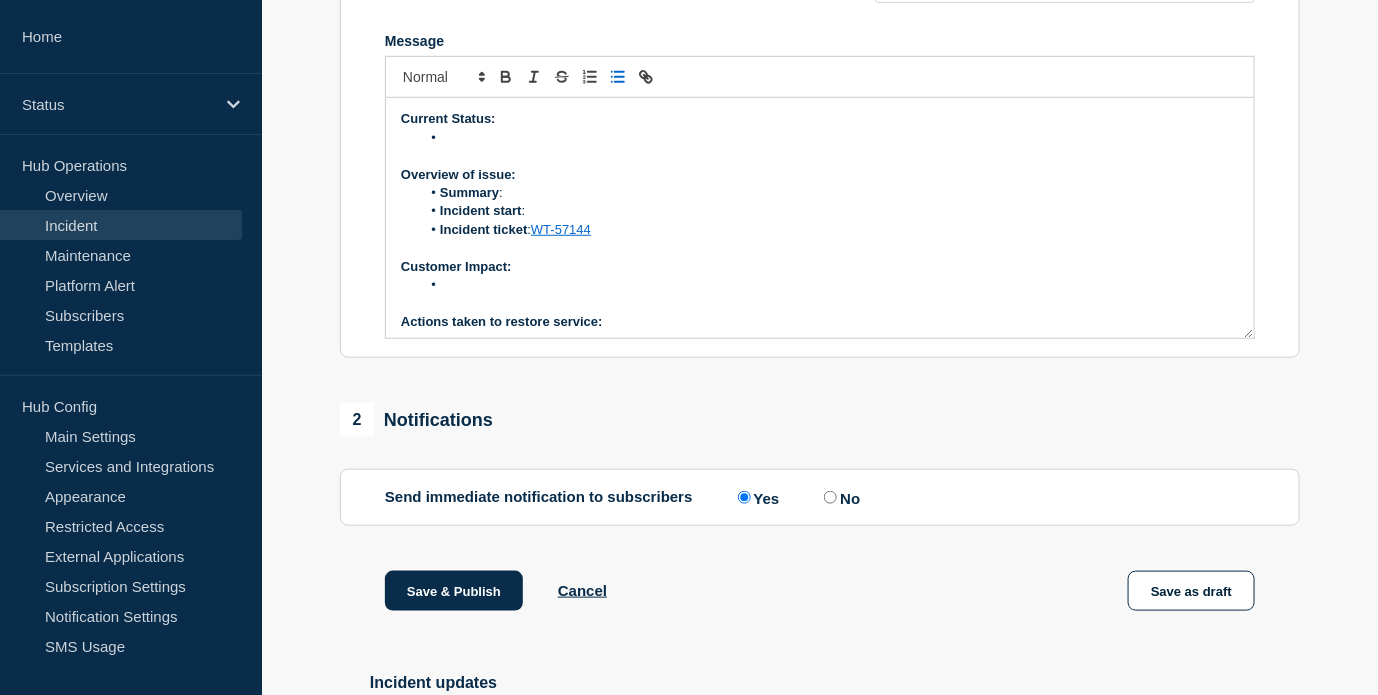 click at bounding box center (830, 285) 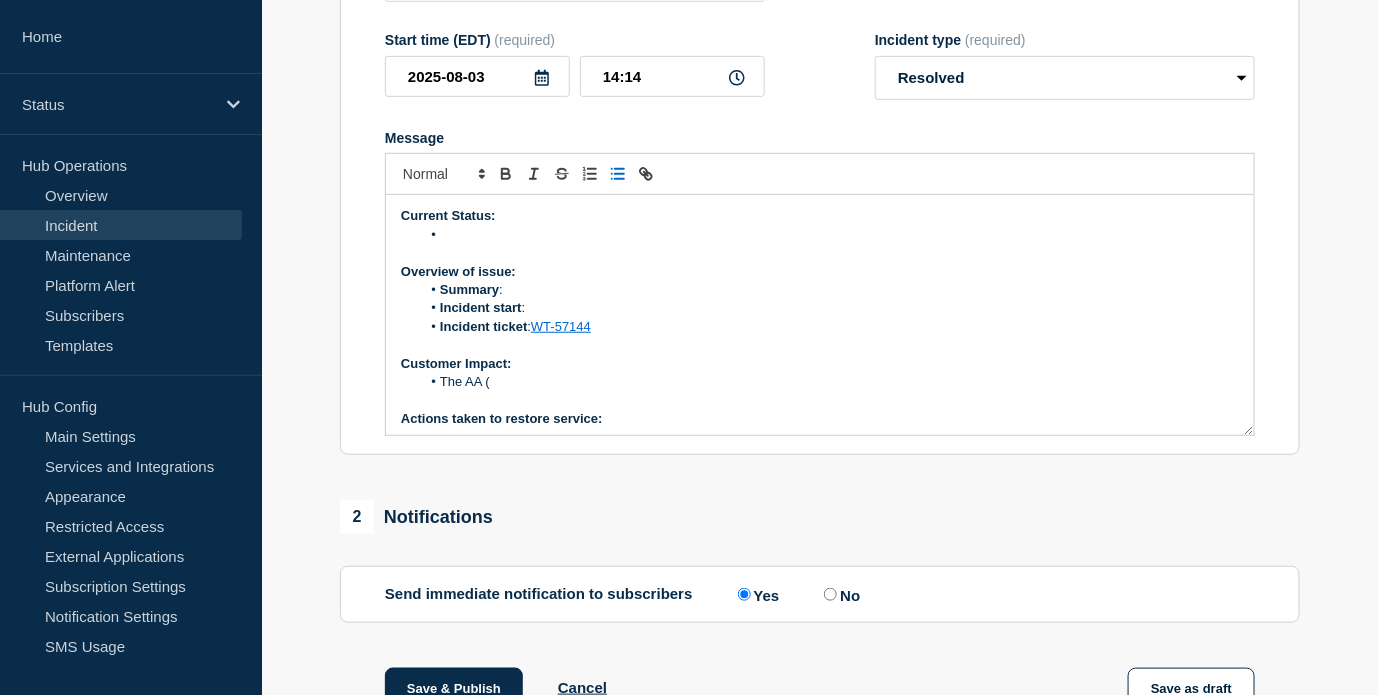 scroll, scrollTop: 222, scrollLeft: 0, axis: vertical 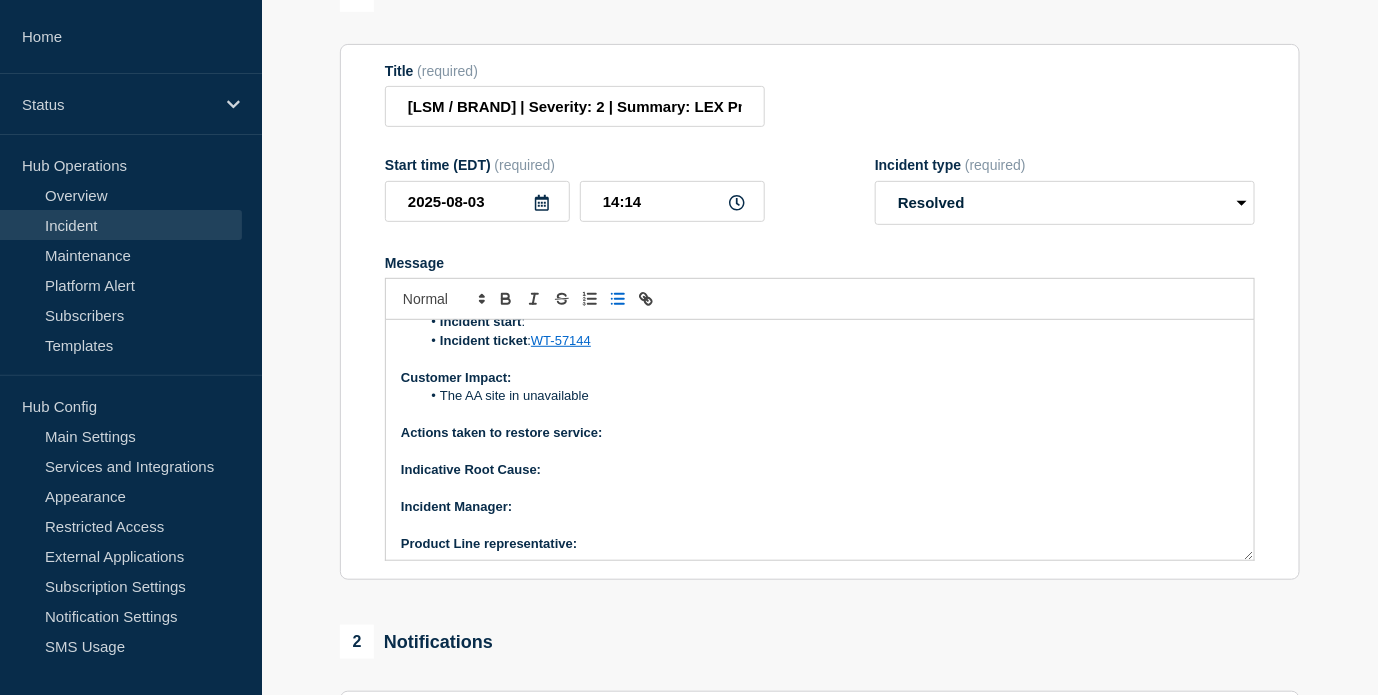 click on "Actions taken to restore service:" at bounding box center [820, 433] 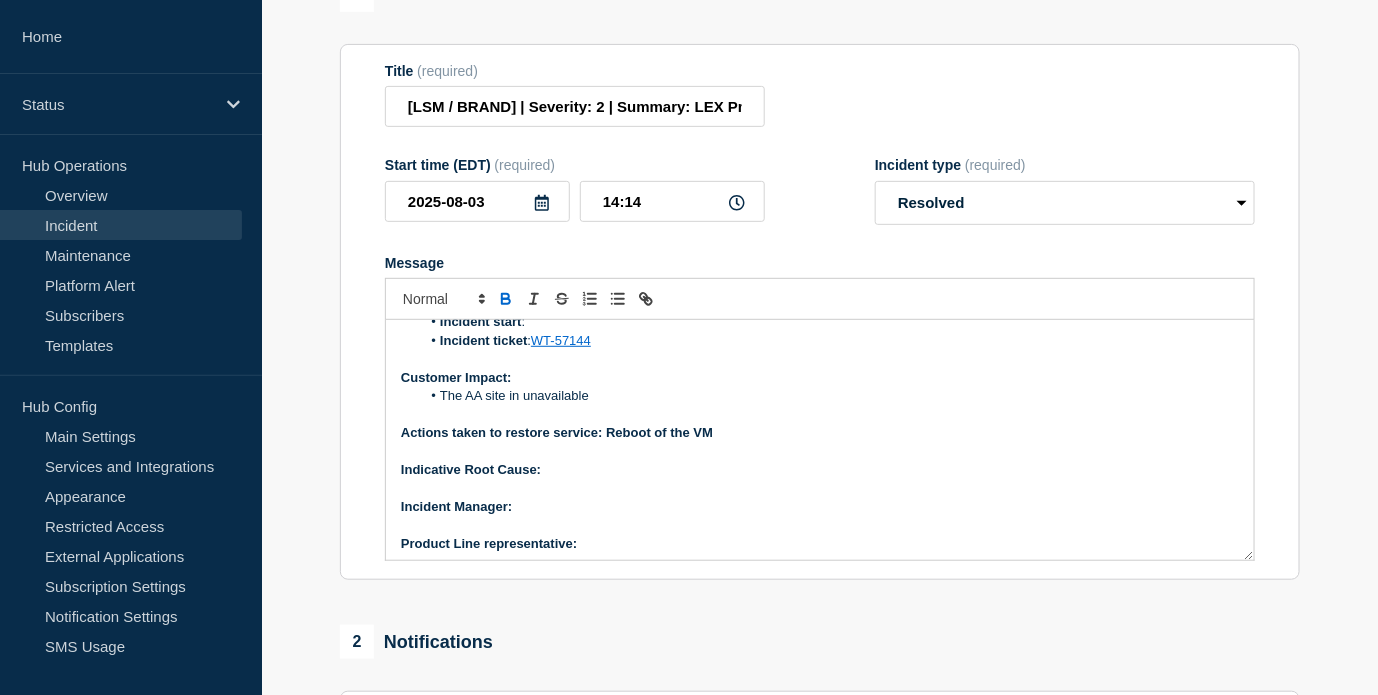 drag, startPoint x: 740, startPoint y: 474, endPoint x: 606, endPoint y: 477, distance: 134.03358 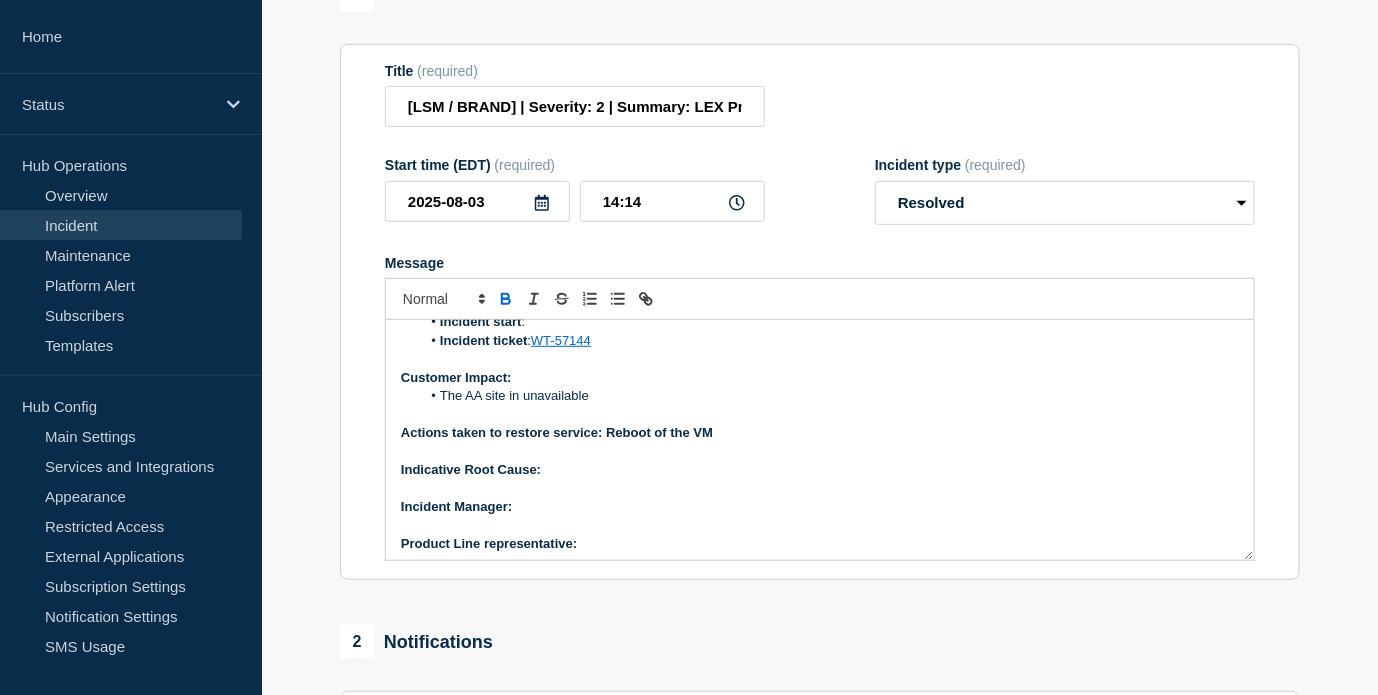 click on "Actions taken to restore service: Reboot of the VM" at bounding box center [820, 433] 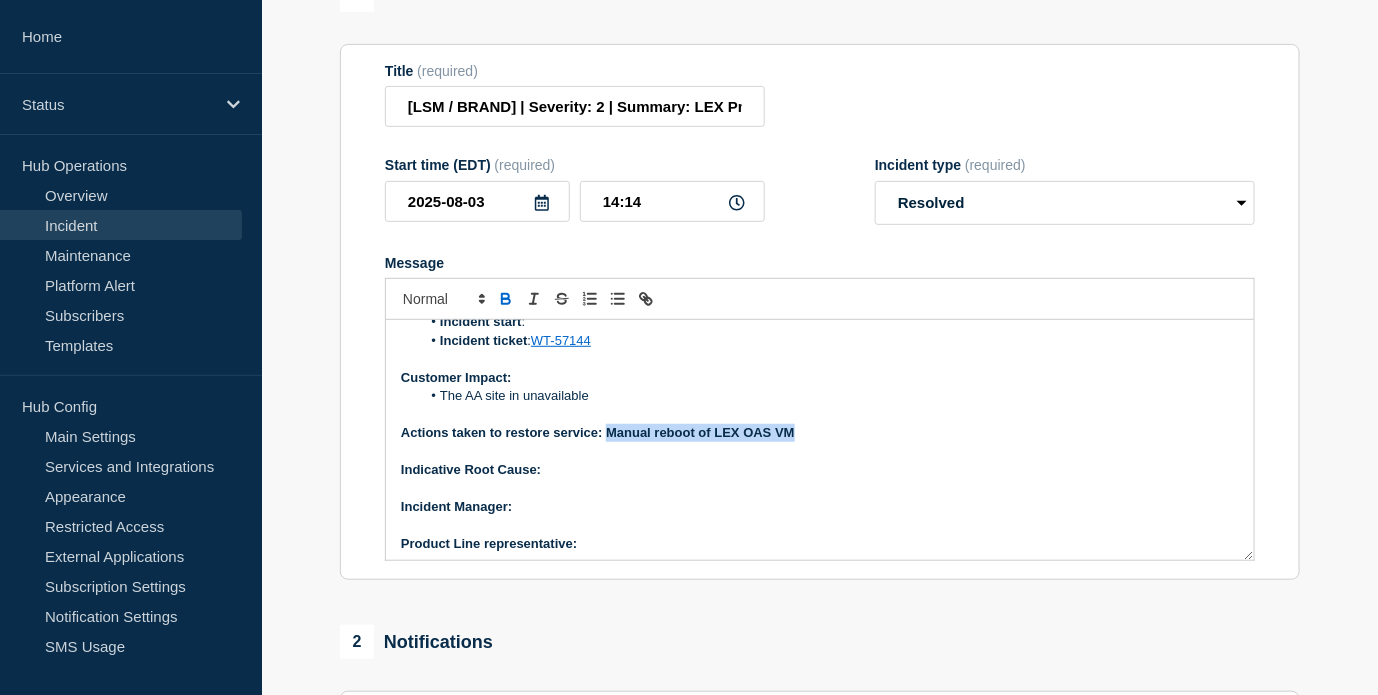 drag, startPoint x: 824, startPoint y: 484, endPoint x: 591, endPoint y: 450, distance: 235.46762 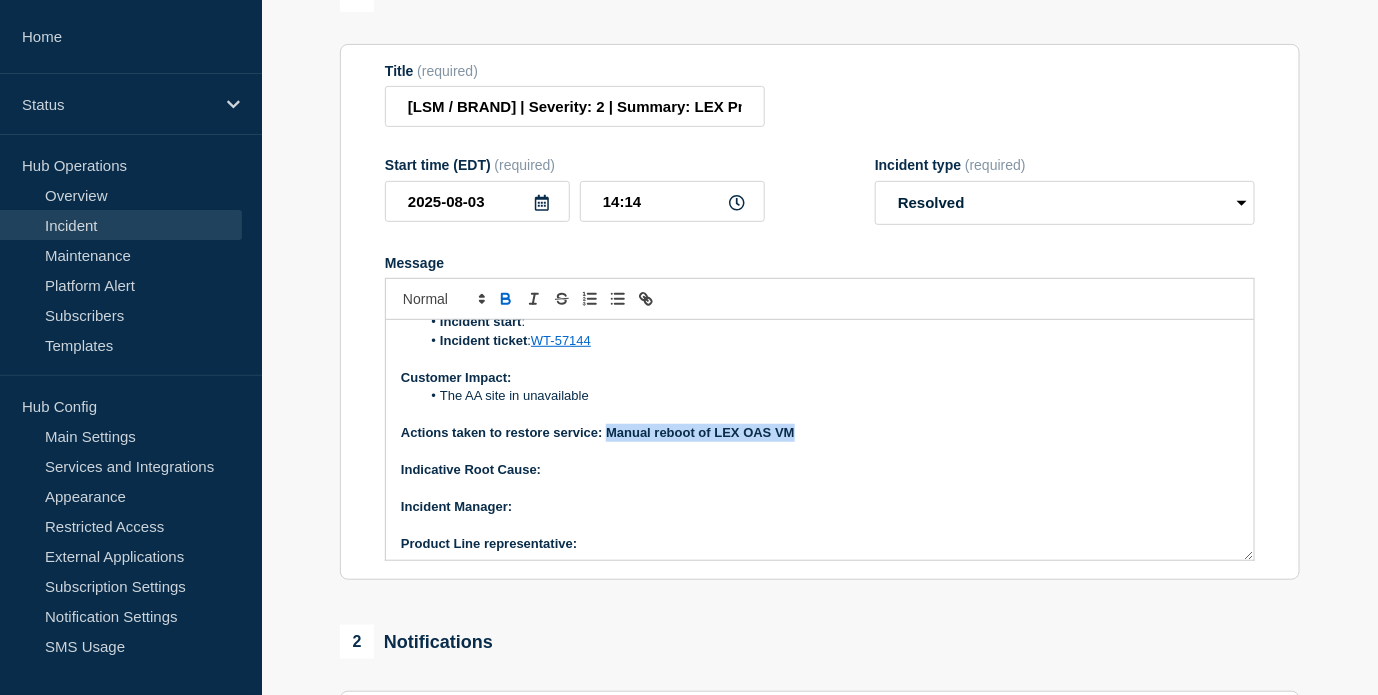 click on "Actions taken to restore service: Manual reboot of LEX OAS VM" at bounding box center (820, 433) 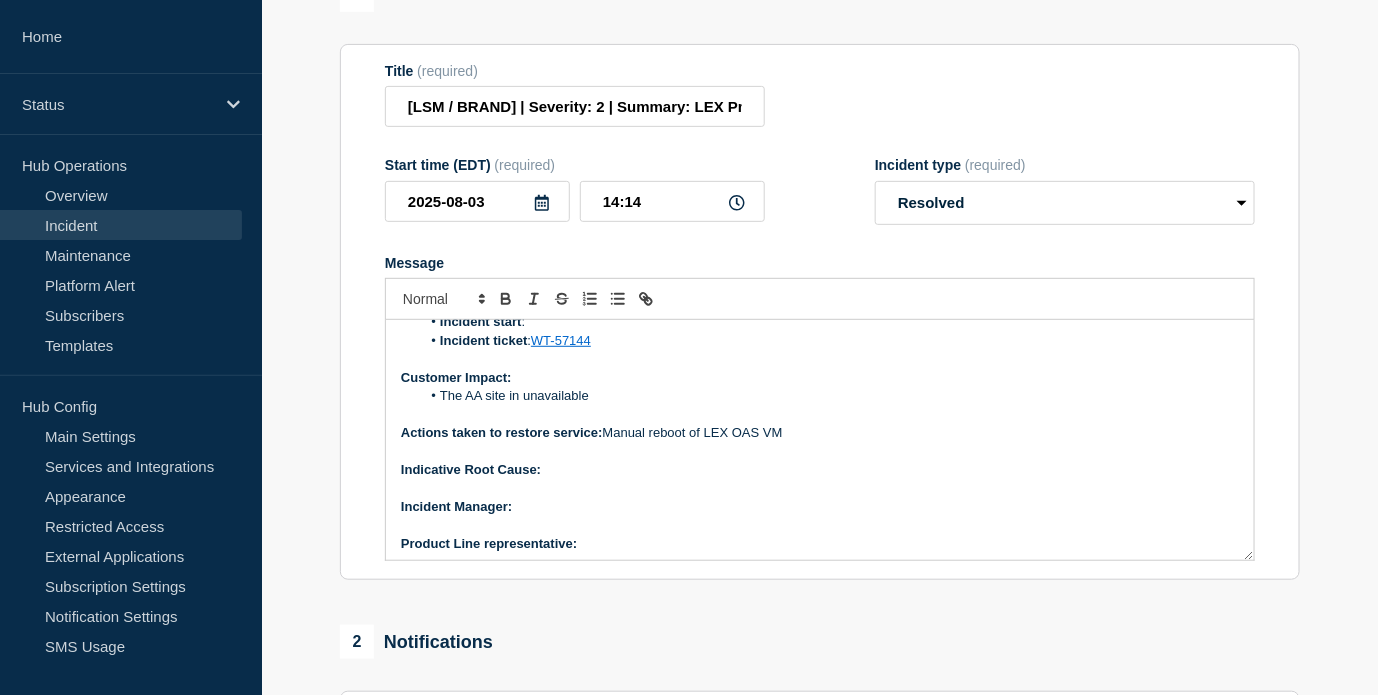 click on "Indicative Root Cause:" at bounding box center [820, 470] 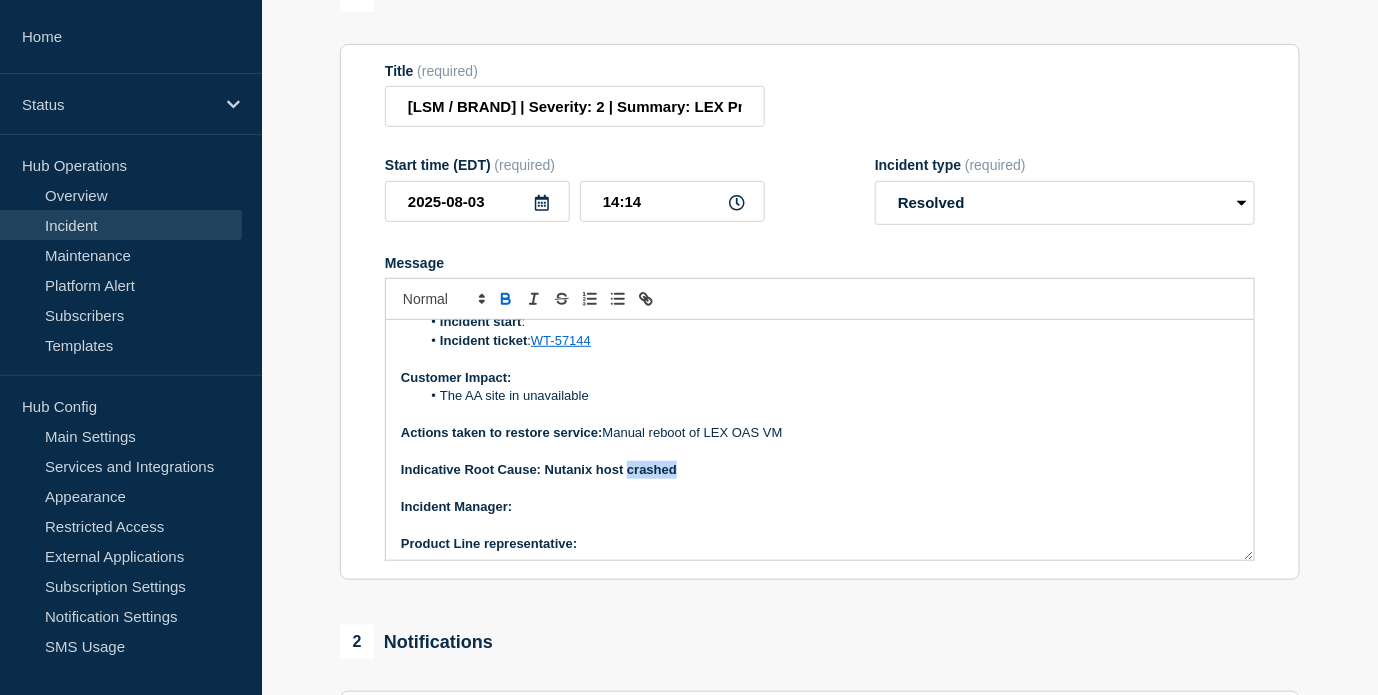 drag, startPoint x: 691, startPoint y: 510, endPoint x: 628, endPoint y: 520, distance: 63.788715 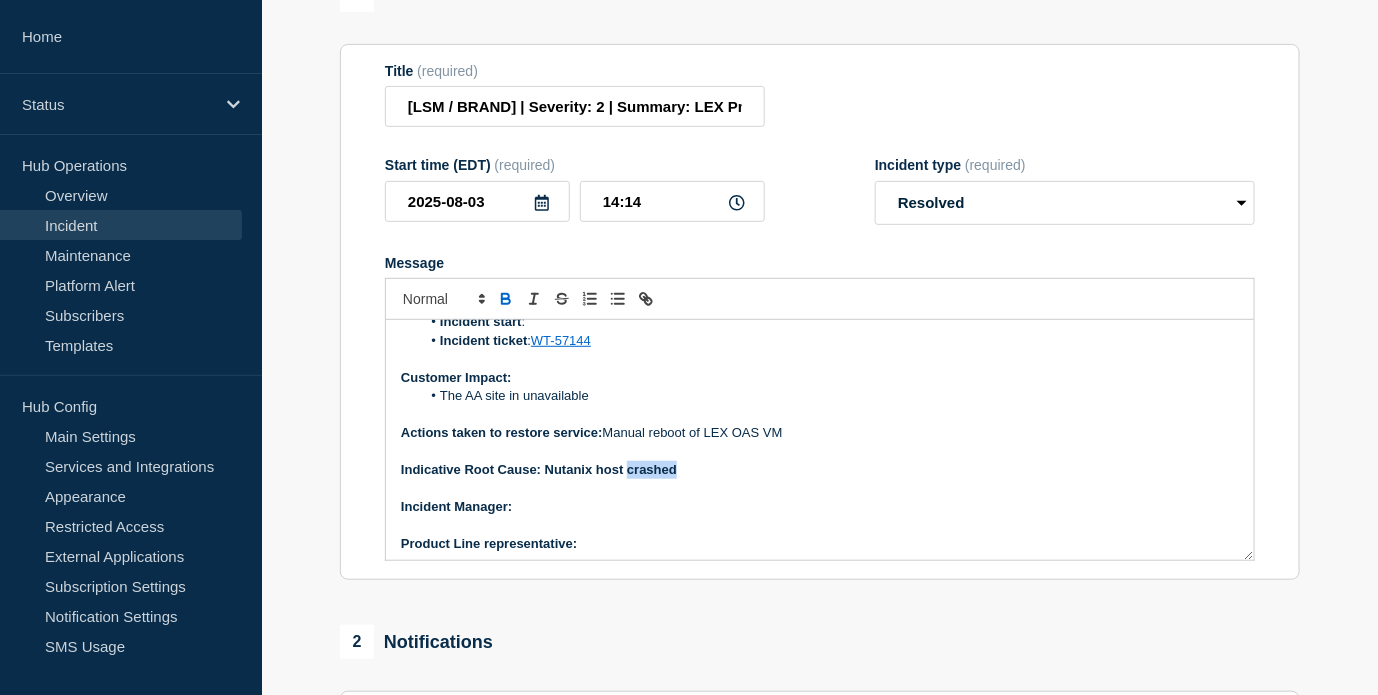 click on "Indicative Root Cause: Nutanix host crashed" at bounding box center (820, 470) 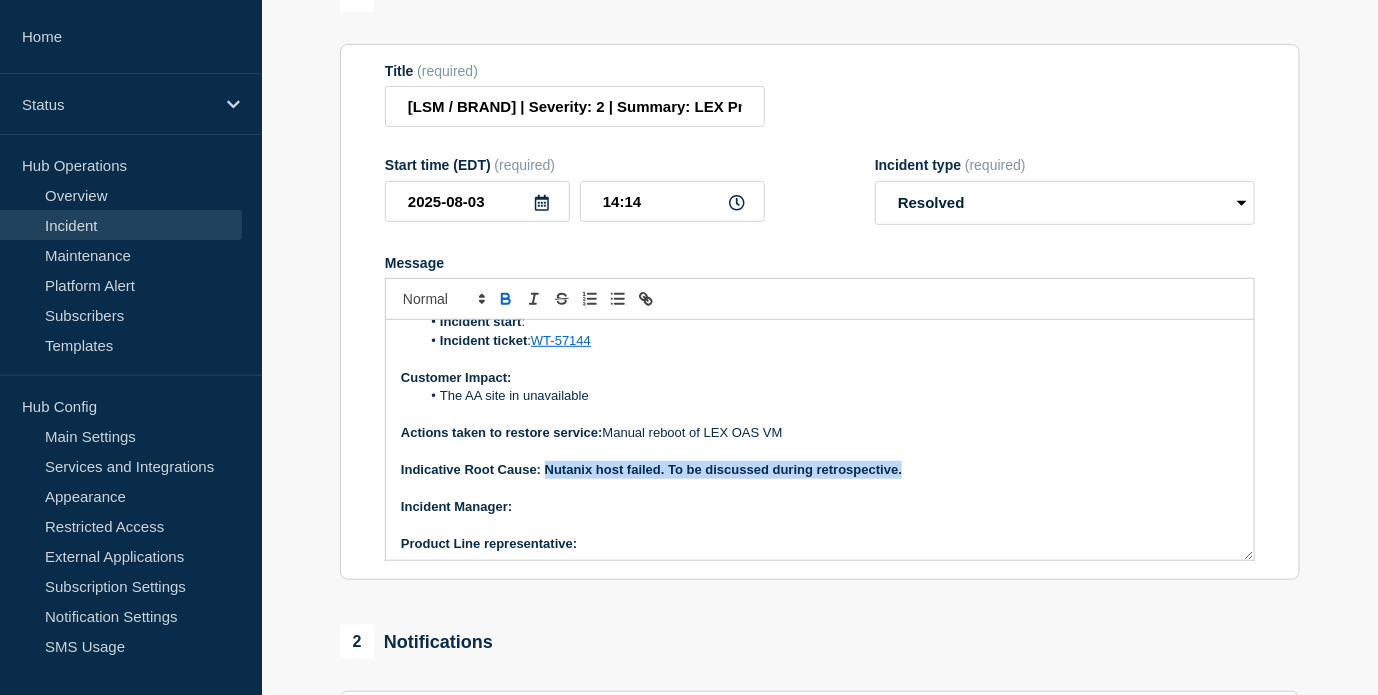drag, startPoint x: 925, startPoint y: 515, endPoint x: 545, endPoint y: 521, distance: 380.04736 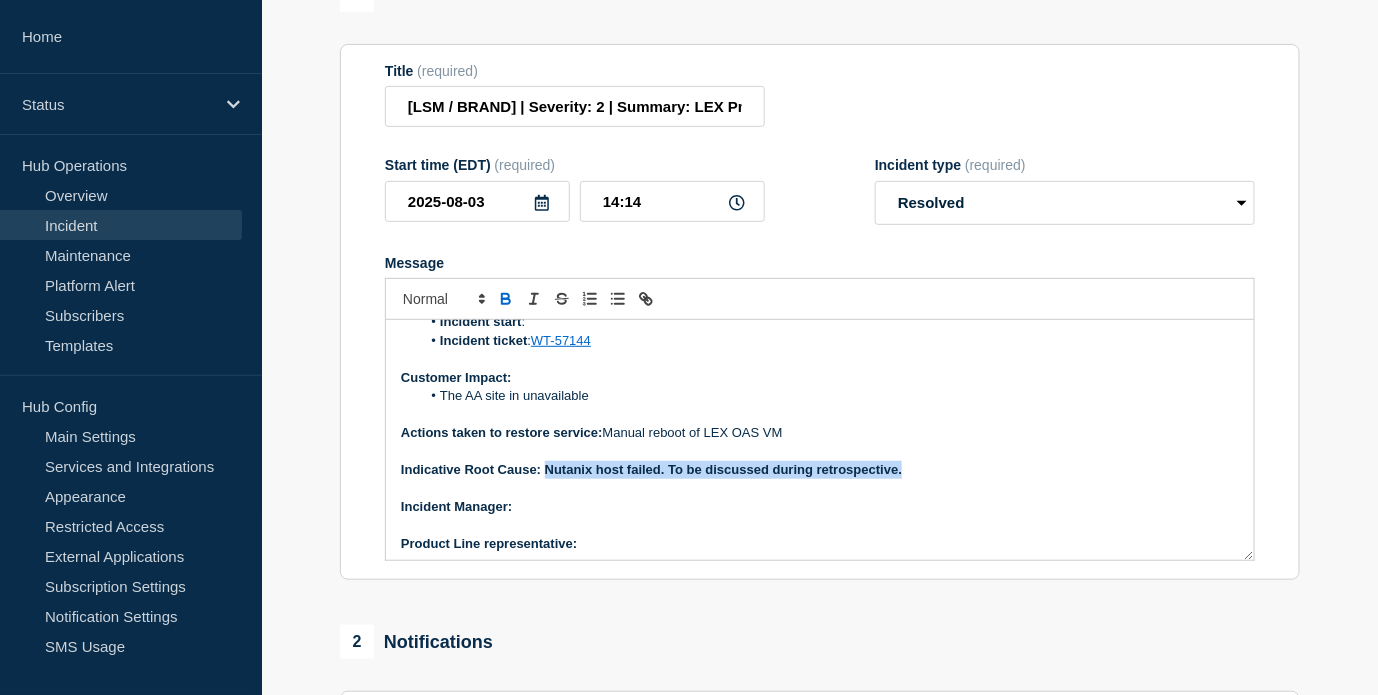 click on "Indicative Root Cause: Nutanix host failed. To be discussed during retrospective." at bounding box center (820, 470) 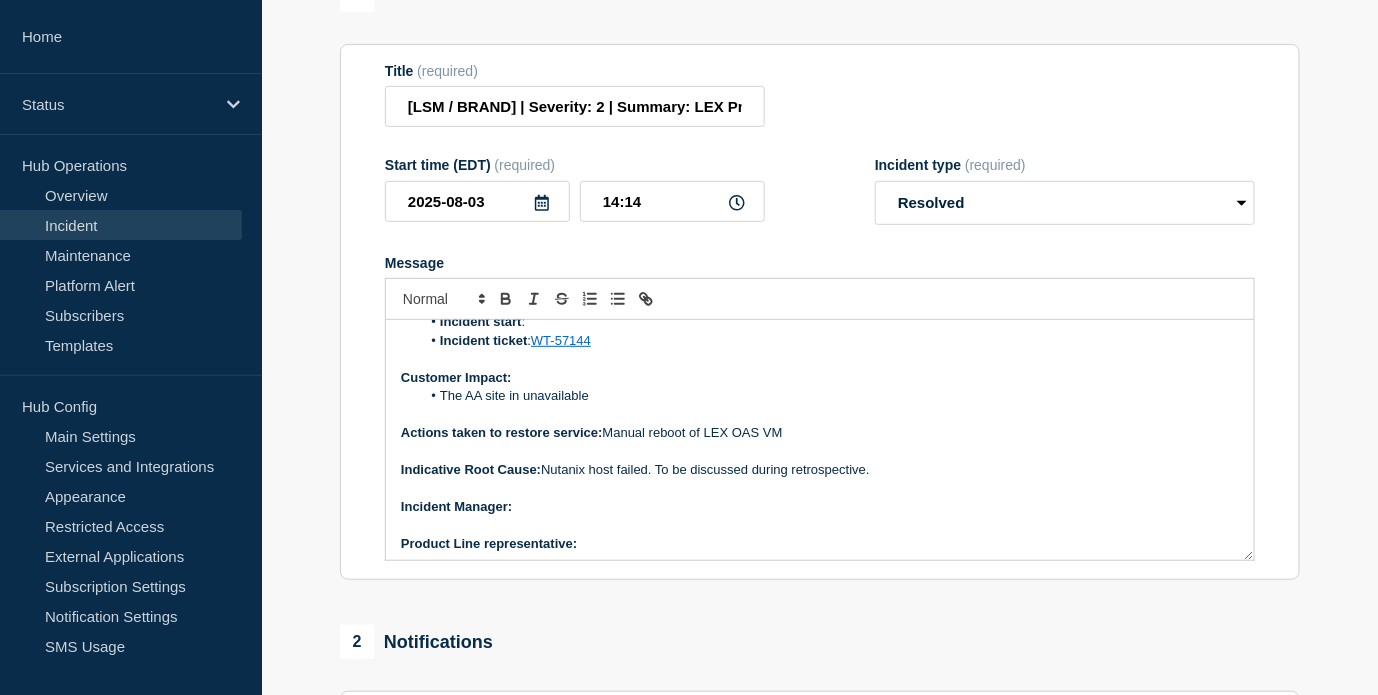 click on "﻿Incident Manager:" at bounding box center (820, 507) 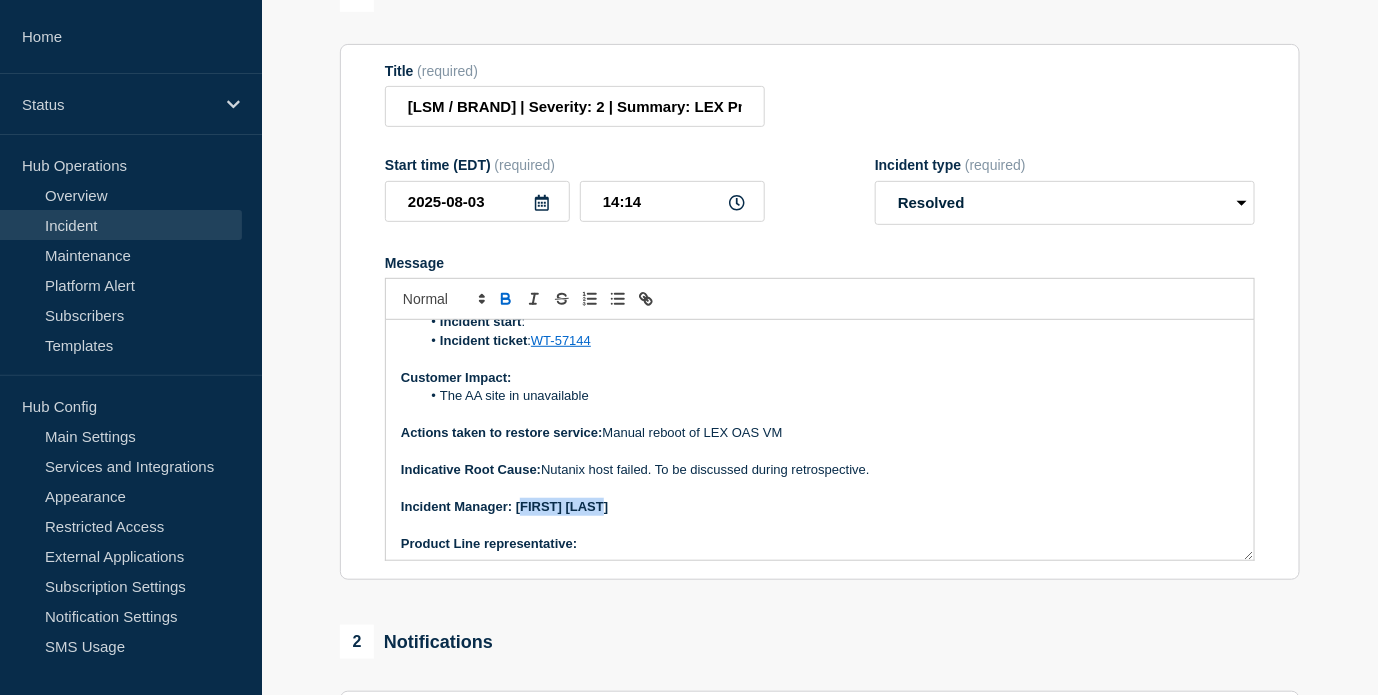 drag, startPoint x: 608, startPoint y: 548, endPoint x: 517, endPoint y: 554, distance: 91.197586 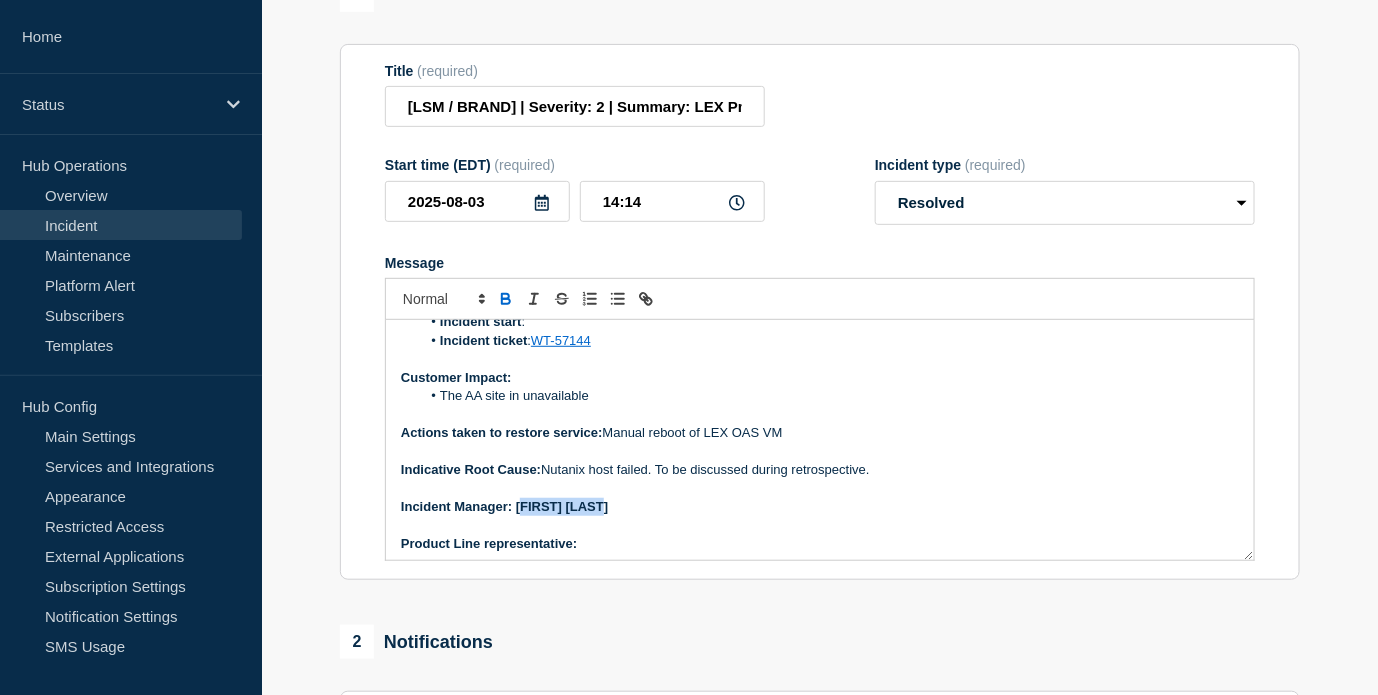click on "﻿Incident Manager: [PERSON]" at bounding box center [820, 507] 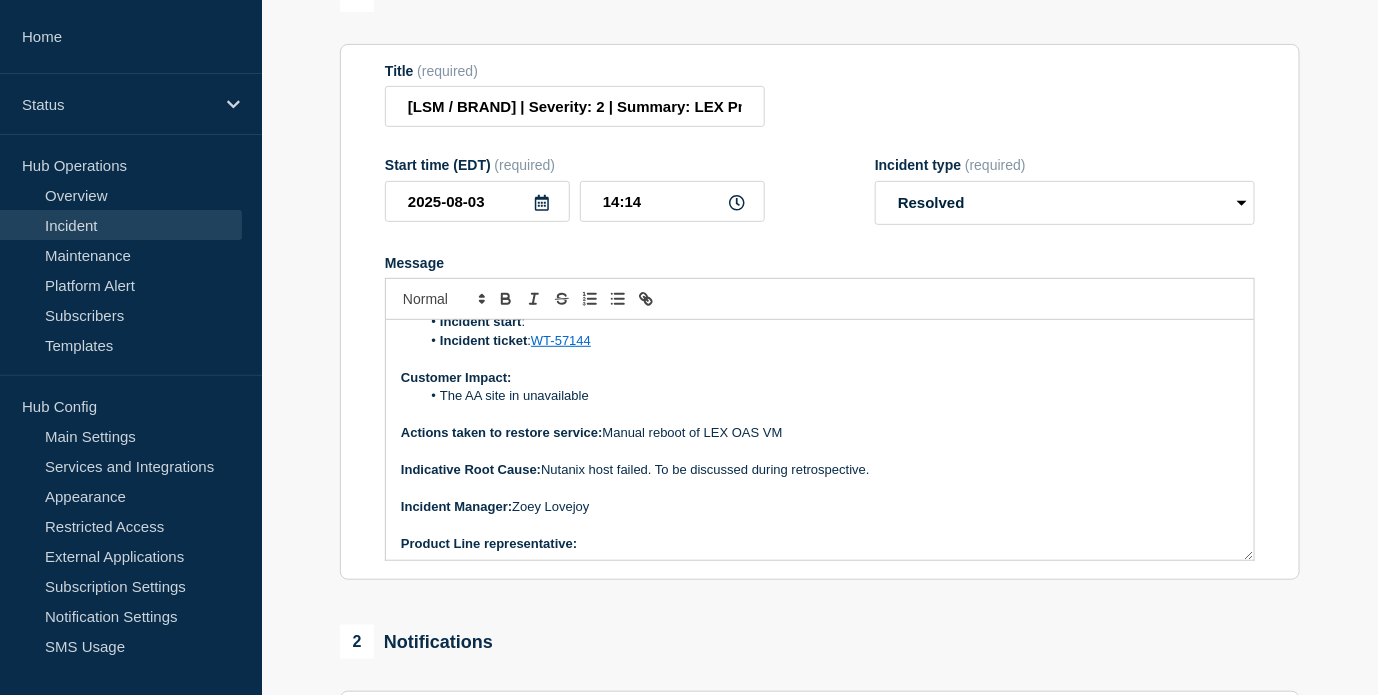 click on "Product Line representative:" at bounding box center [820, 544] 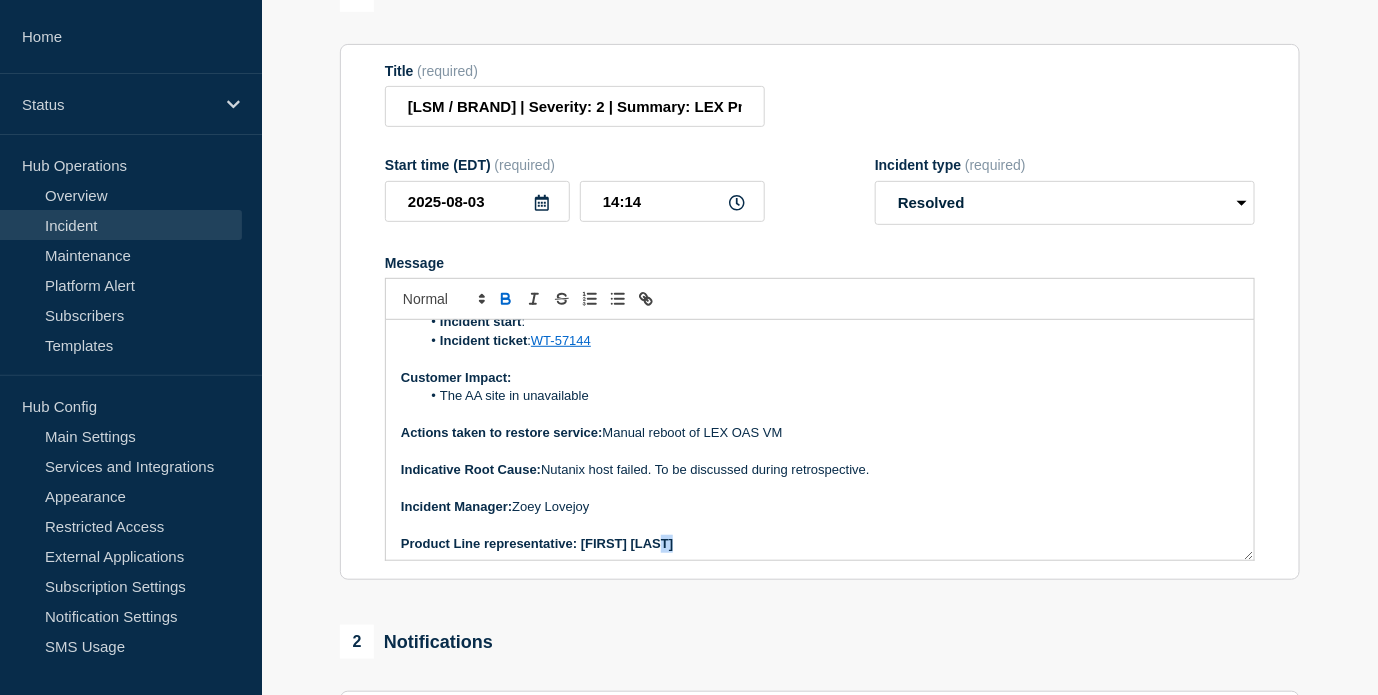scroll, scrollTop: 116, scrollLeft: 0, axis: vertical 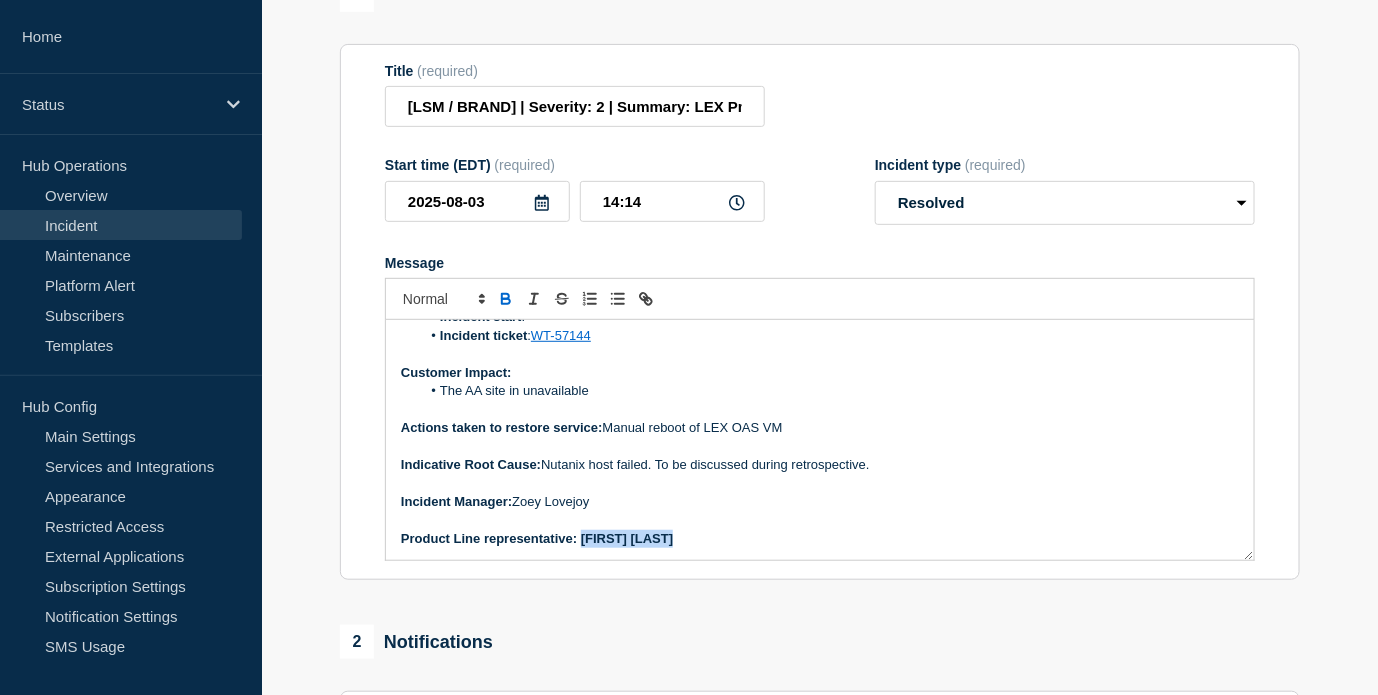 drag, startPoint x: 677, startPoint y: 584, endPoint x: 581, endPoint y: 595, distance: 96.62815 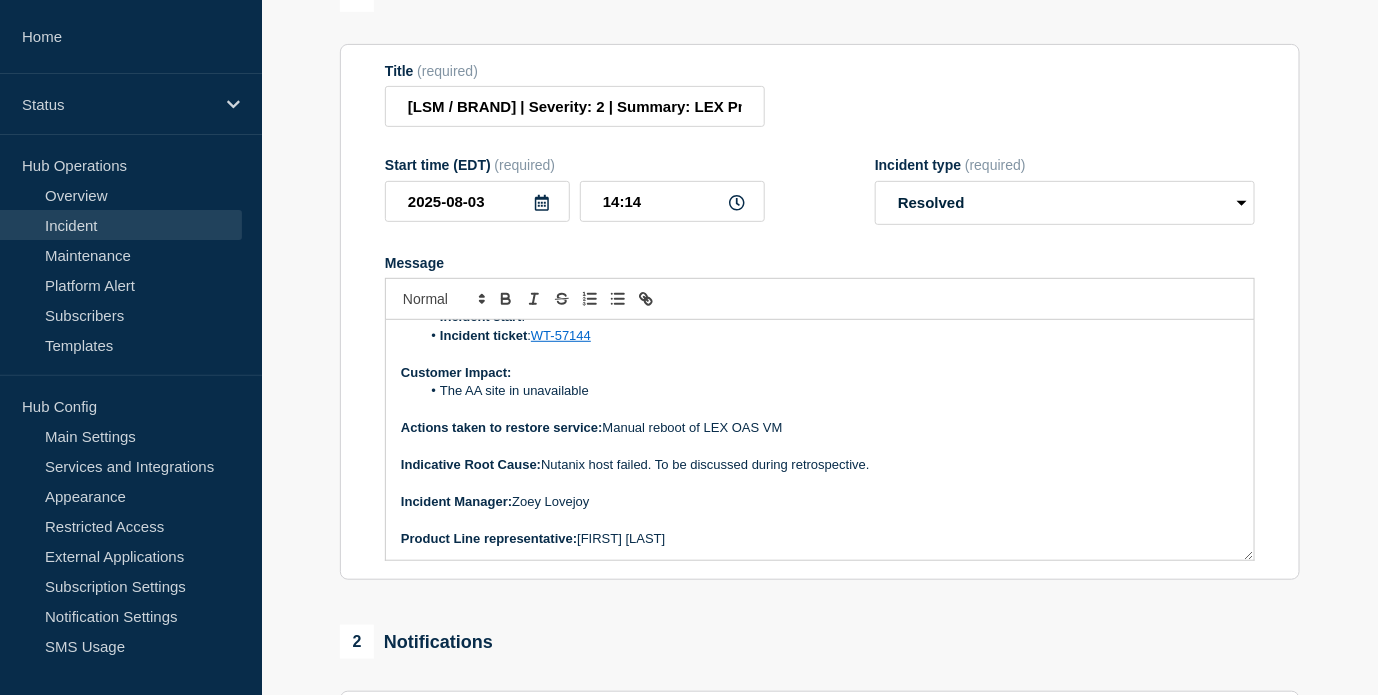 click on "Product Line representative:  [PERSON]" at bounding box center [820, 539] 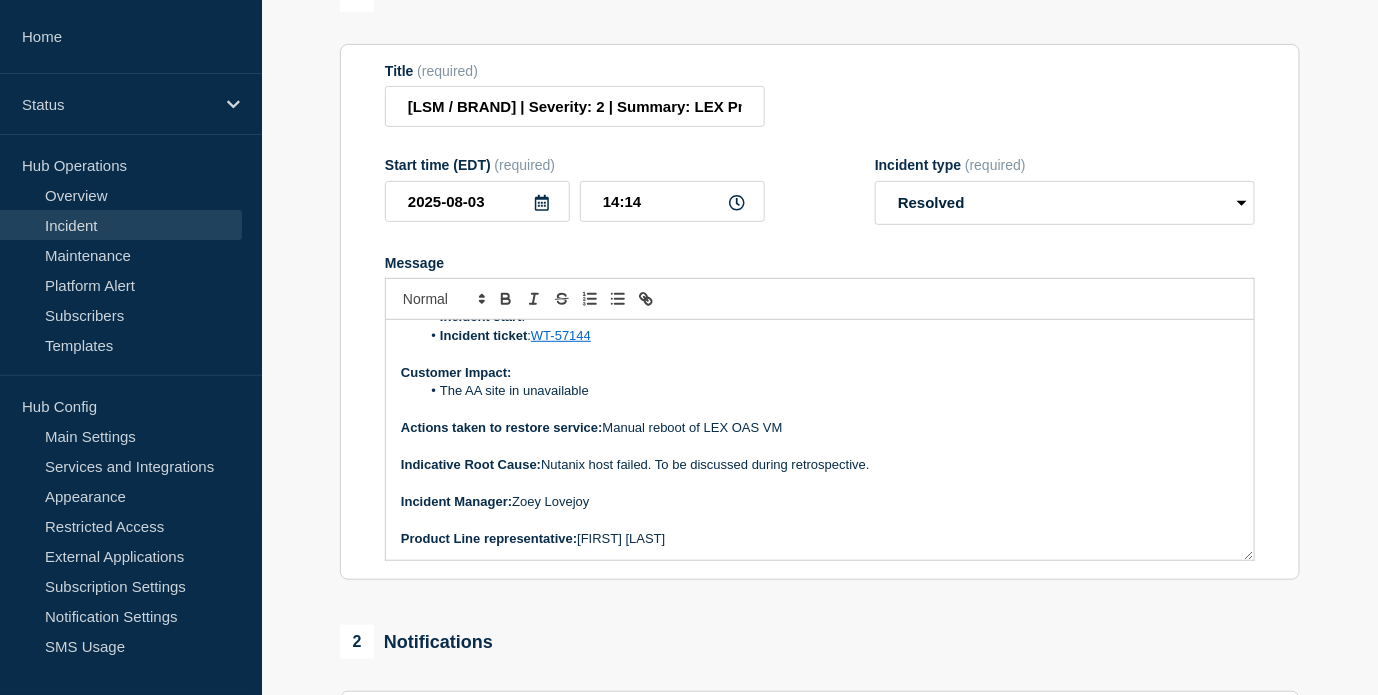 scroll, scrollTop: 5, scrollLeft: 0, axis: vertical 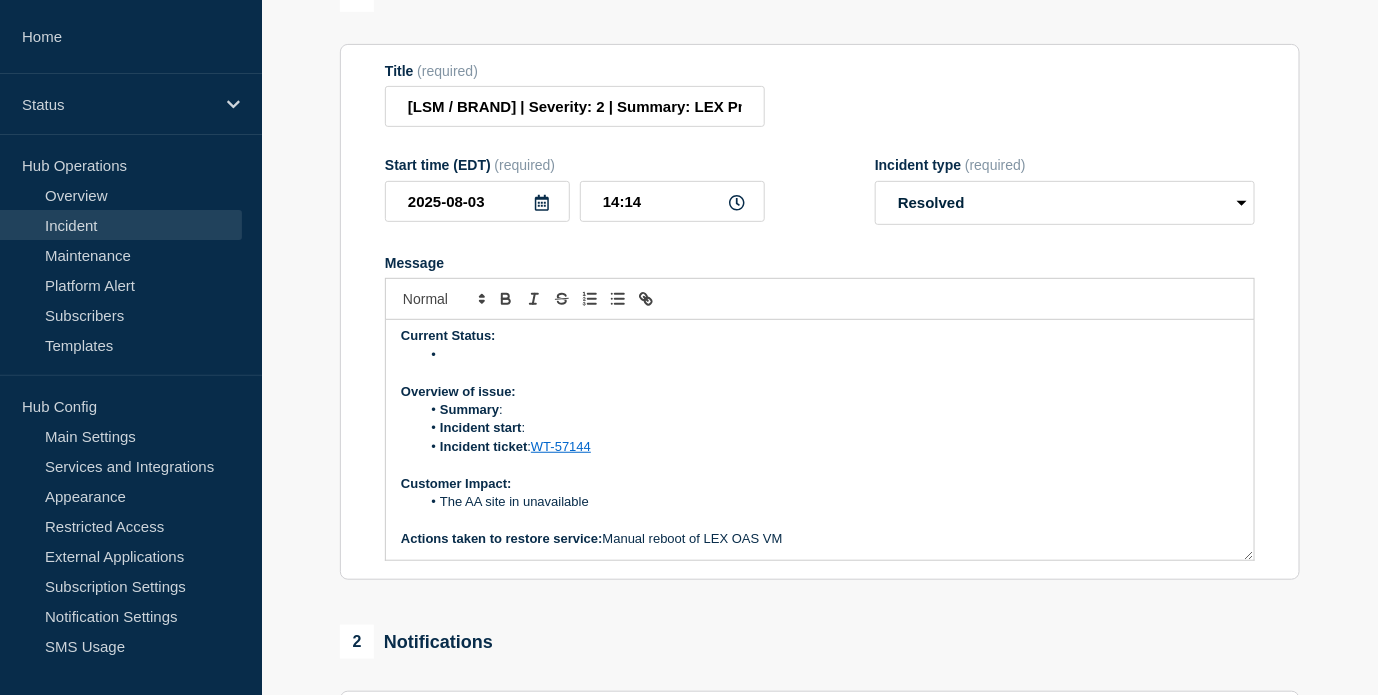 click at bounding box center (830, 355) 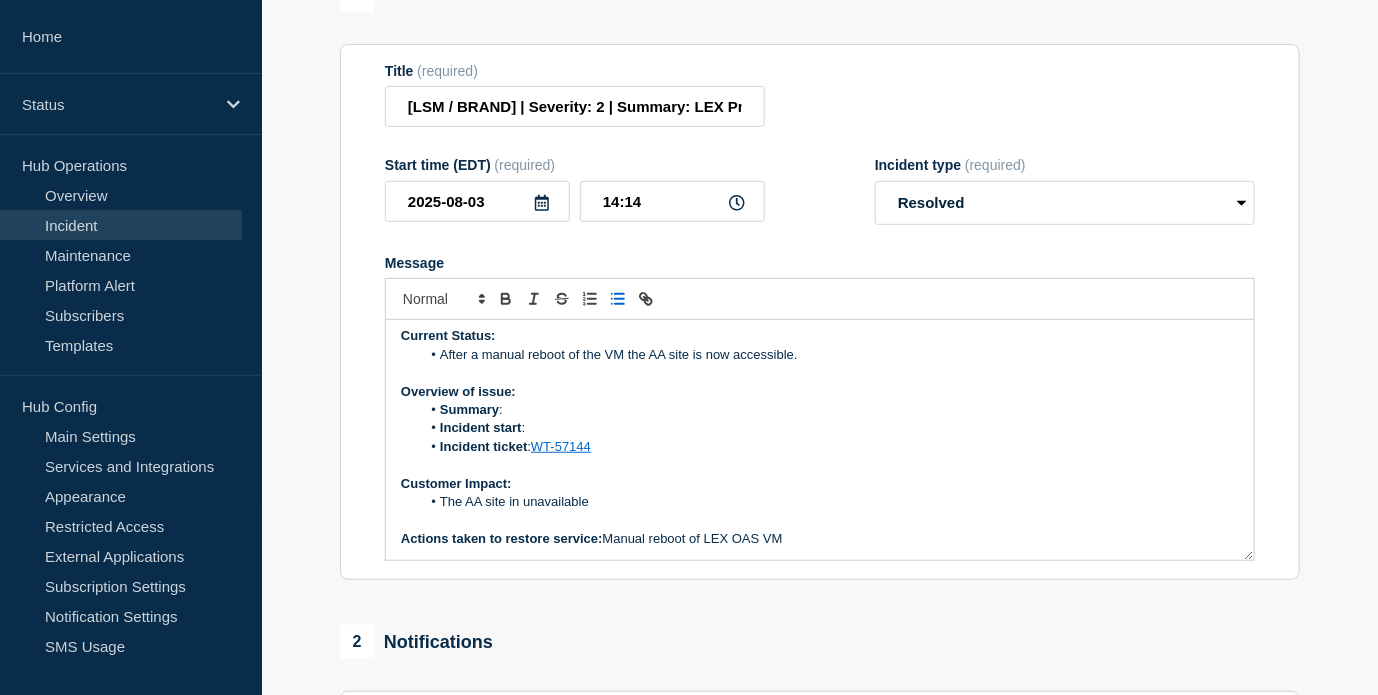 click on "Summary :" at bounding box center (830, 410) 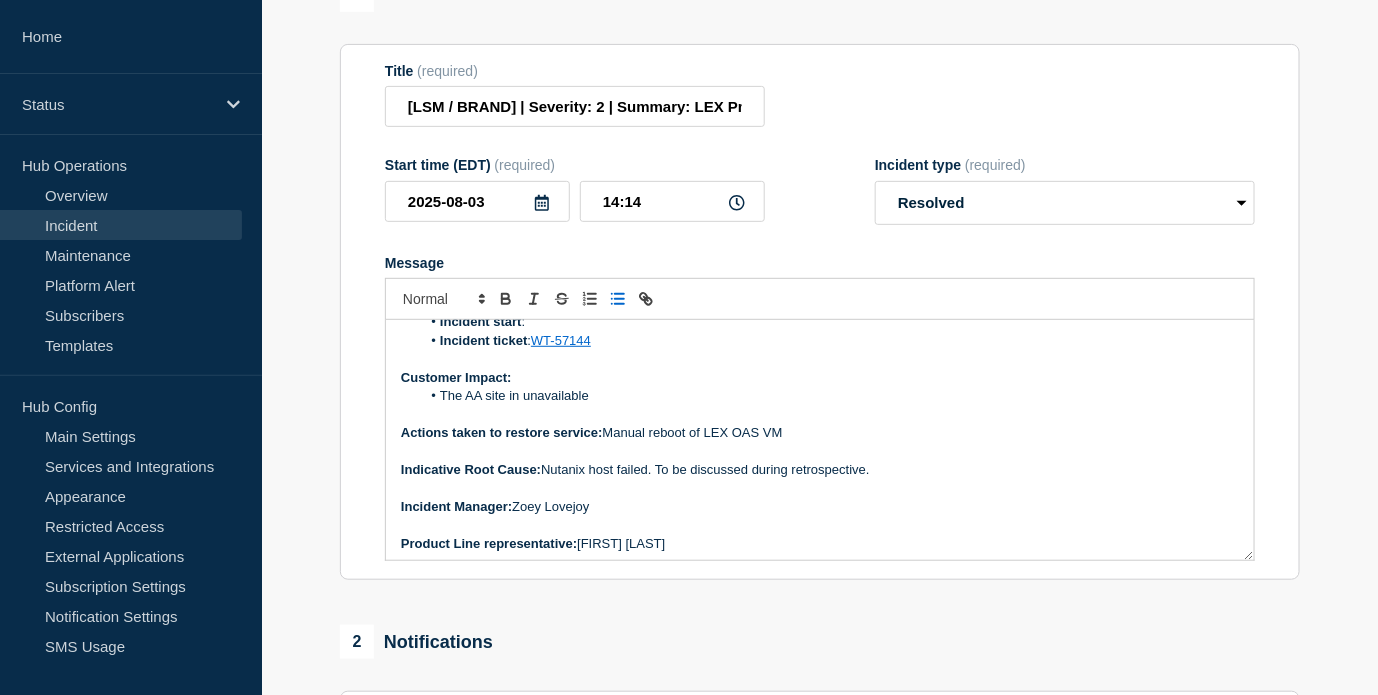 scroll, scrollTop: 0, scrollLeft: 0, axis: both 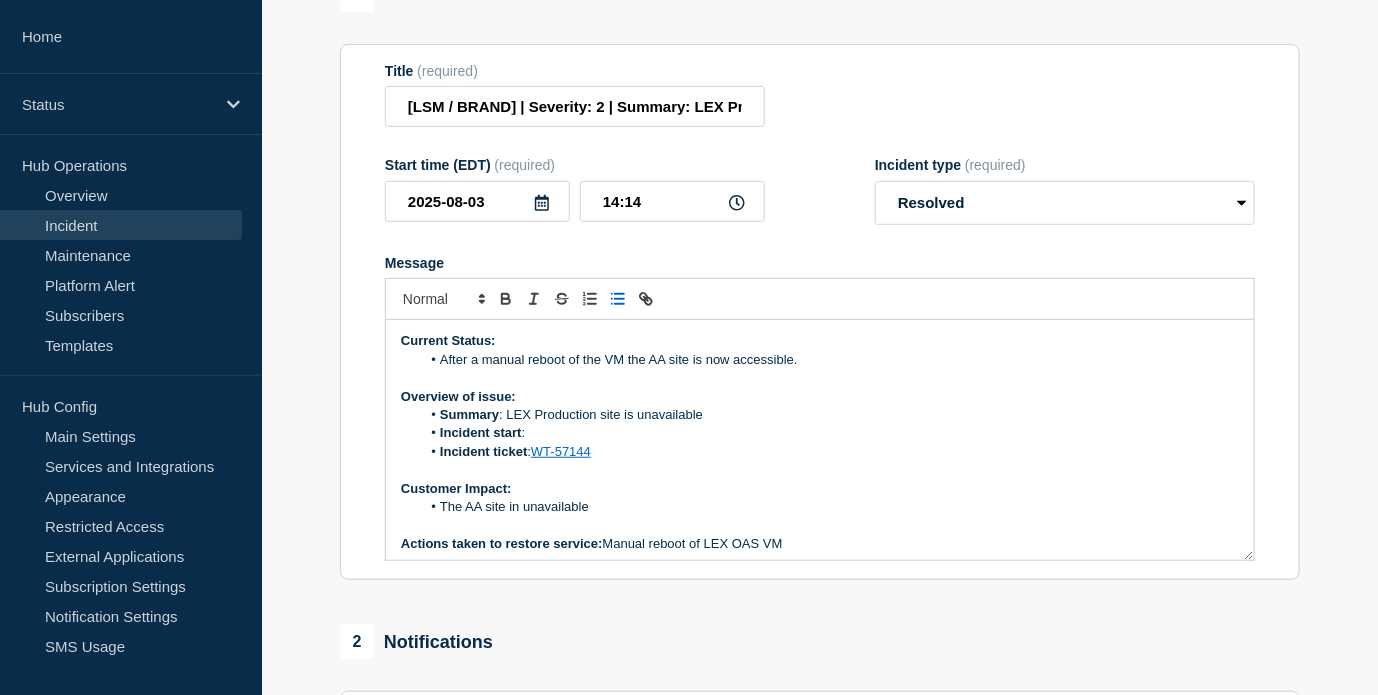 click on "Summary : LEX Production site is unavailable" at bounding box center (830, 415) 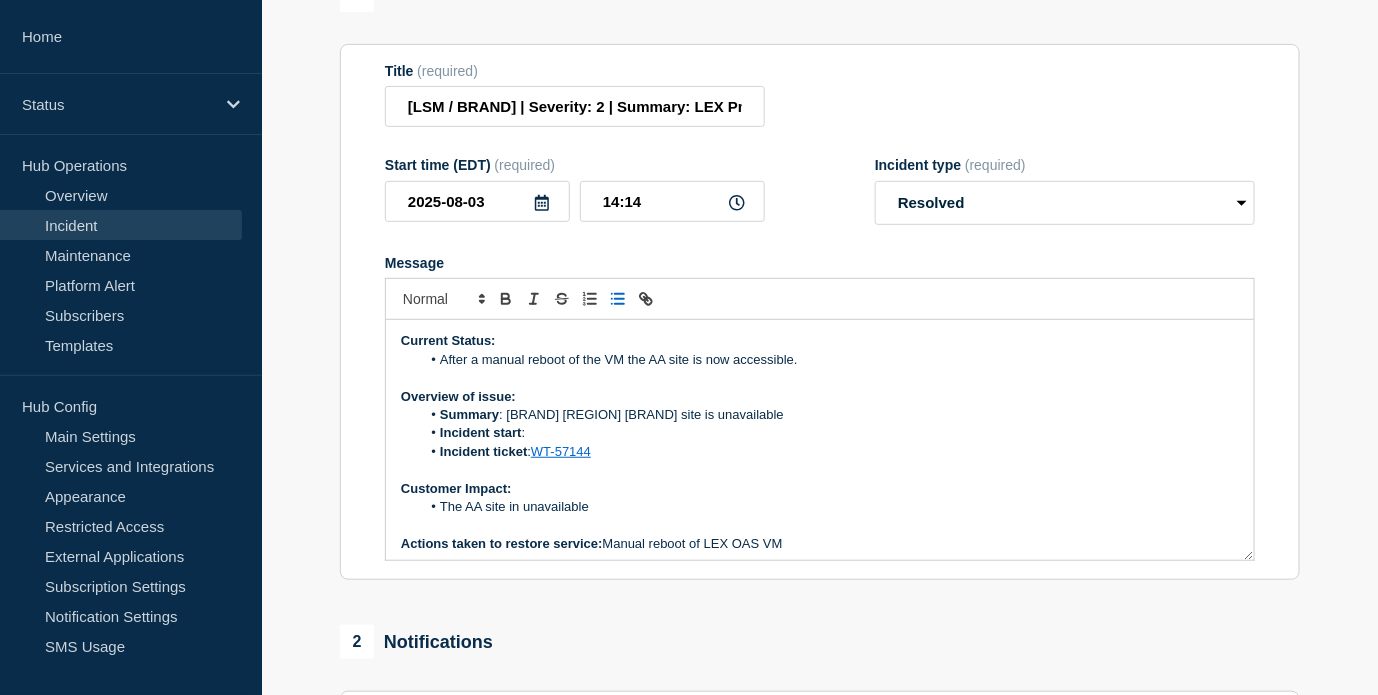 click on "Incident start :" at bounding box center [830, 433] 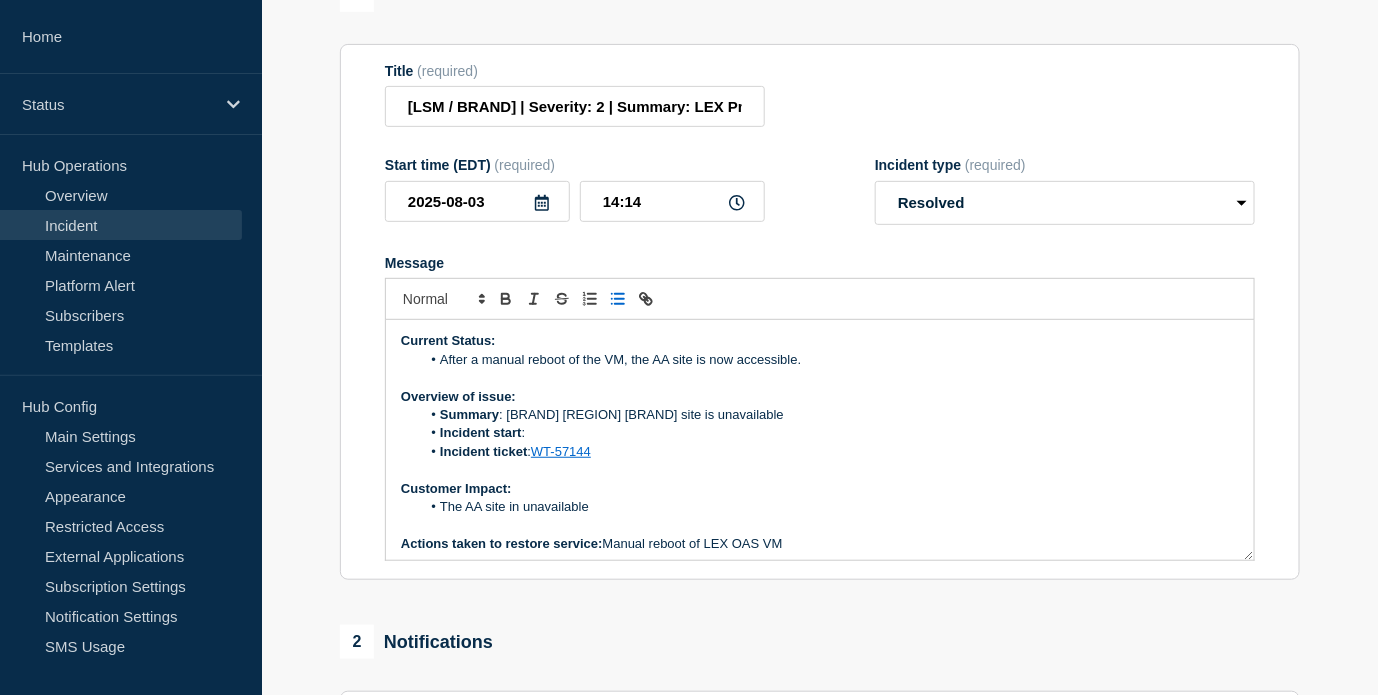 click on "After a manual reboot of the VM, the AA site is now accessible." at bounding box center (830, 360) 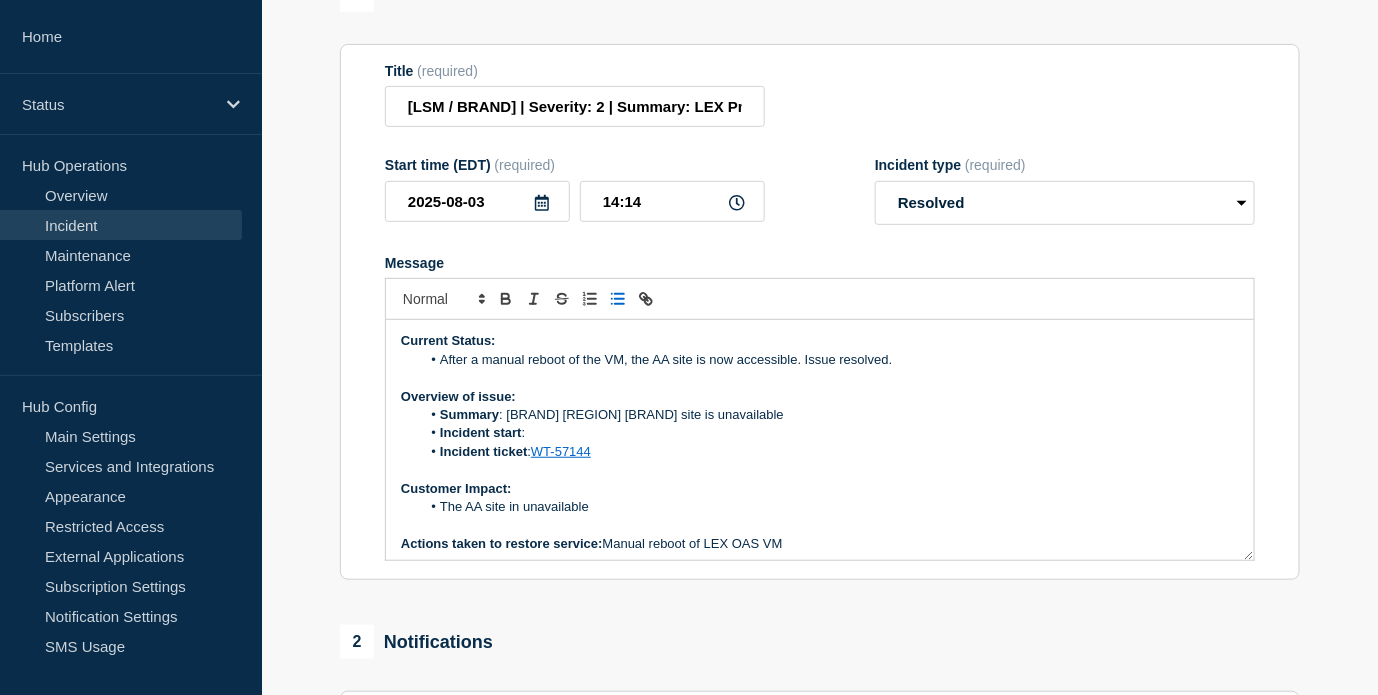 click on "Incident start :" at bounding box center (830, 433) 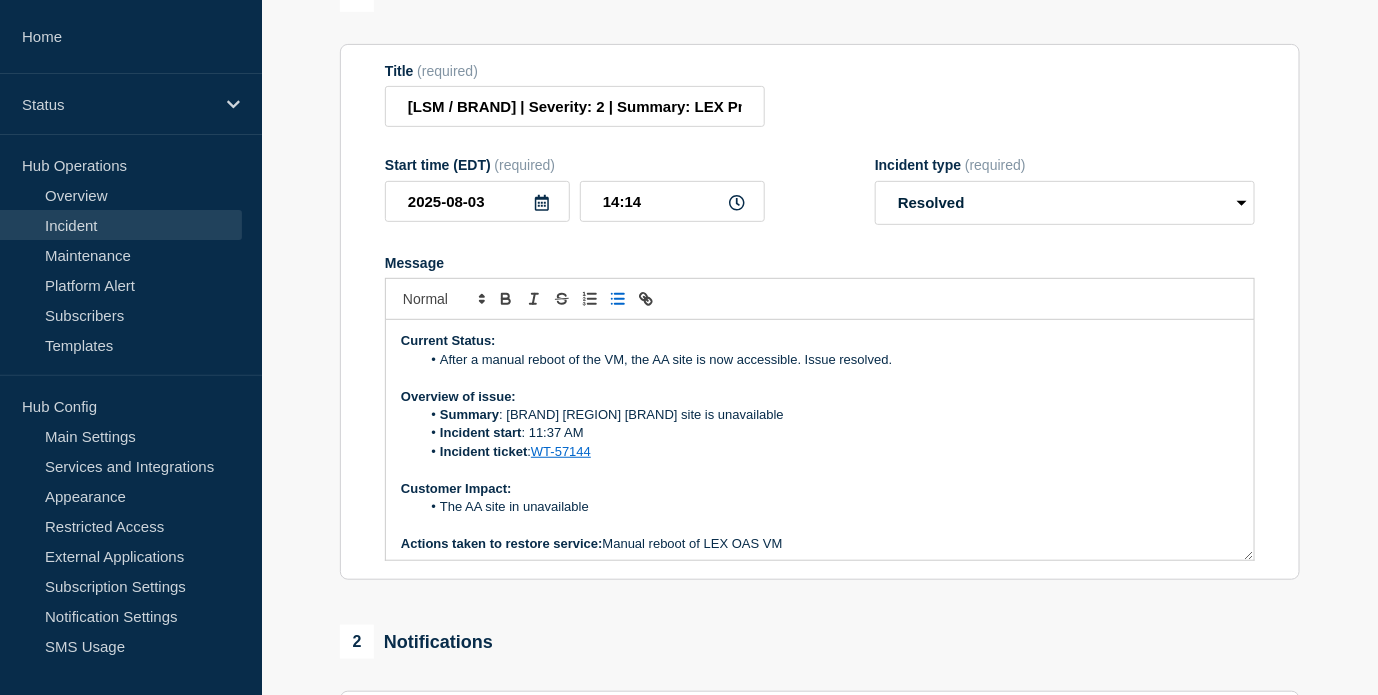 click on "The AA site in unavailable" at bounding box center [830, 507] 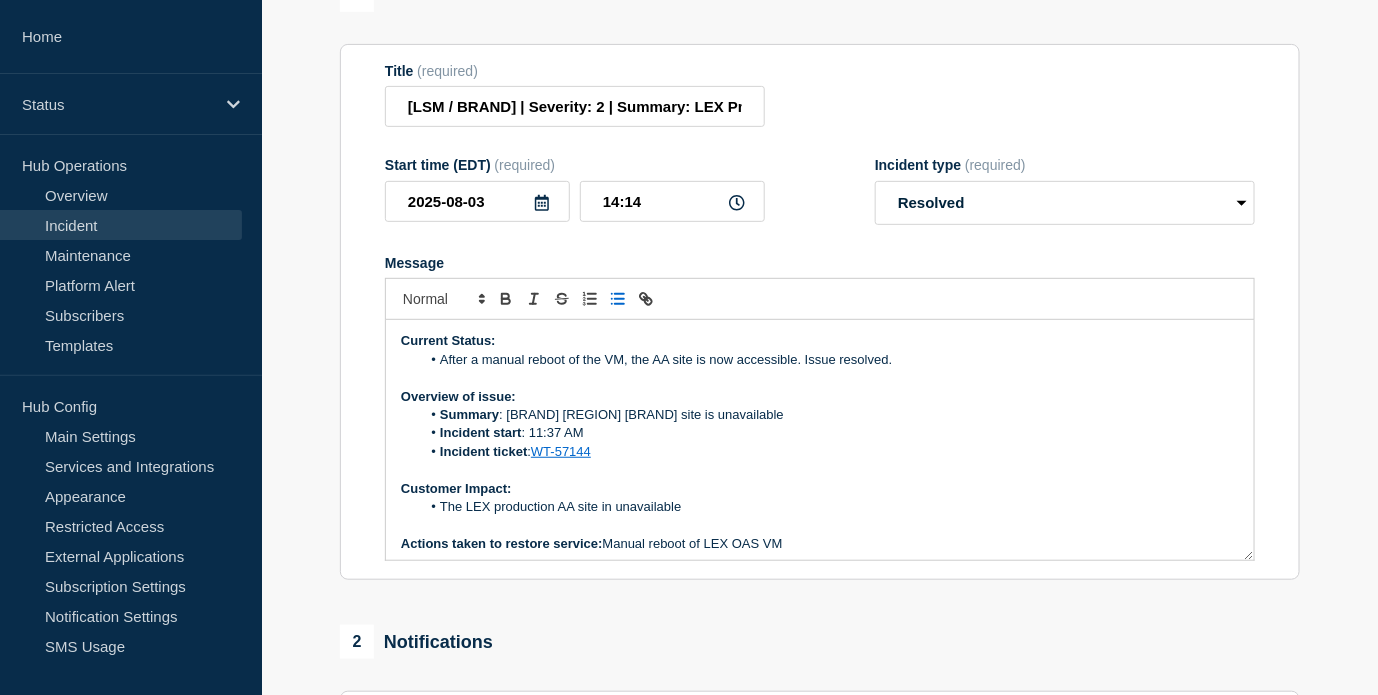 scroll, scrollTop: 111, scrollLeft: 0, axis: vertical 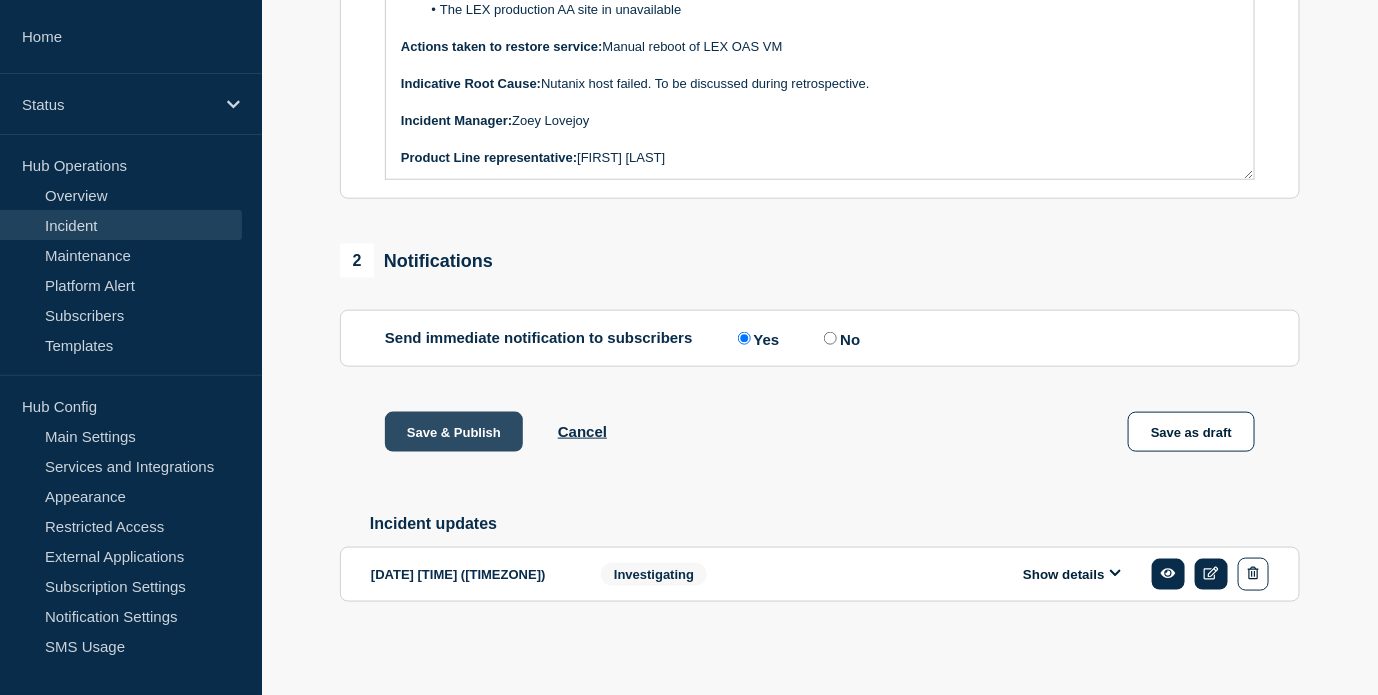 click on "Save & Publish" at bounding box center (454, 432) 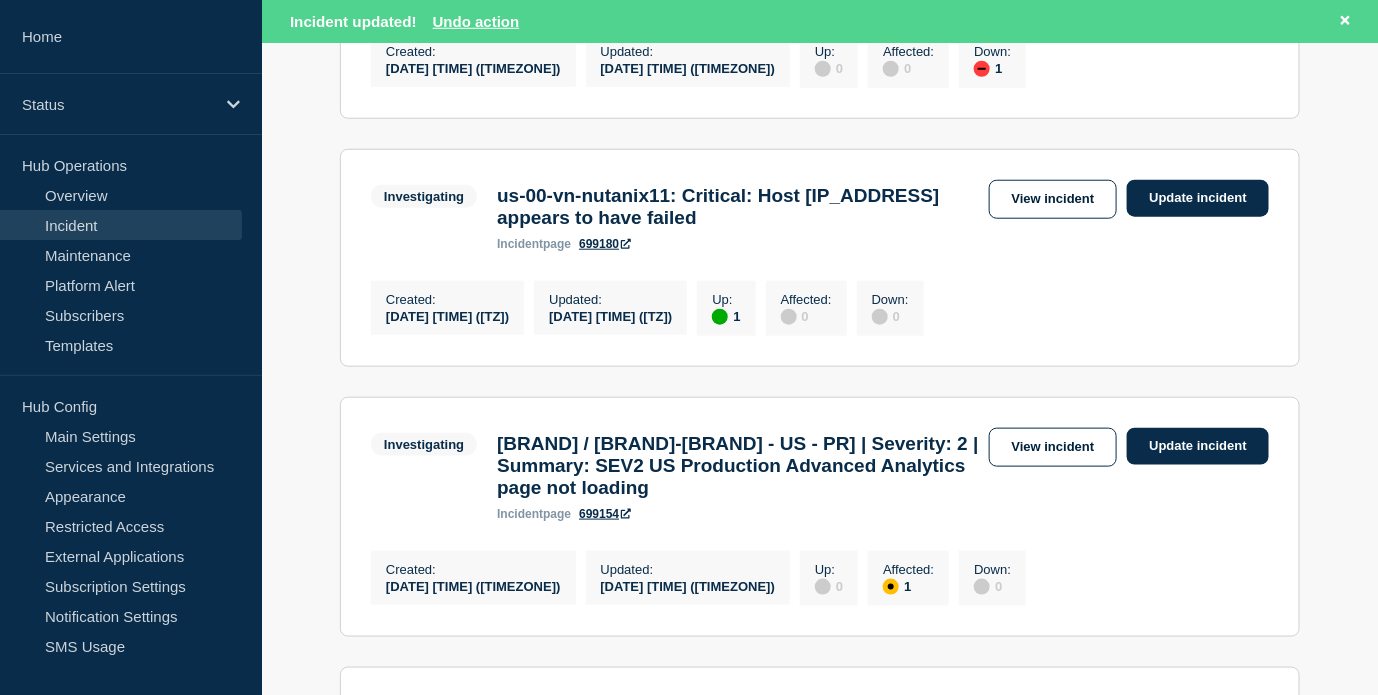 scroll, scrollTop: 666, scrollLeft: 0, axis: vertical 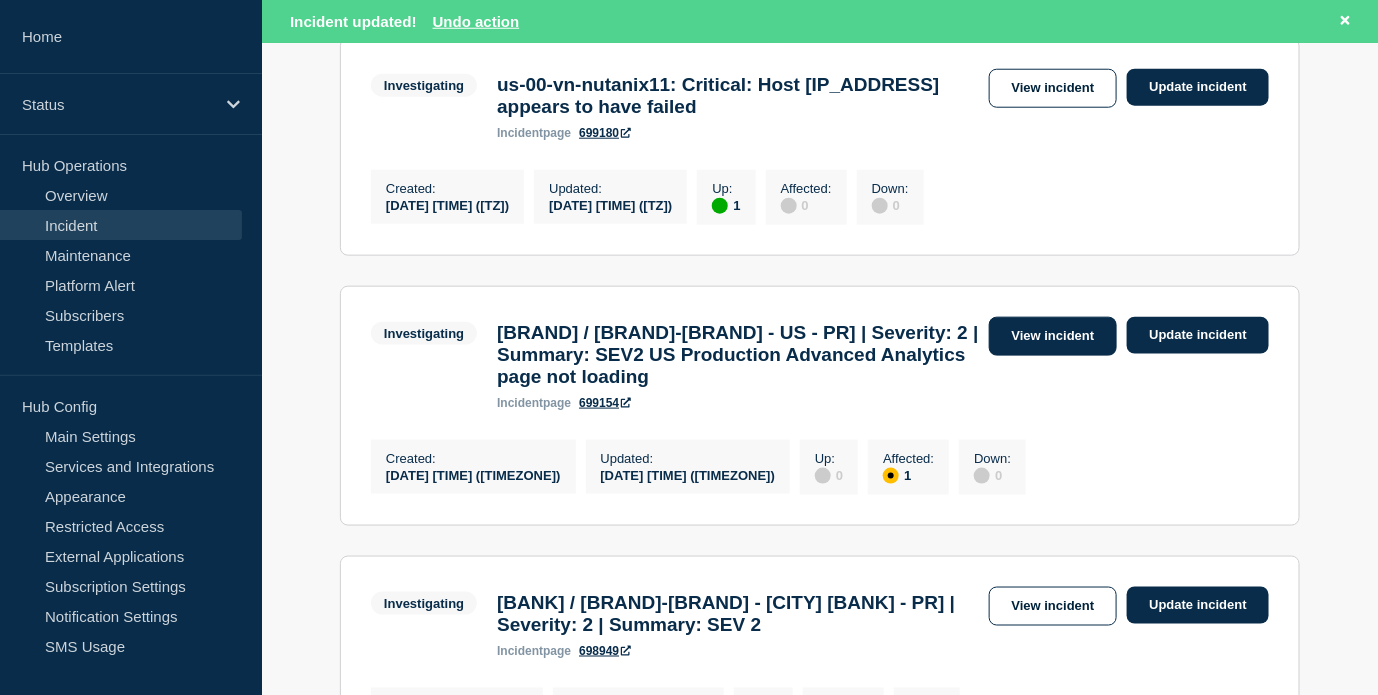 click on "View incident" at bounding box center (1053, 336) 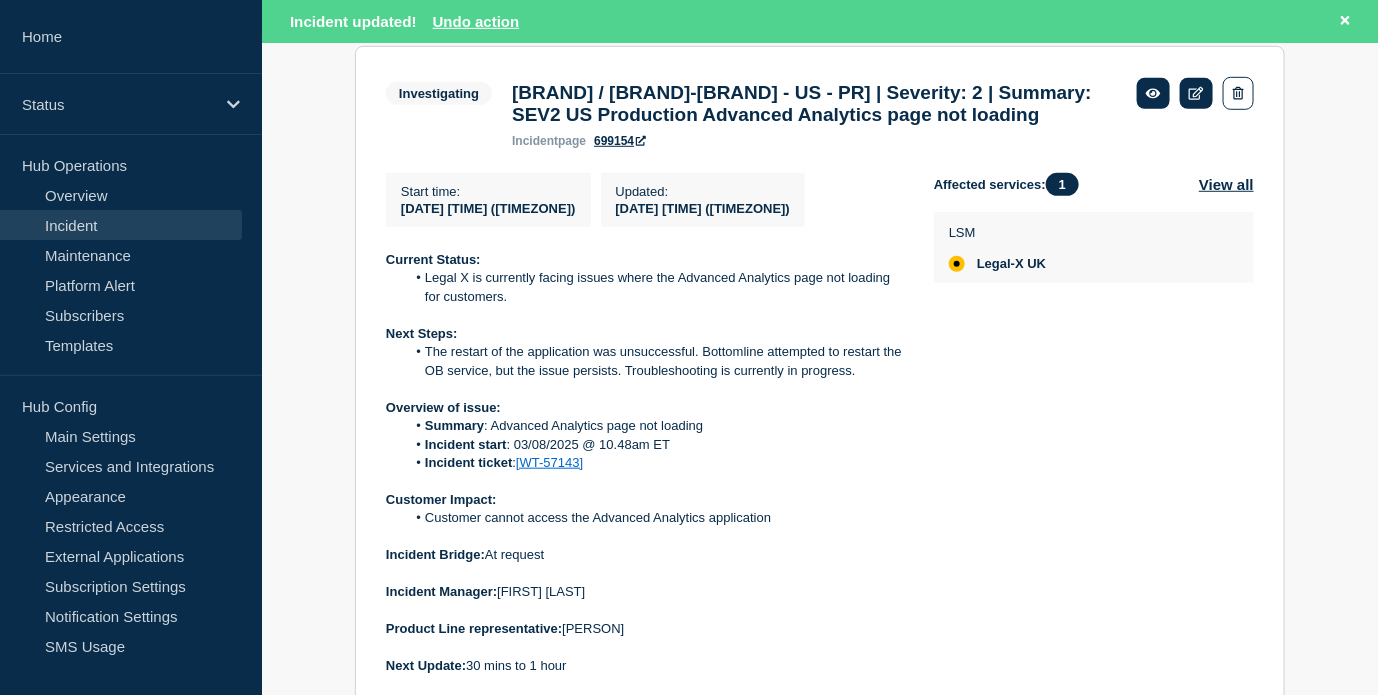 scroll, scrollTop: 444, scrollLeft: 0, axis: vertical 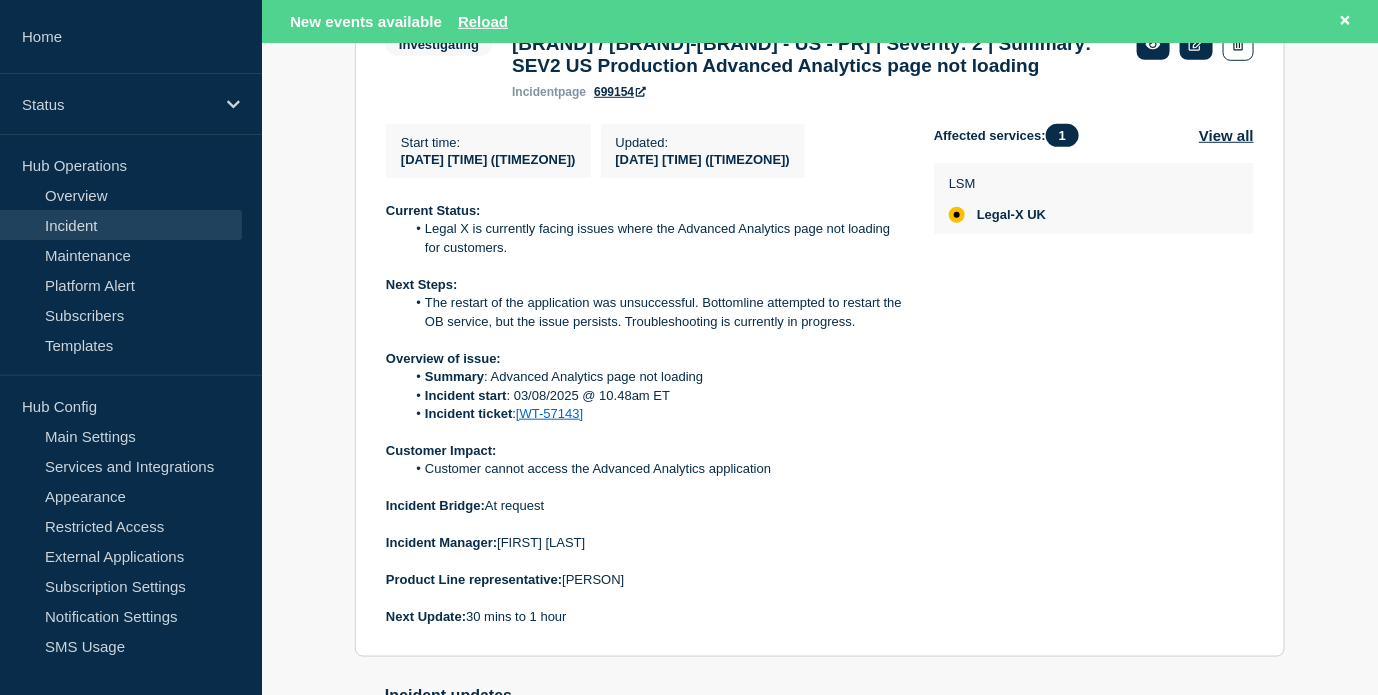 click on "Affected services:  1 View all LSM Legal-X UK" at bounding box center (1094, 375) 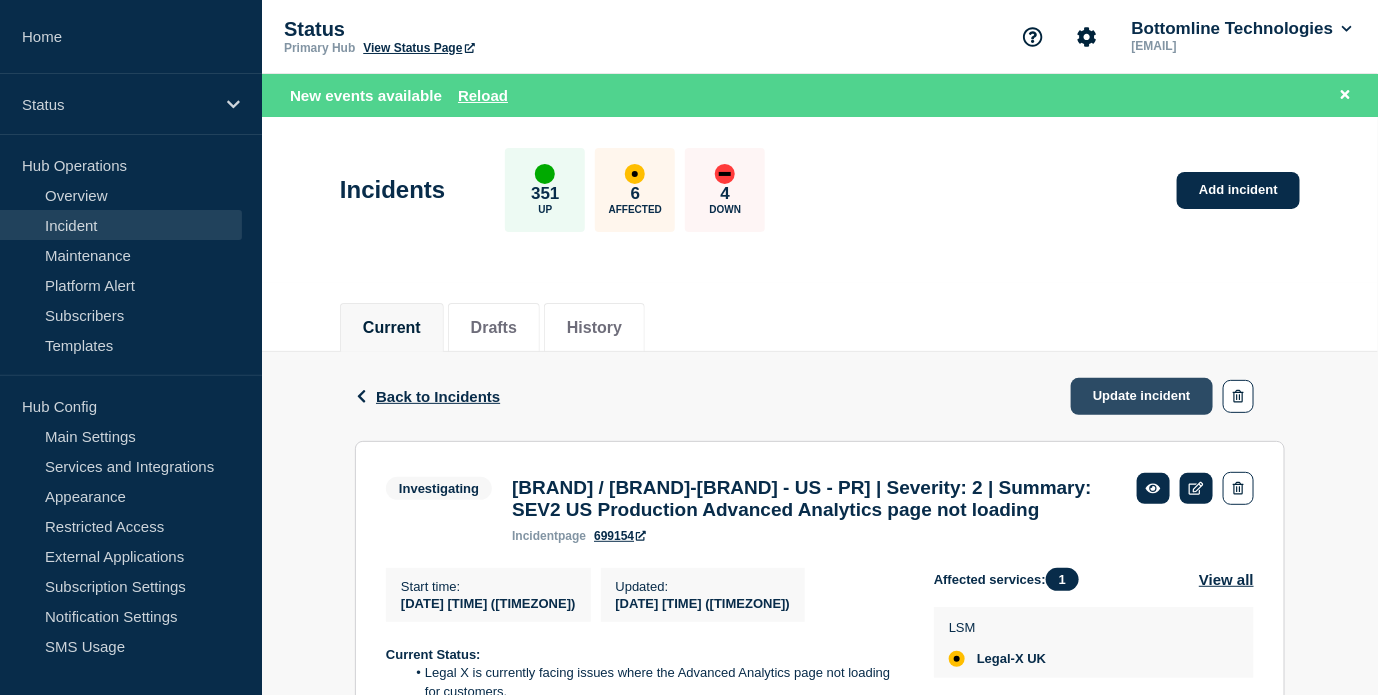click on "Update incident" 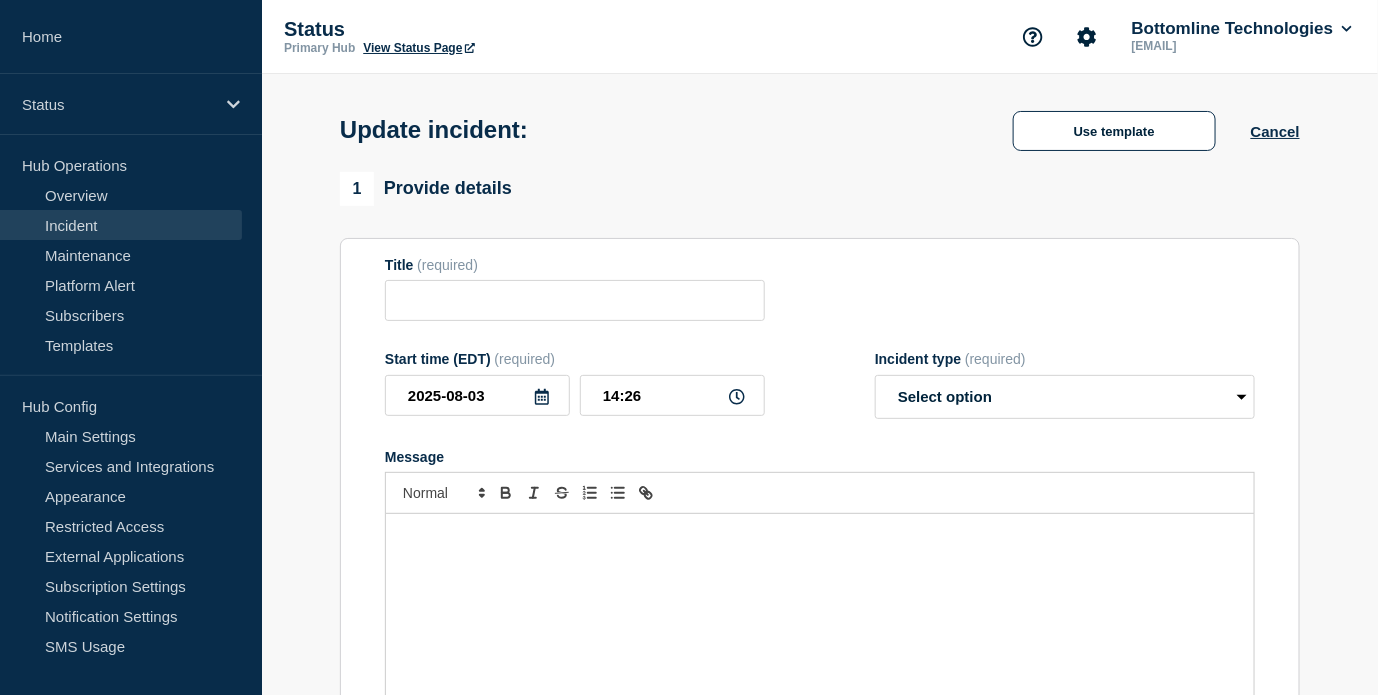 type on "[BRAND] / [BRAND]-[BRAND] - US - PR] | Severity: 2 | Summary: SEV2 US Production Advanced Analytics  page not loading" 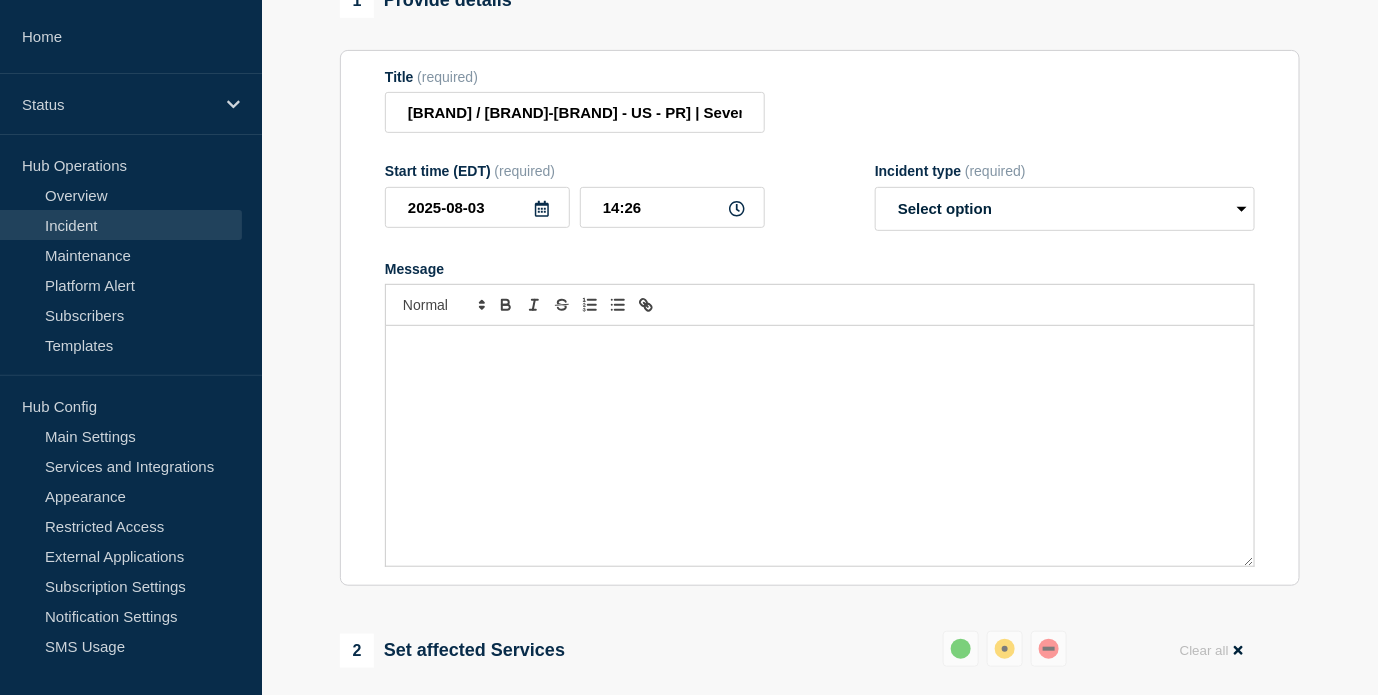 scroll, scrollTop: 222, scrollLeft: 0, axis: vertical 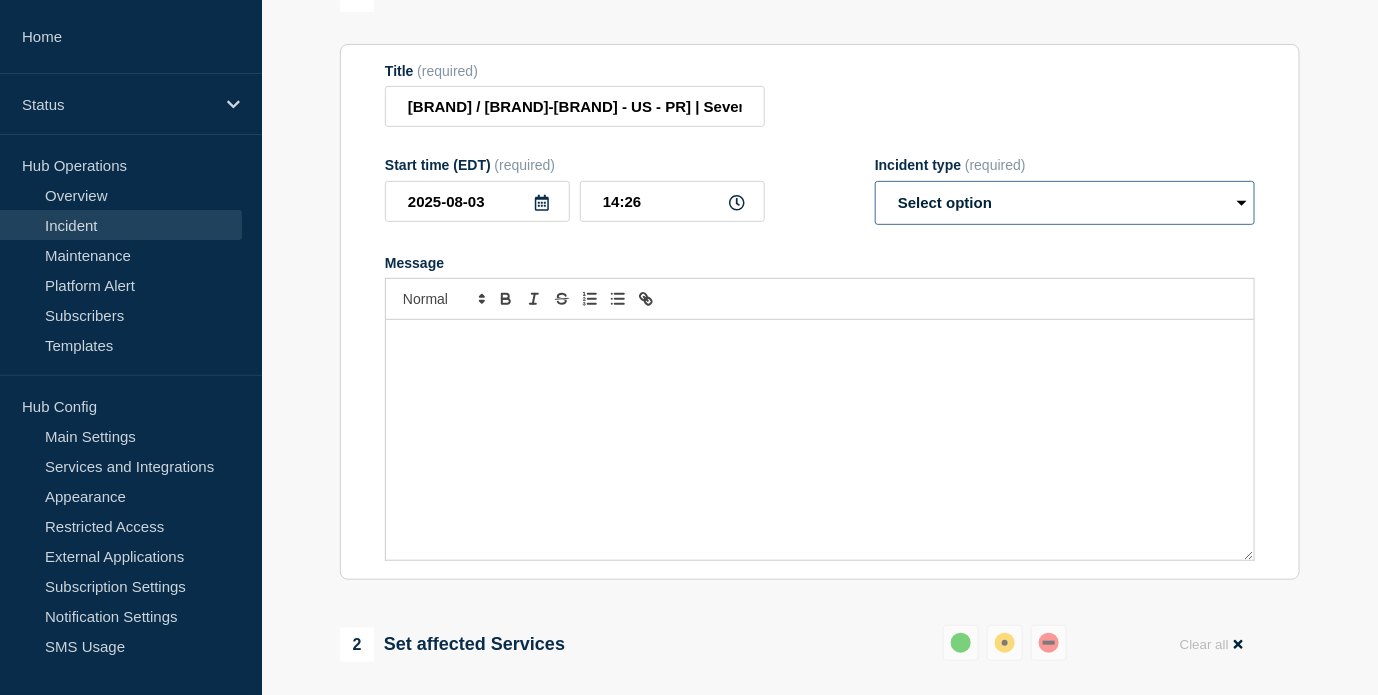 click on "Select option Investigating Identified Monitoring Resolved" at bounding box center (1065, 203) 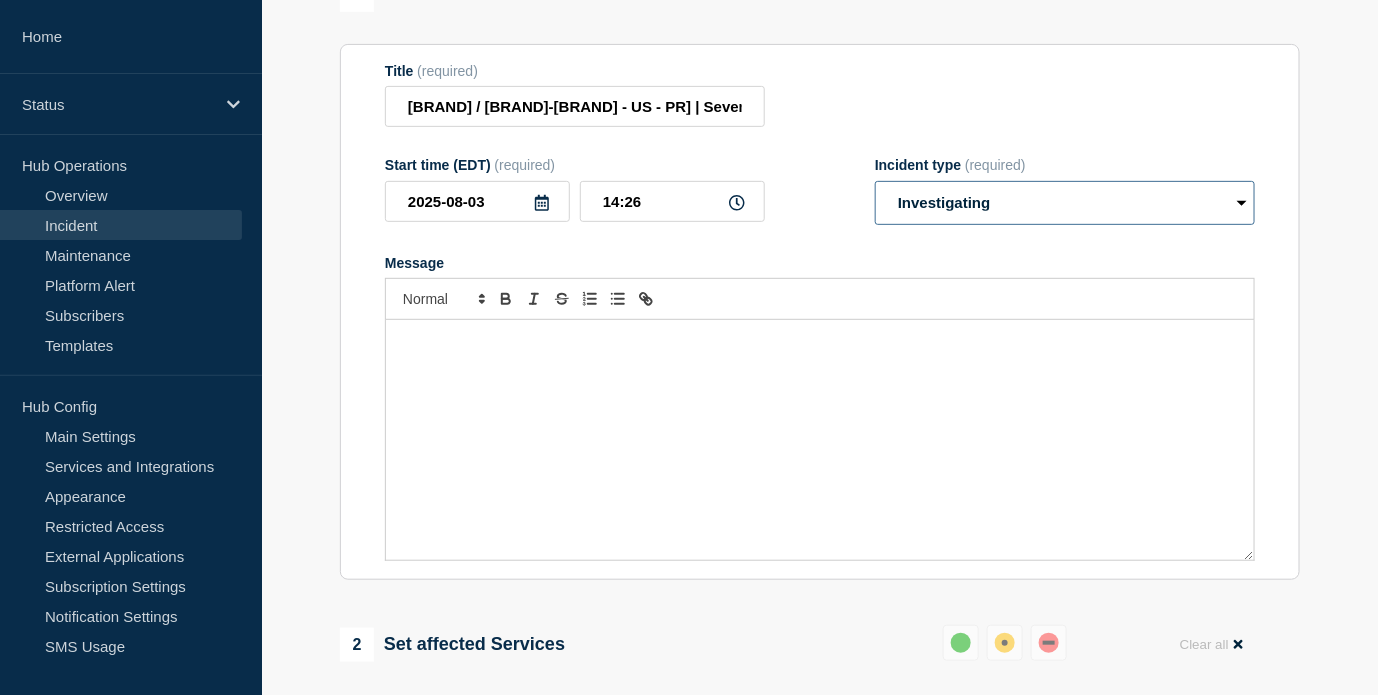 click on "Select option Investigating Identified Monitoring Resolved" at bounding box center [1065, 203] 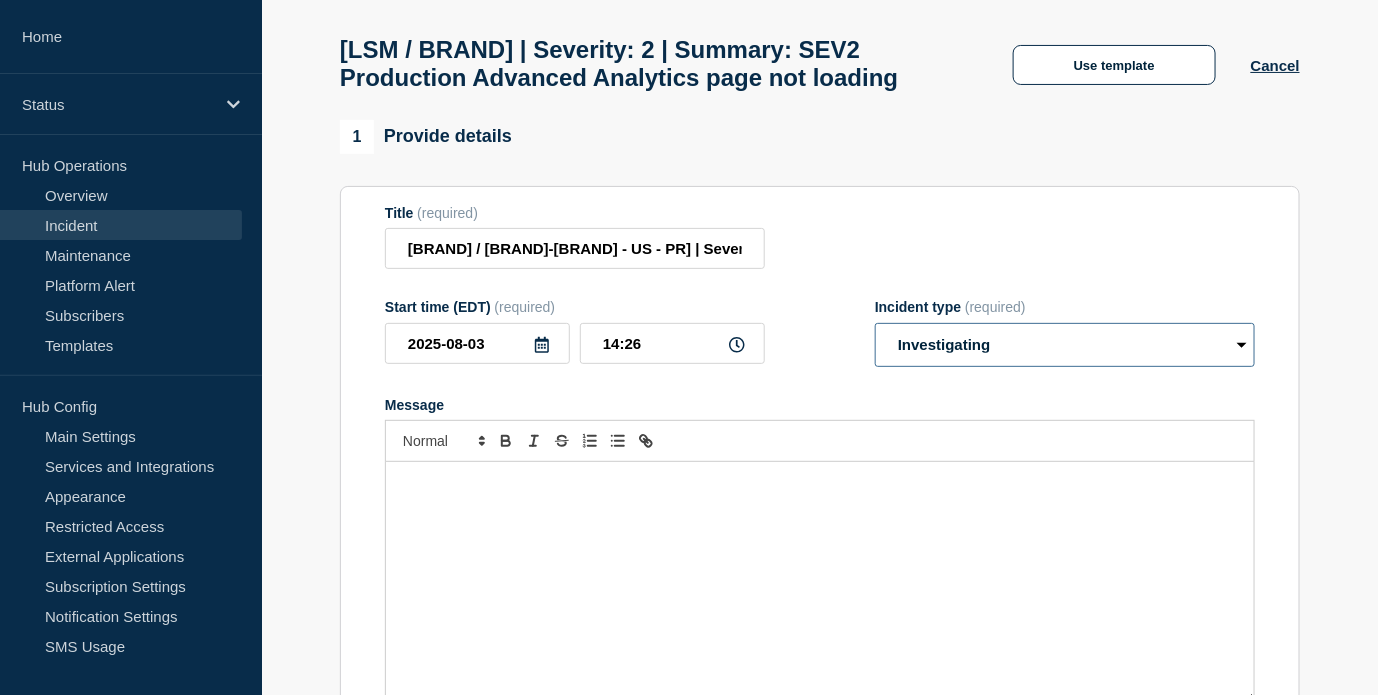 scroll, scrollTop: 0, scrollLeft: 0, axis: both 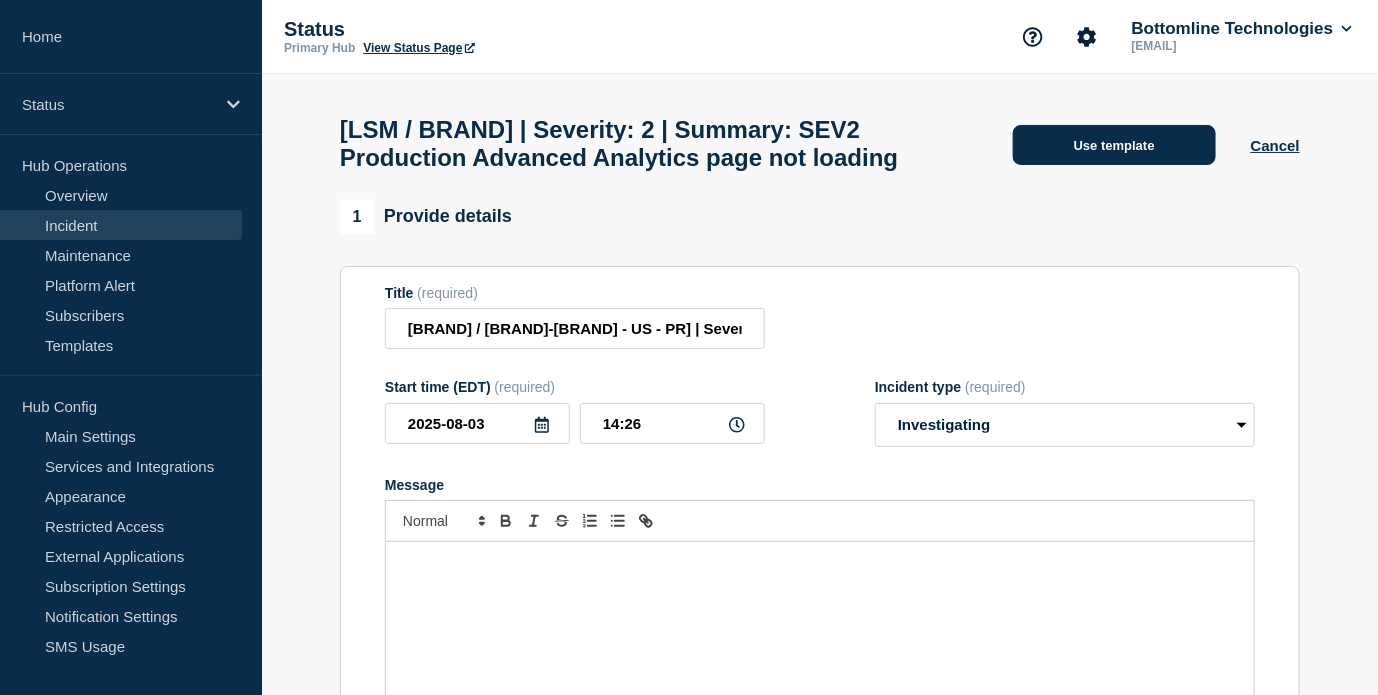 click on "Use template" at bounding box center [1114, 145] 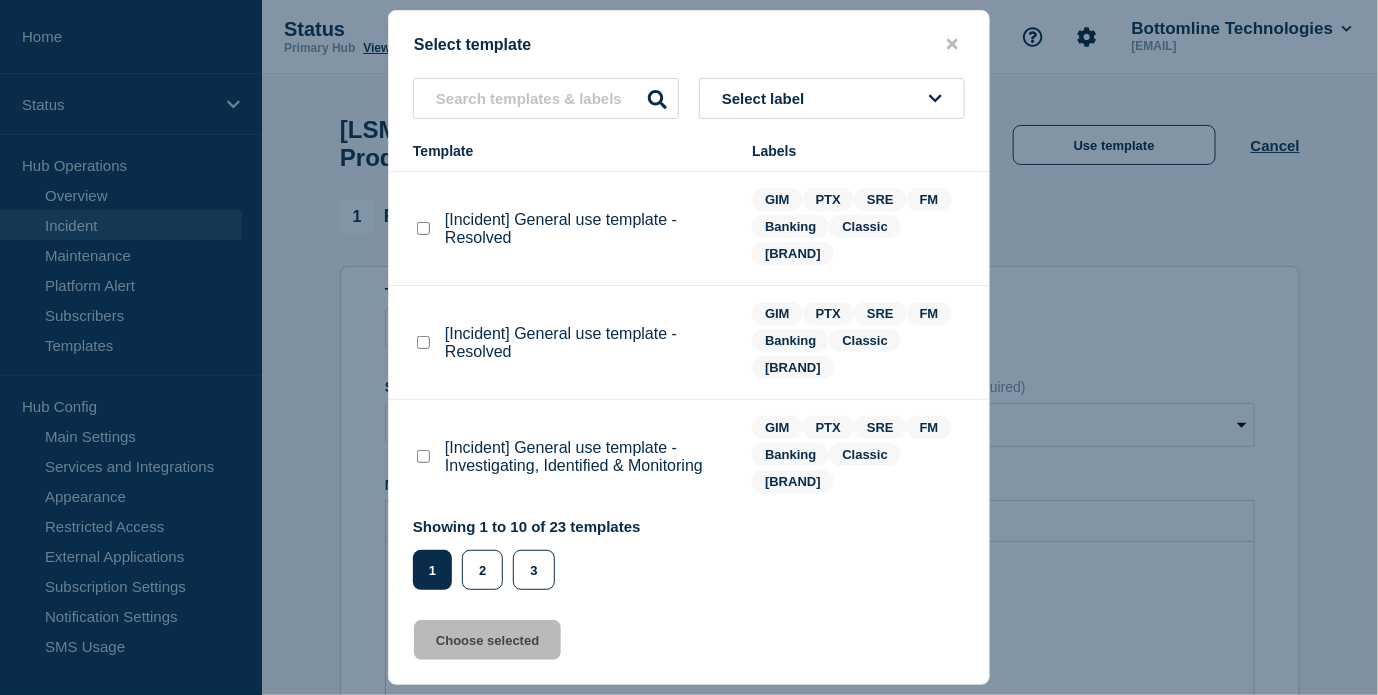 scroll, scrollTop: 111, scrollLeft: 0, axis: vertical 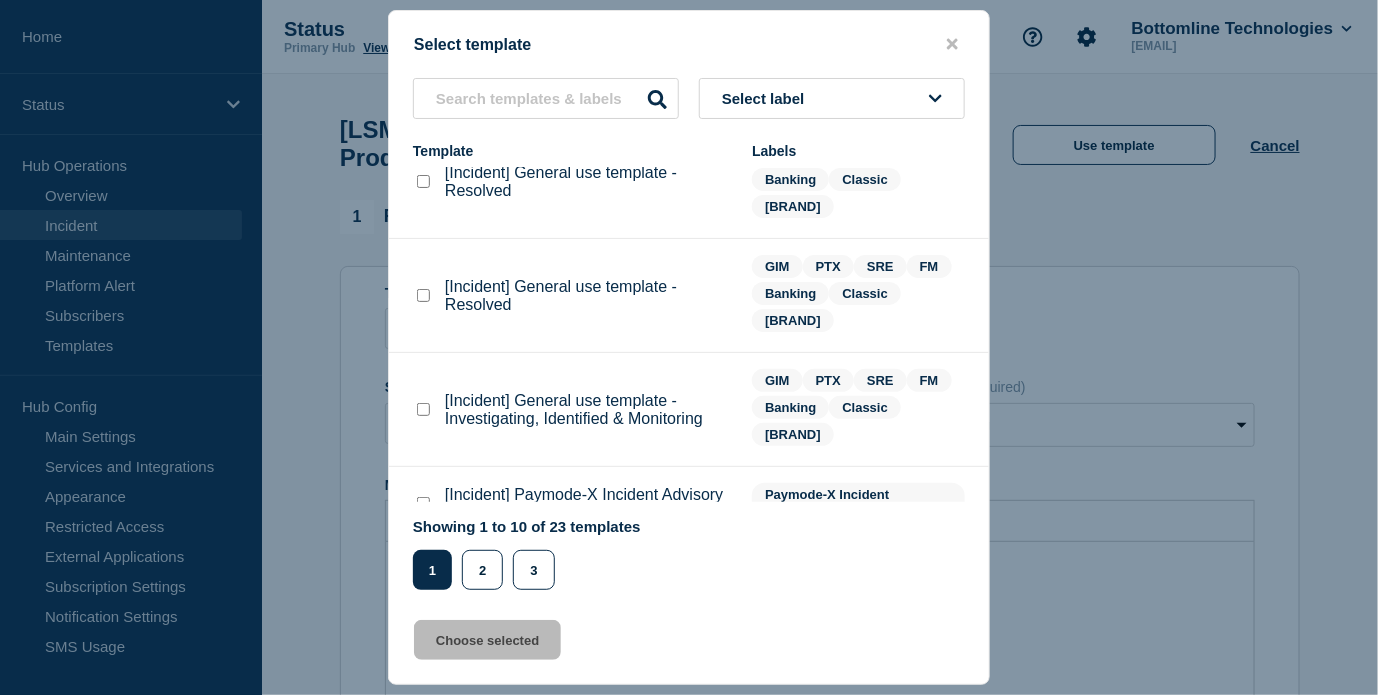 click at bounding box center [423, 409] 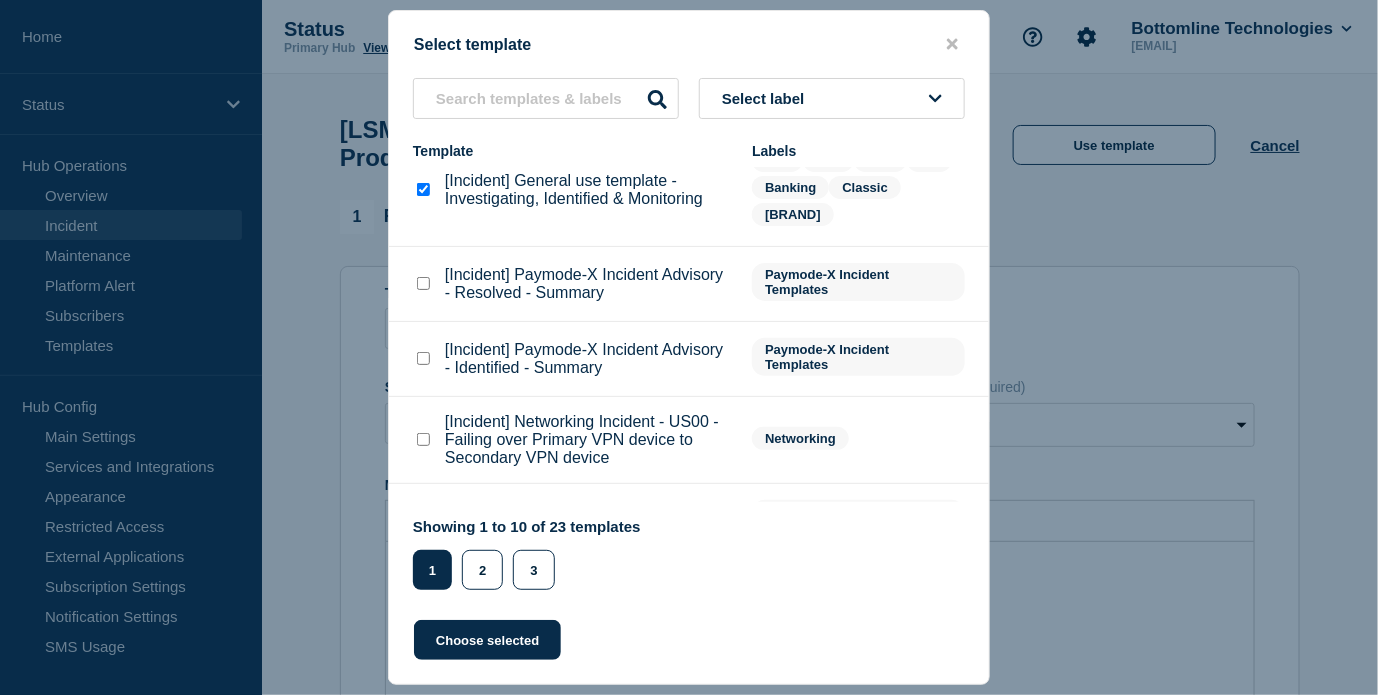 scroll, scrollTop: 333, scrollLeft: 0, axis: vertical 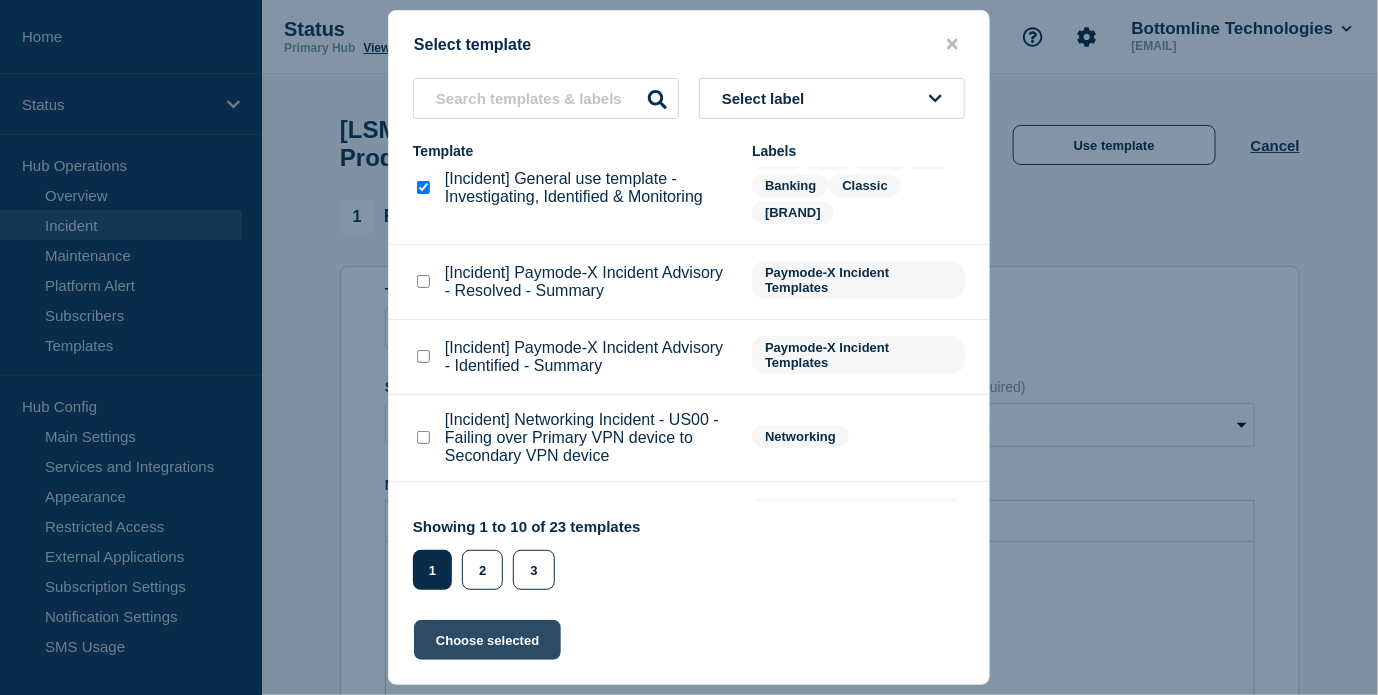 click on "Choose selected" 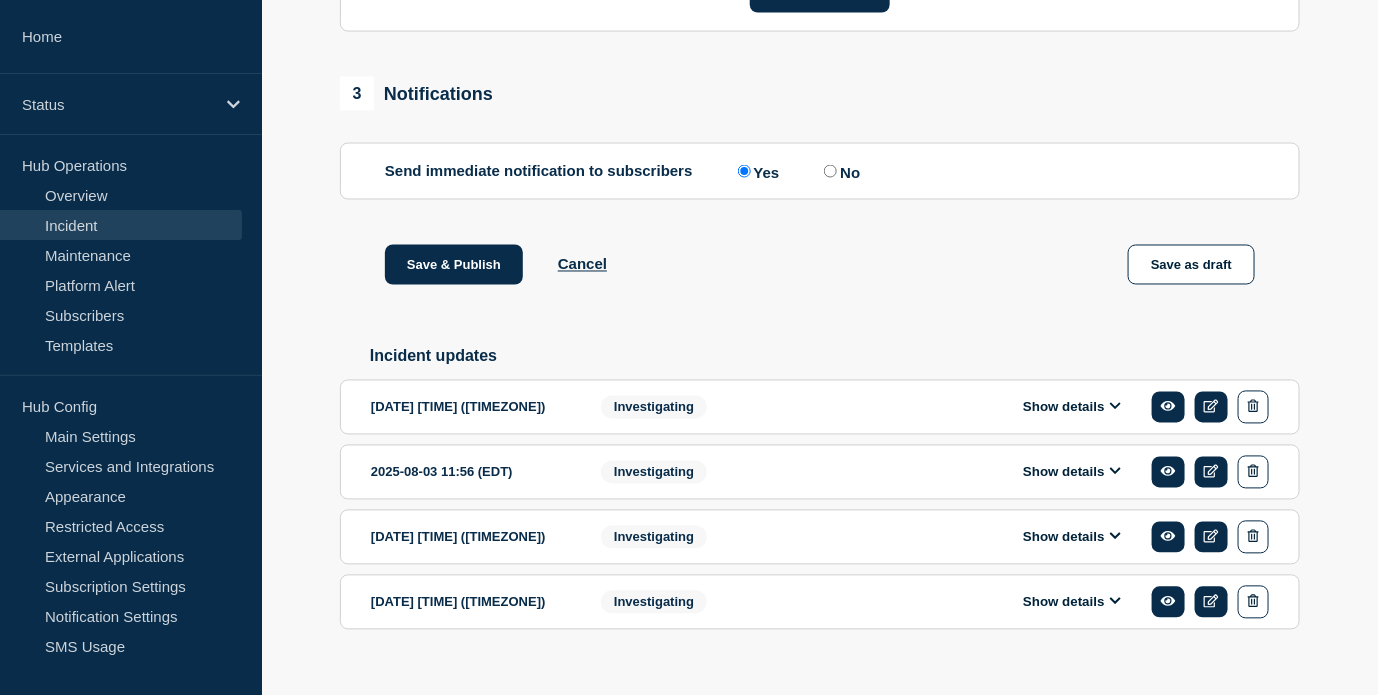 scroll, scrollTop: 1222, scrollLeft: 0, axis: vertical 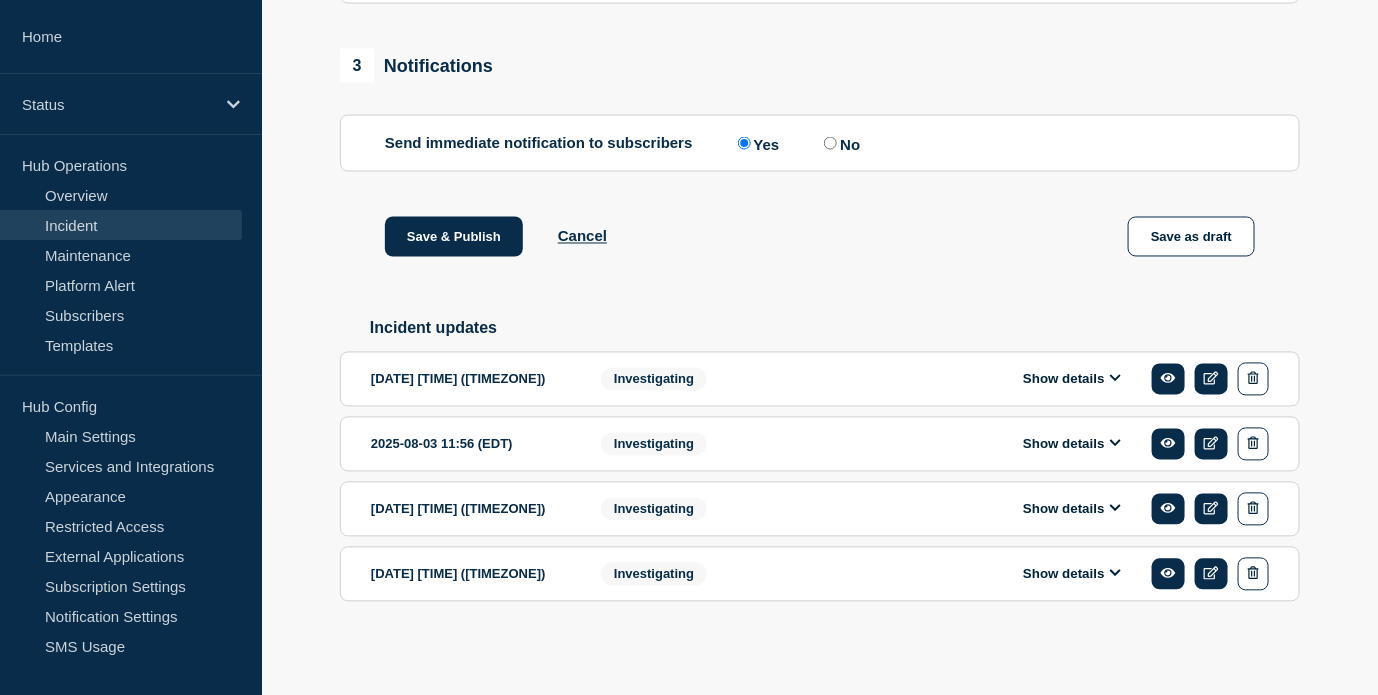 click on "Show details" at bounding box center [1072, 379] 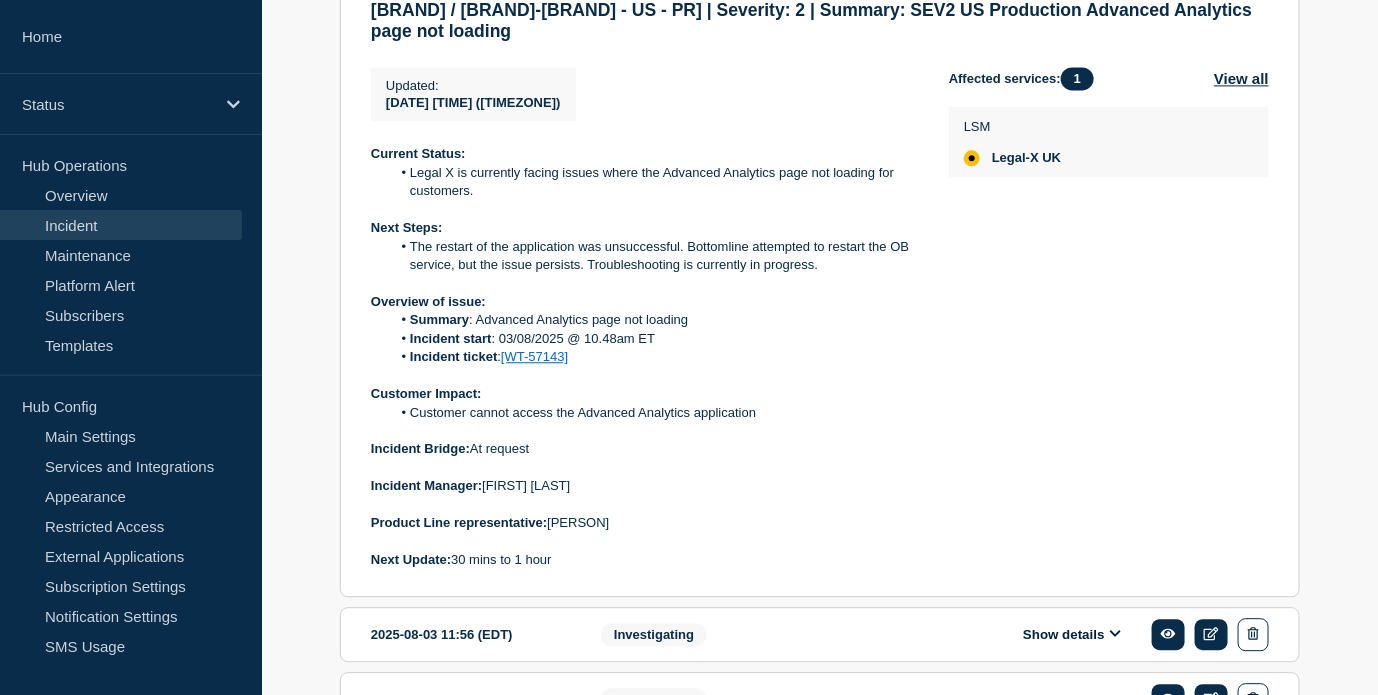 scroll, scrollTop: 1777, scrollLeft: 0, axis: vertical 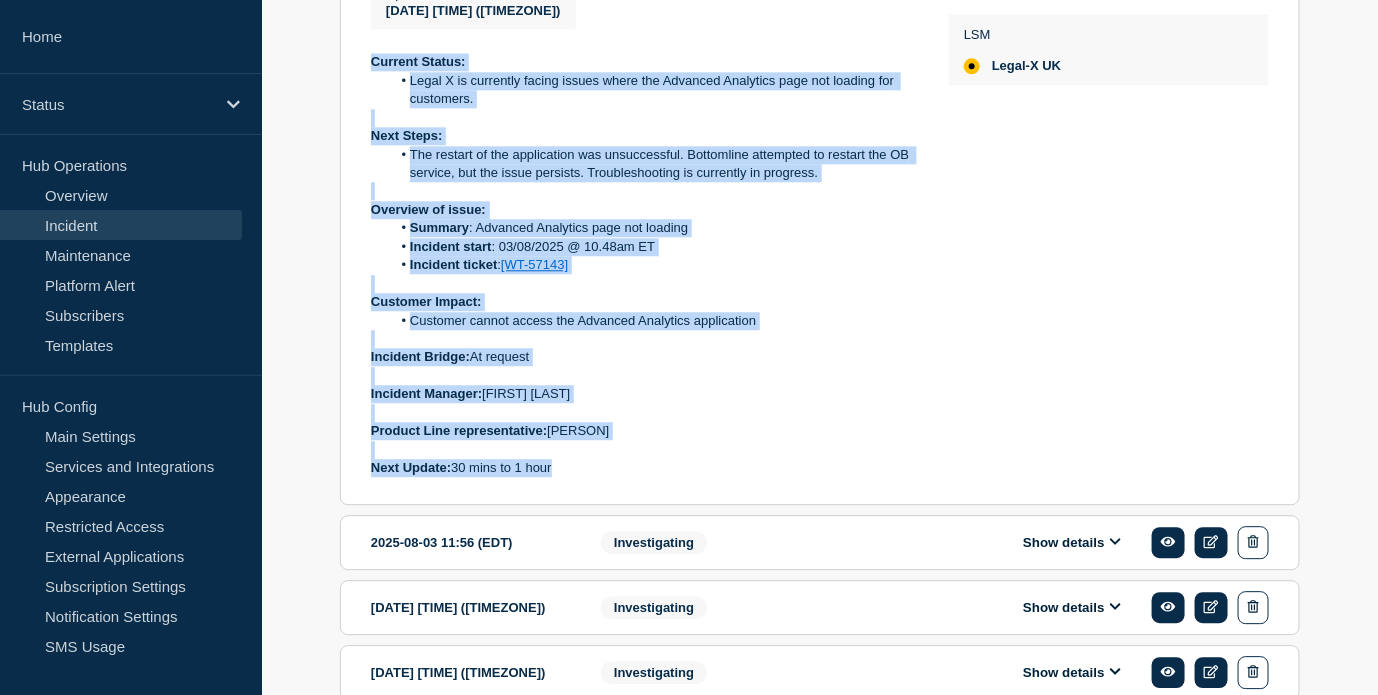 drag, startPoint x: 591, startPoint y: 423, endPoint x: 370, endPoint y: 144, distance: 355.92416 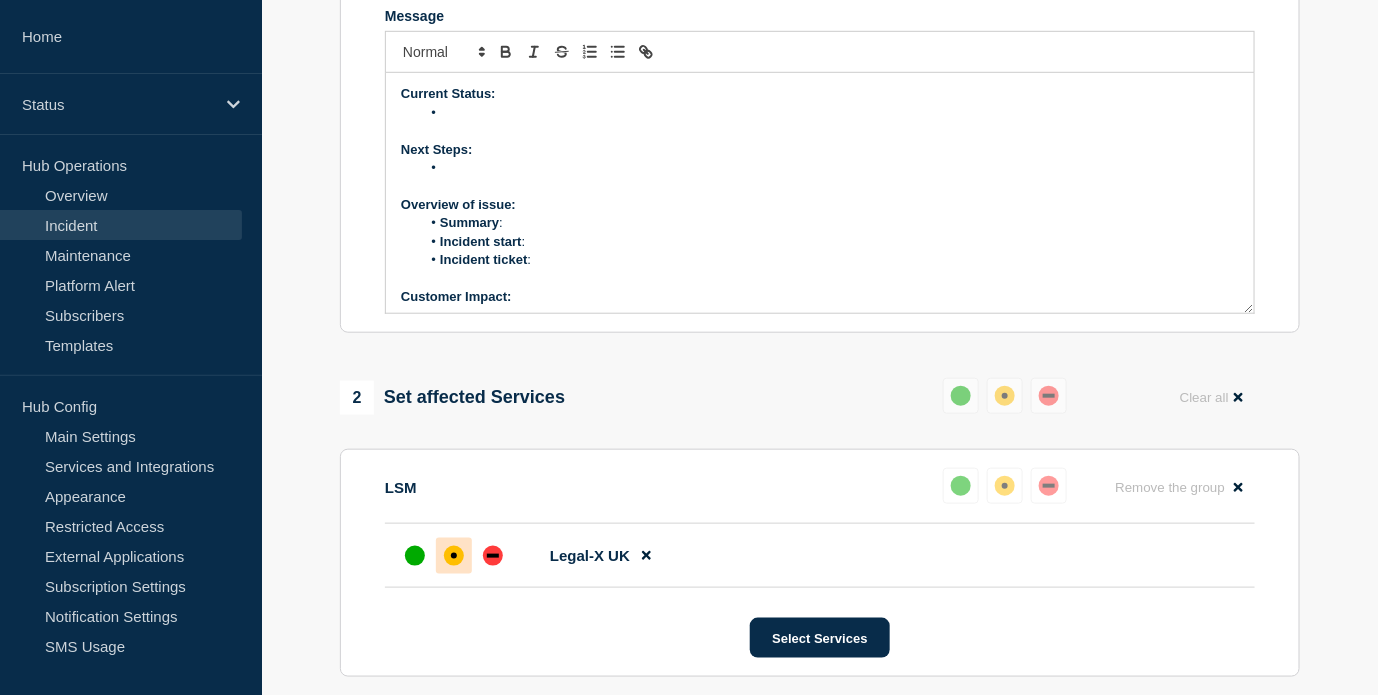 scroll, scrollTop: 314, scrollLeft: 0, axis: vertical 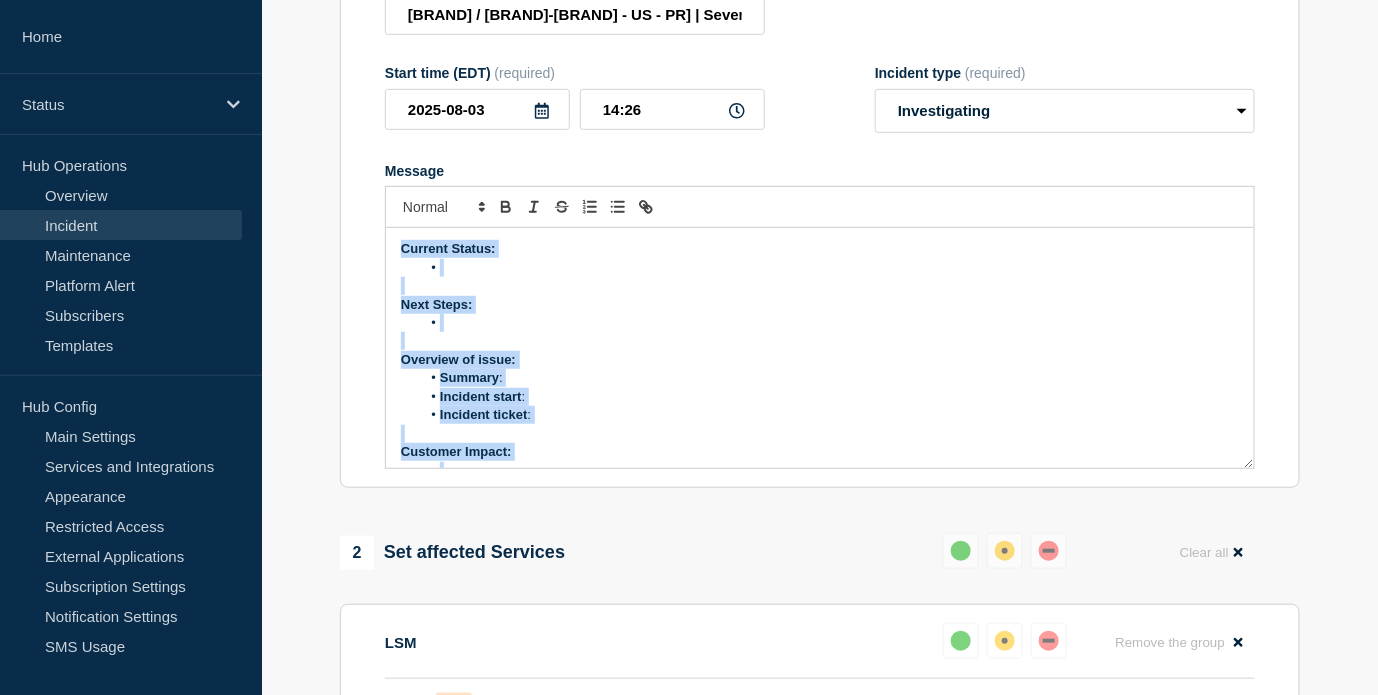 drag, startPoint x: 494, startPoint y: 531, endPoint x: 376, endPoint y: 299, distance: 260.28445 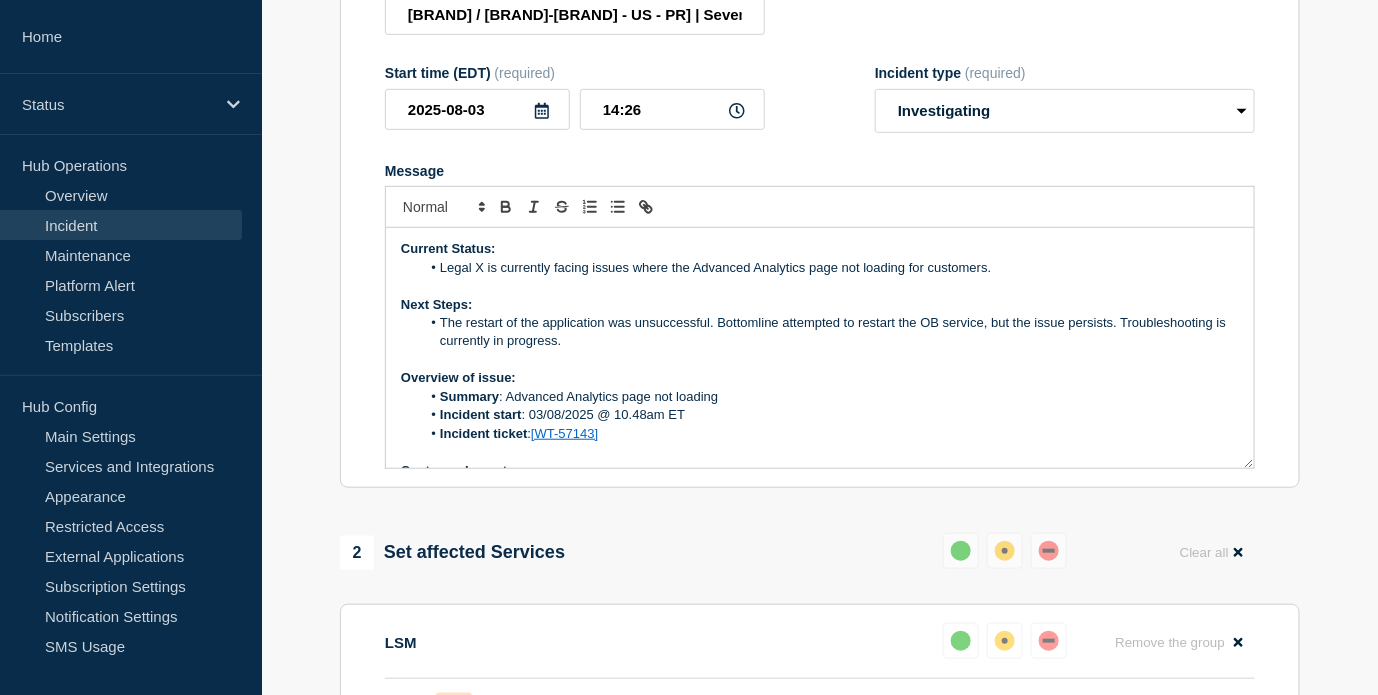 scroll, scrollTop: 175, scrollLeft: 0, axis: vertical 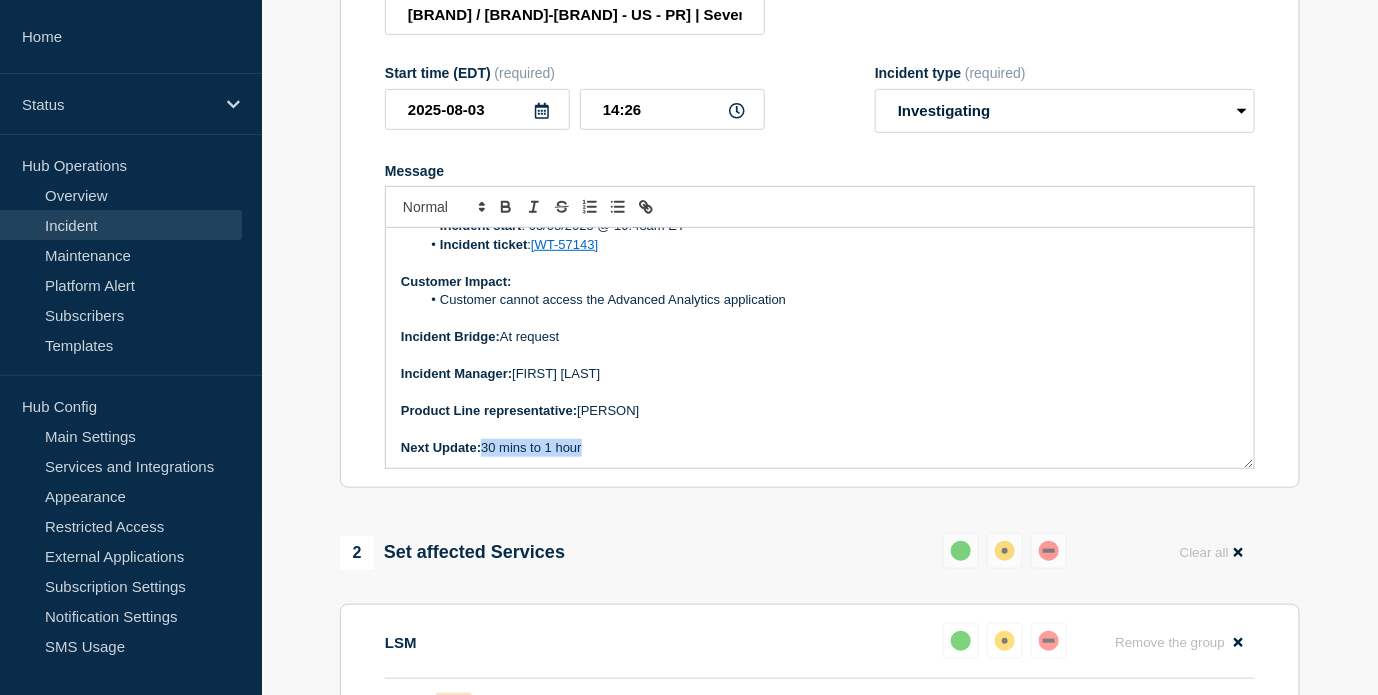 drag, startPoint x: 603, startPoint y: 535, endPoint x: 484, endPoint y: 530, distance: 119.104996 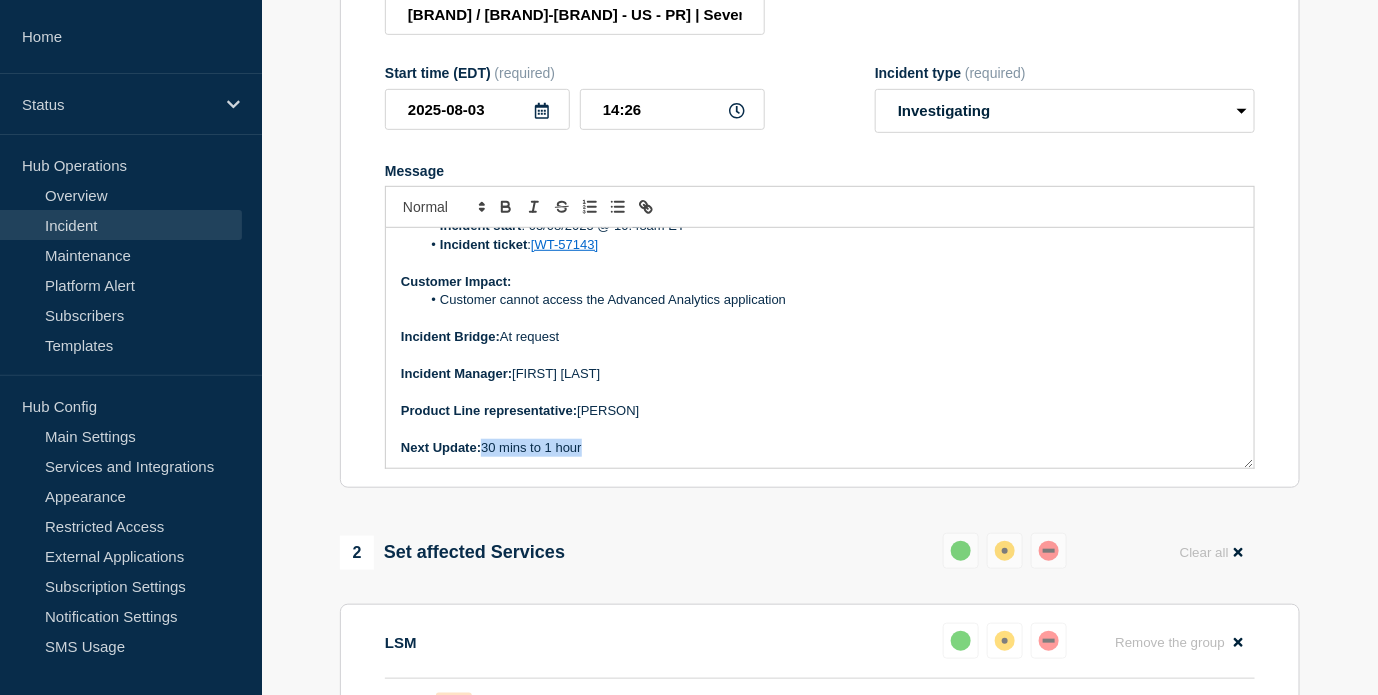 click on "Next Update:  30 mins to 1 hour" at bounding box center (820, 448) 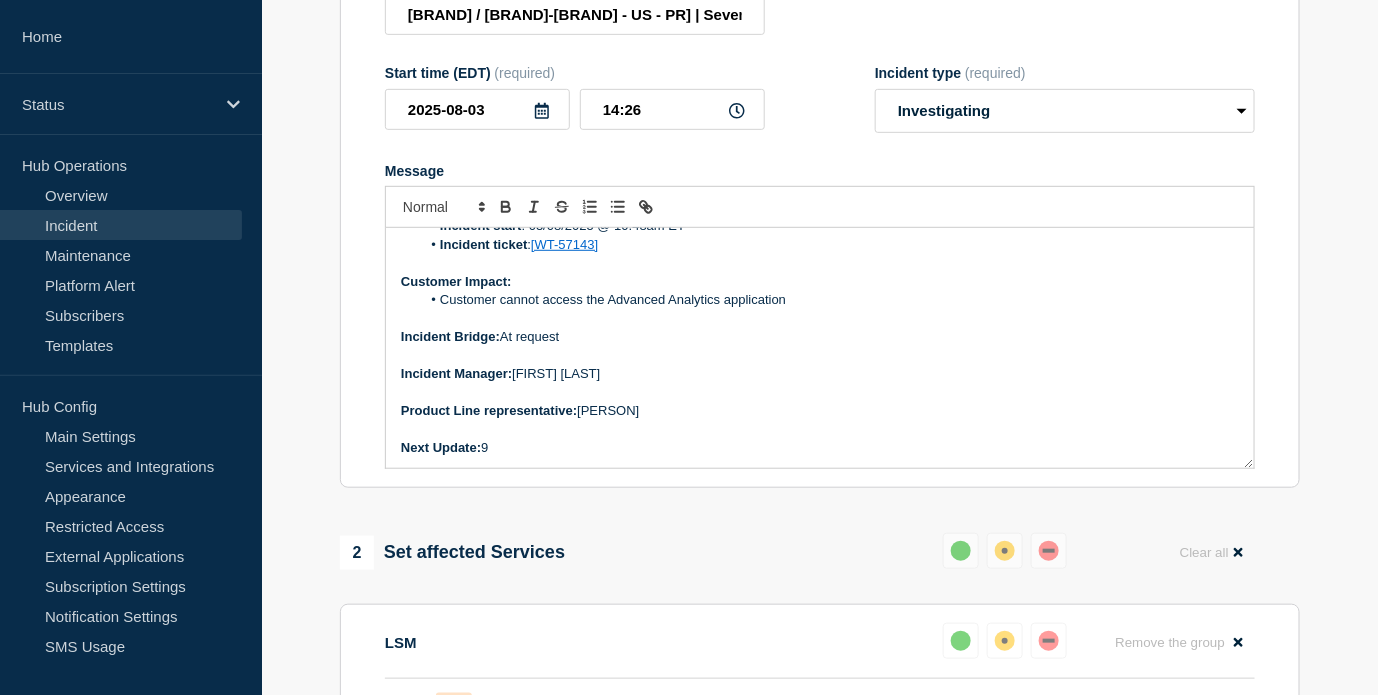 type 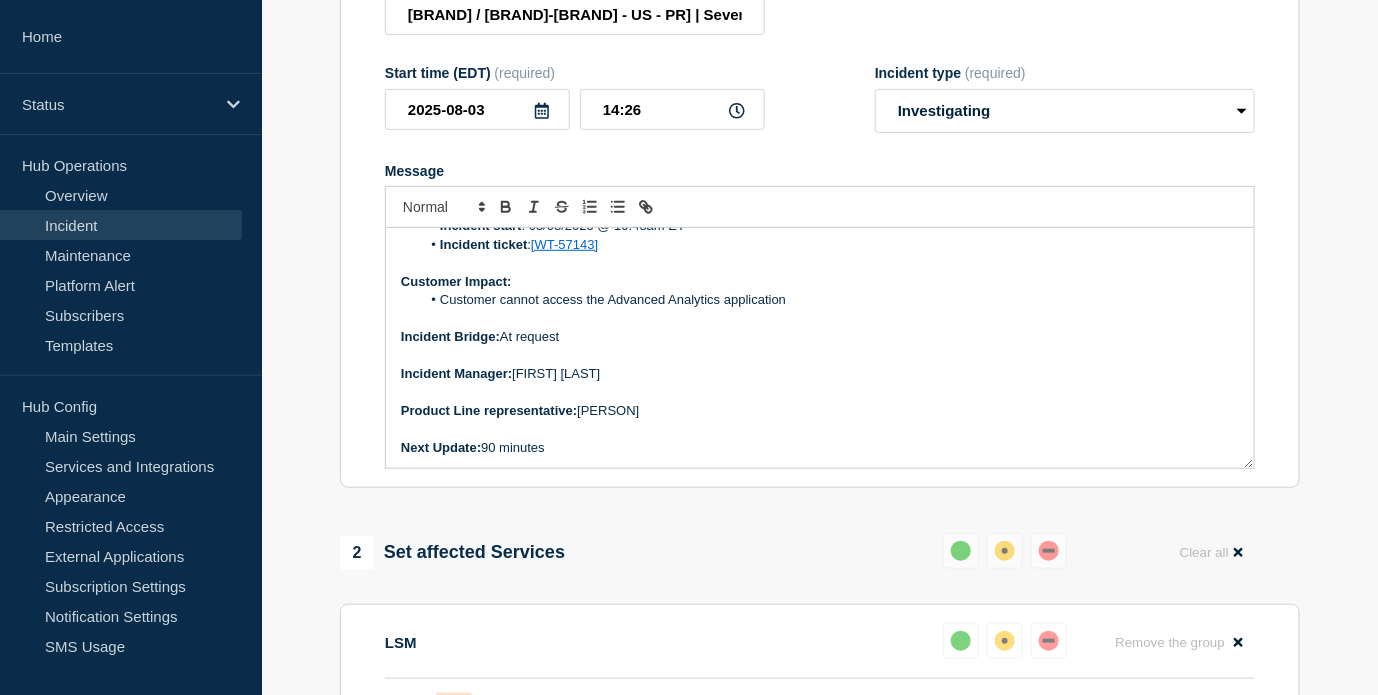 drag, startPoint x: 617, startPoint y: 455, endPoint x: 517, endPoint y: 456, distance: 100.005 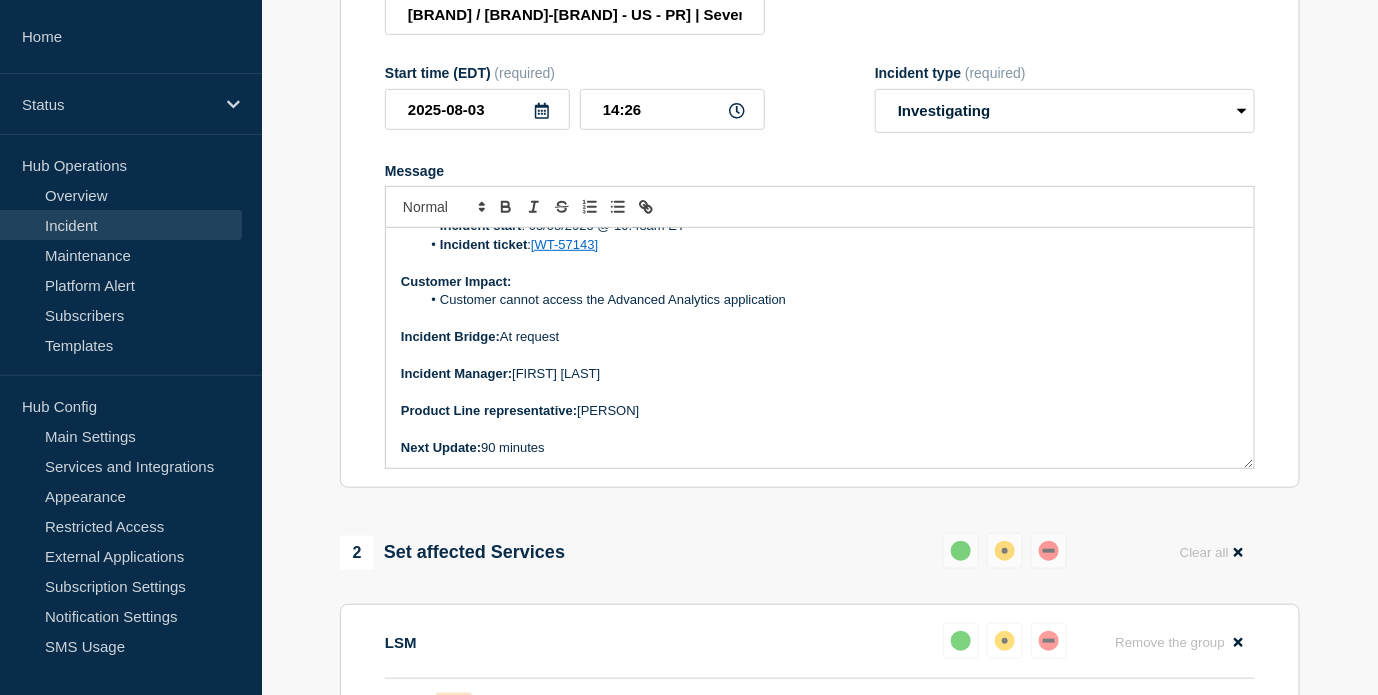 click on "Incident Manager:  [PERSON]" at bounding box center [820, 374] 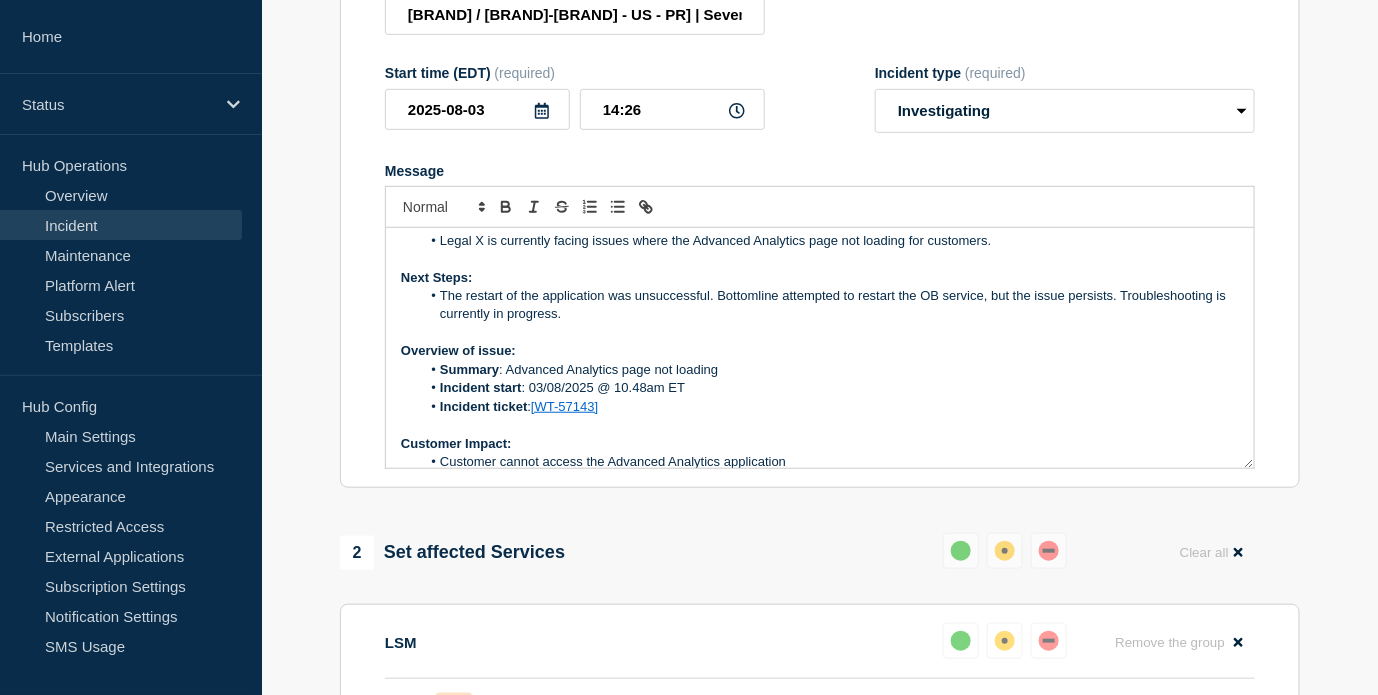scroll, scrollTop: 0, scrollLeft: 0, axis: both 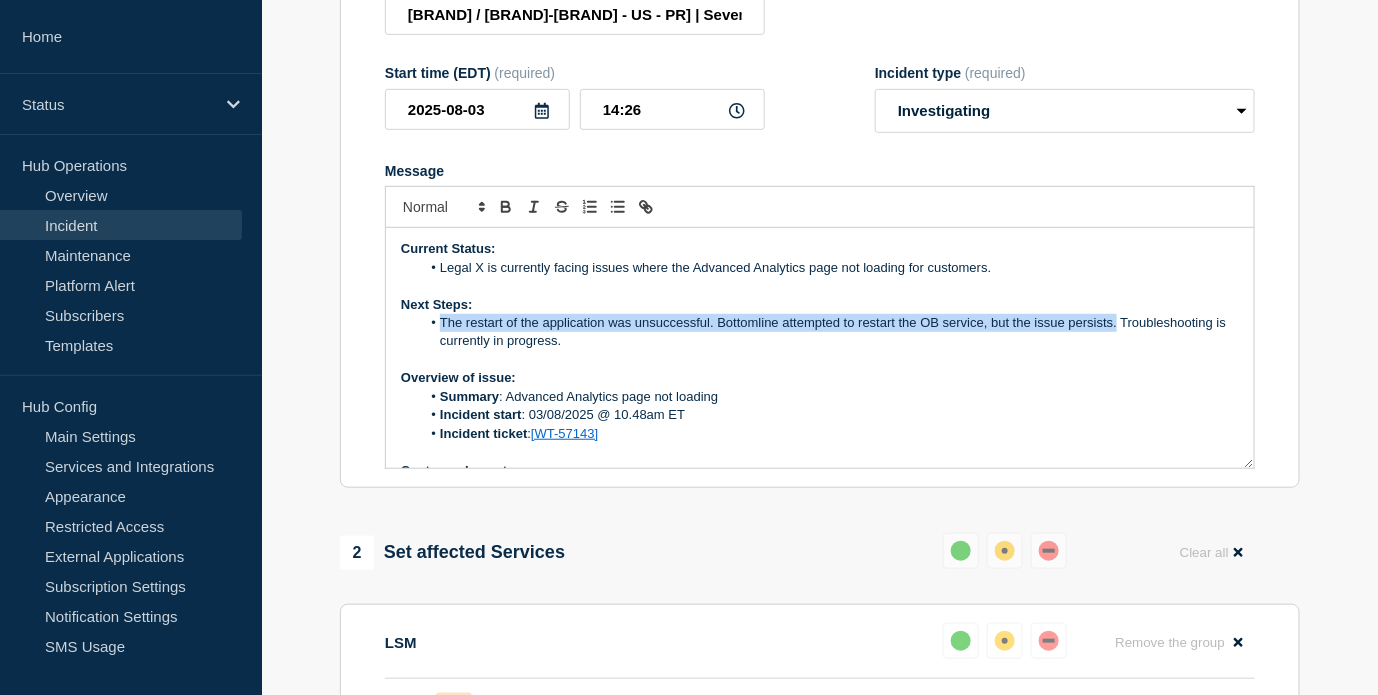 drag, startPoint x: 1114, startPoint y: 404, endPoint x: 439, endPoint y: 397, distance: 675.0363 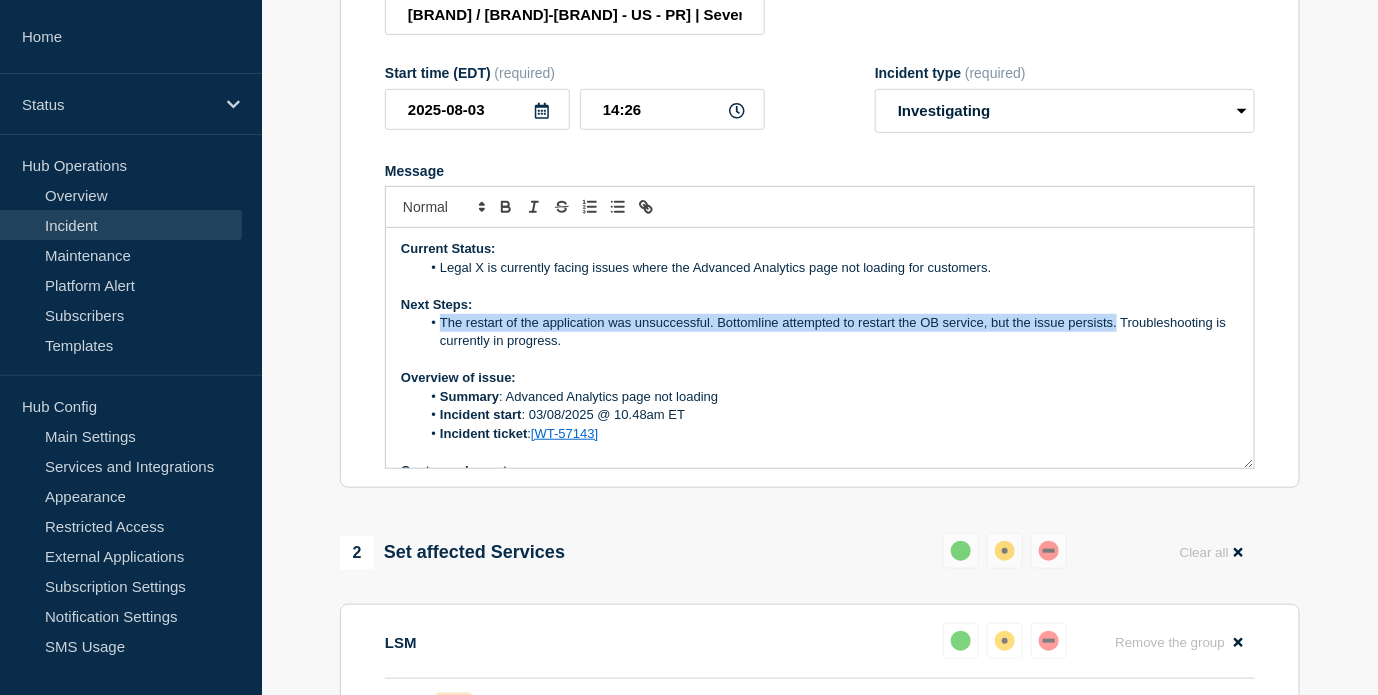 click on "The restart of the application was unsuccessful. Bottomline attempted to restart the OB service, but the issue persists. Troubleshooting is currently in progress." at bounding box center [830, 332] 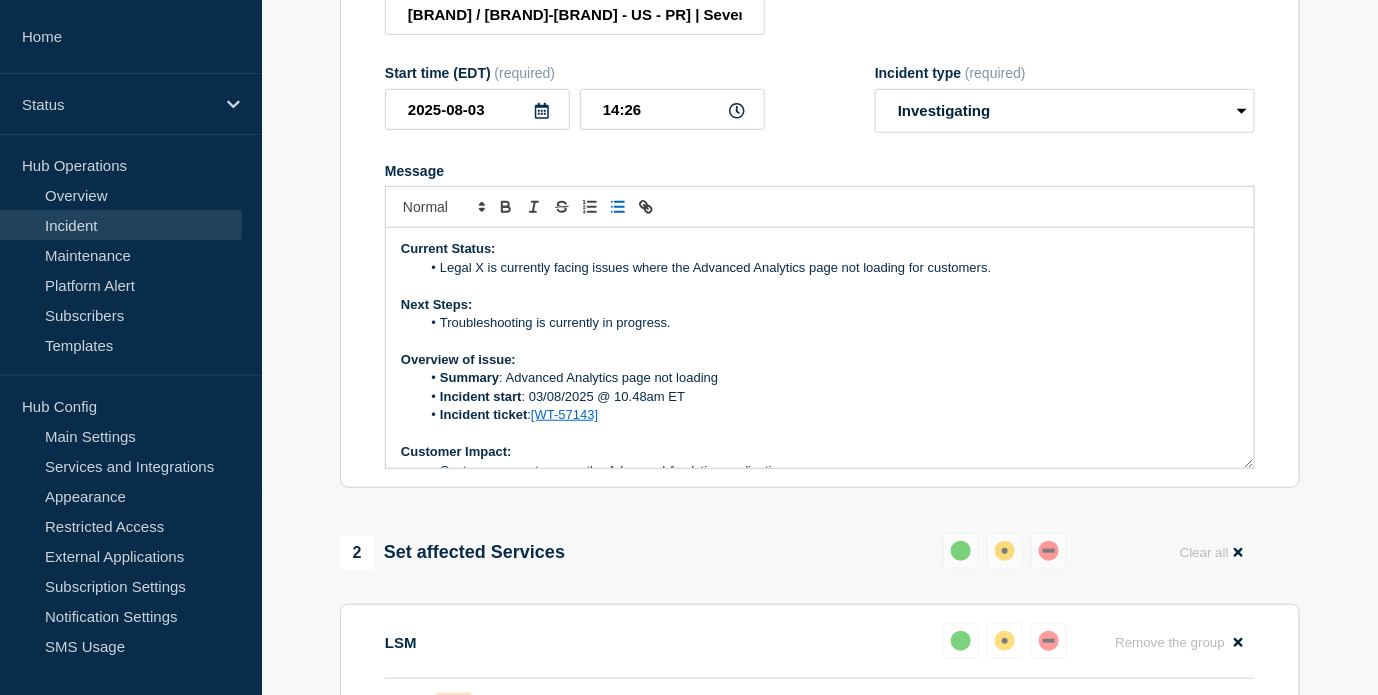 click on "Legal X is currently facing issues where the Advanced Analytics page not loading for customers." at bounding box center (830, 268) 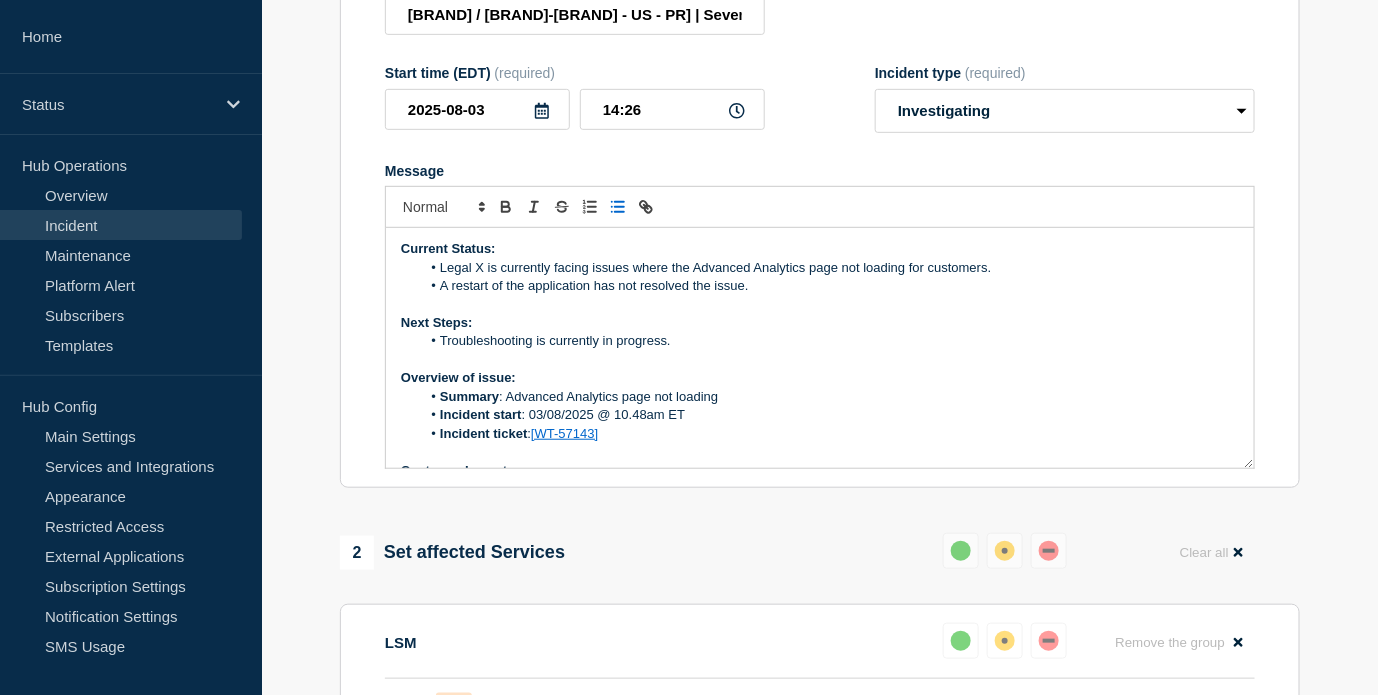 click on "Troubleshooting is currently in progress." at bounding box center (830, 341) 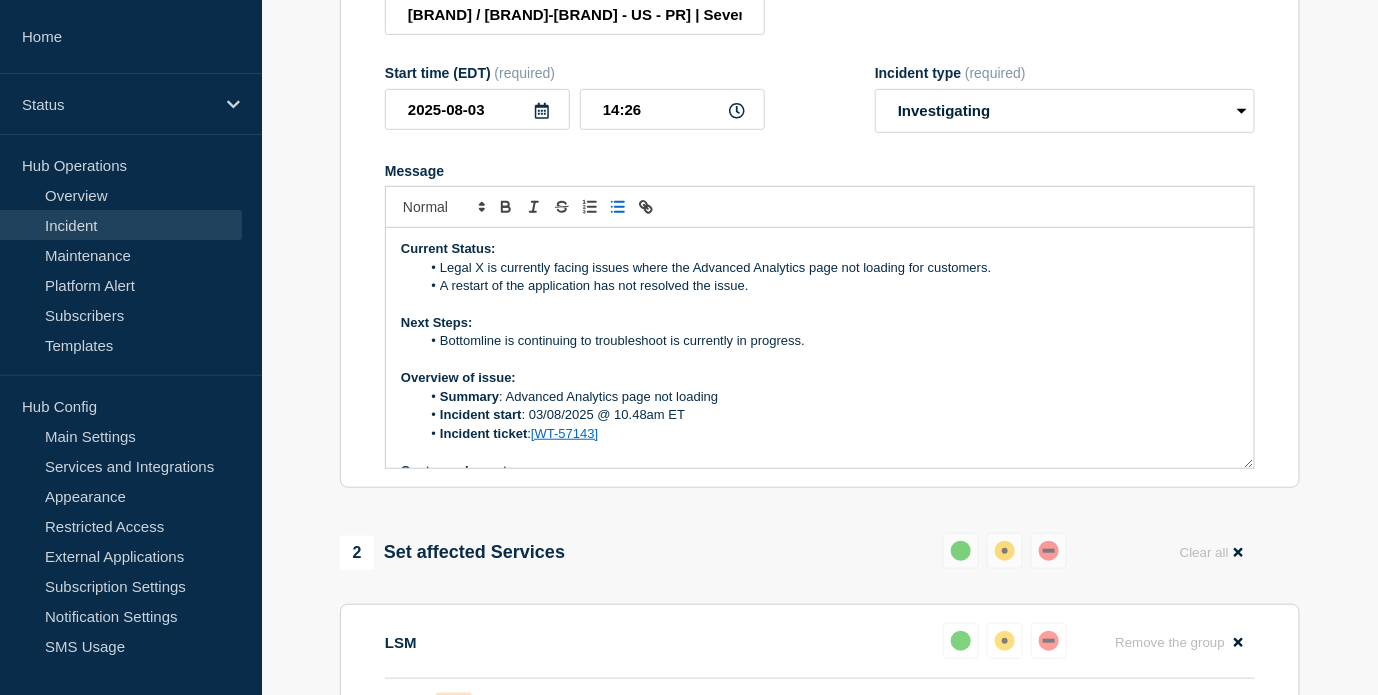 drag, startPoint x: 828, startPoint y: 421, endPoint x: 673, endPoint y: 421, distance: 155 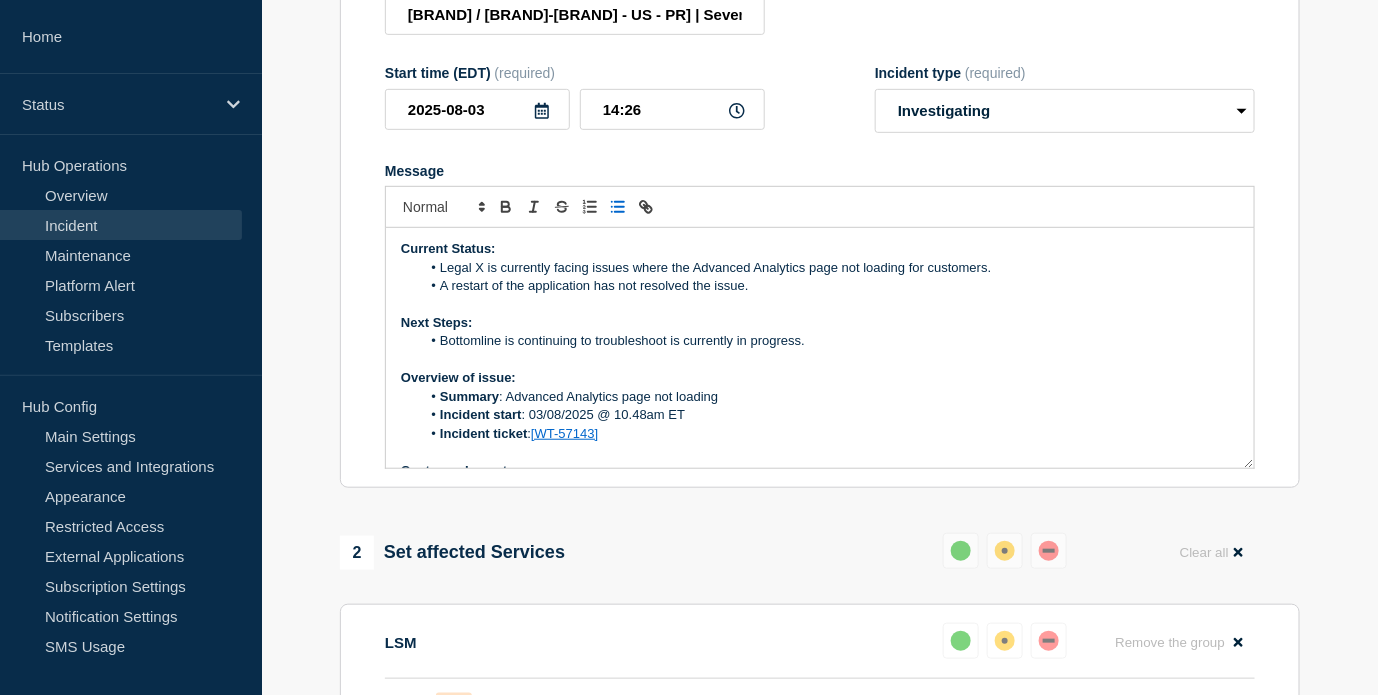 click on "Bottomline is continuing to troubleshoot is currently in progress." at bounding box center (830, 341) 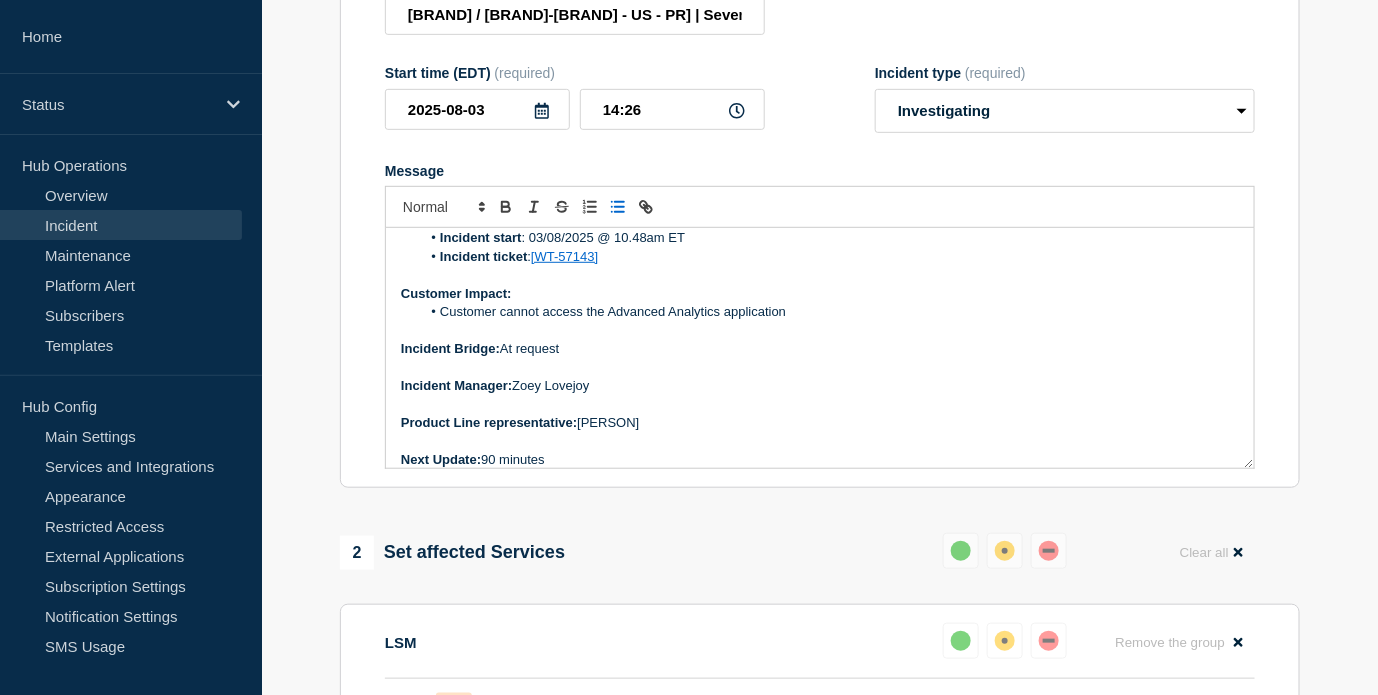 scroll, scrollTop: 189, scrollLeft: 0, axis: vertical 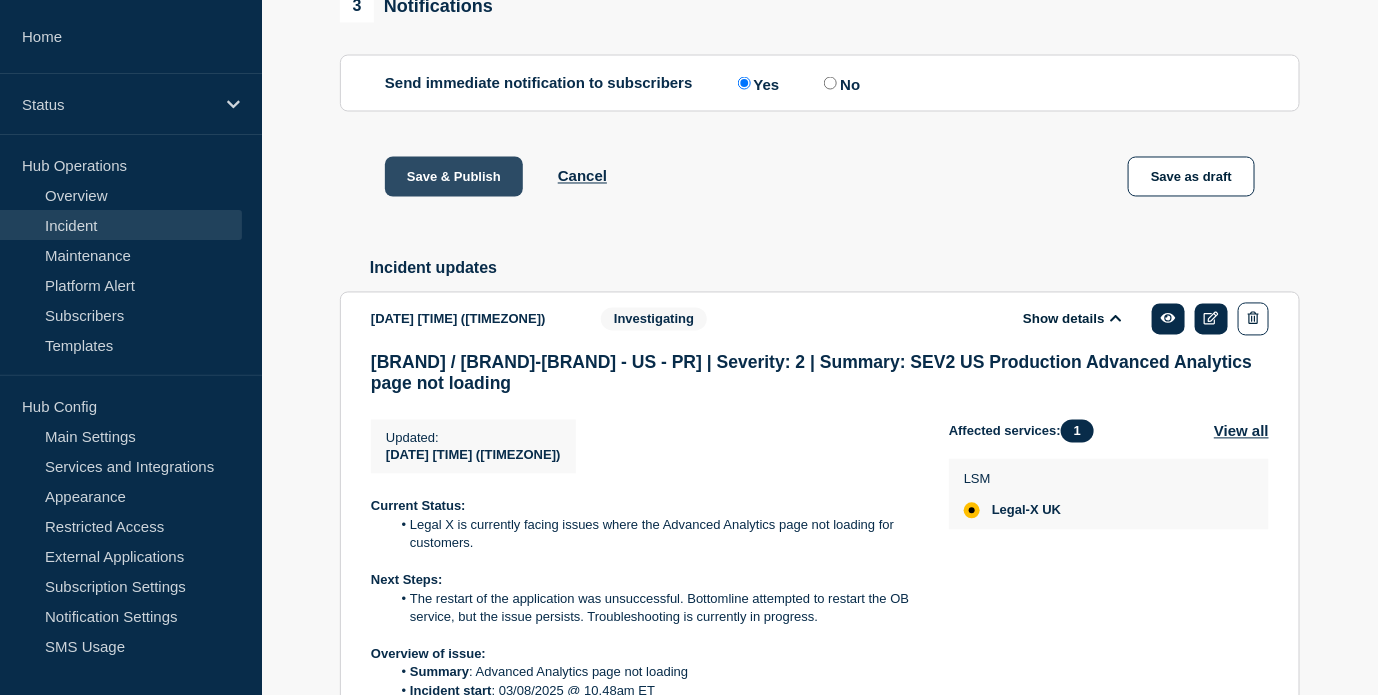 click on "Save & Publish" at bounding box center (454, 177) 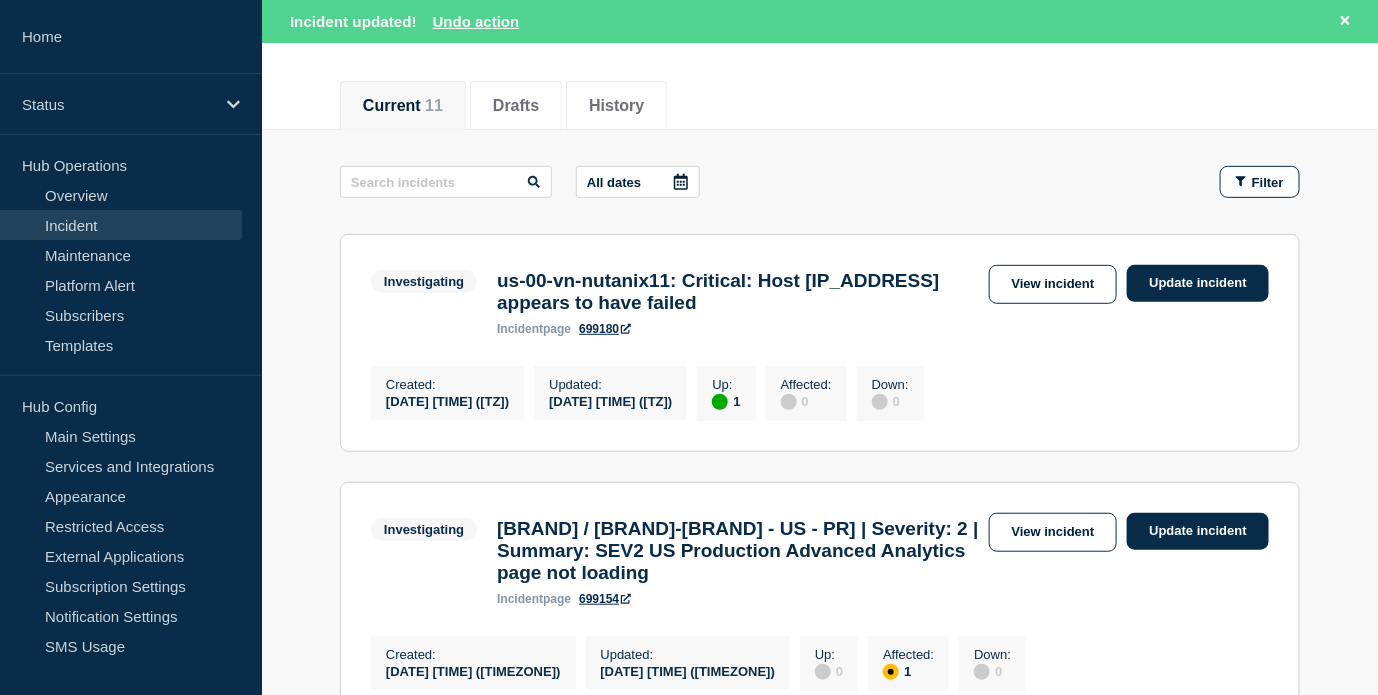 scroll, scrollTop: 333, scrollLeft: 0, axis: vertical 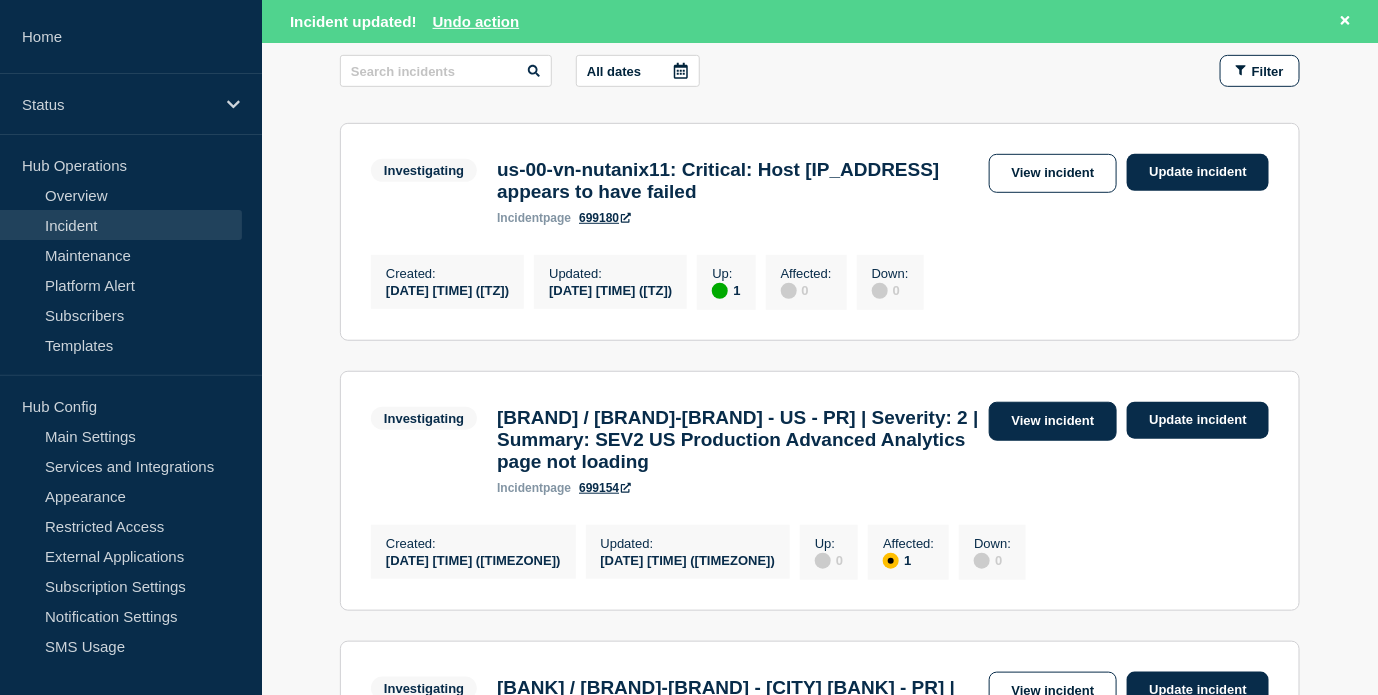 click on "View incident" at bounding box center (1053, 421) 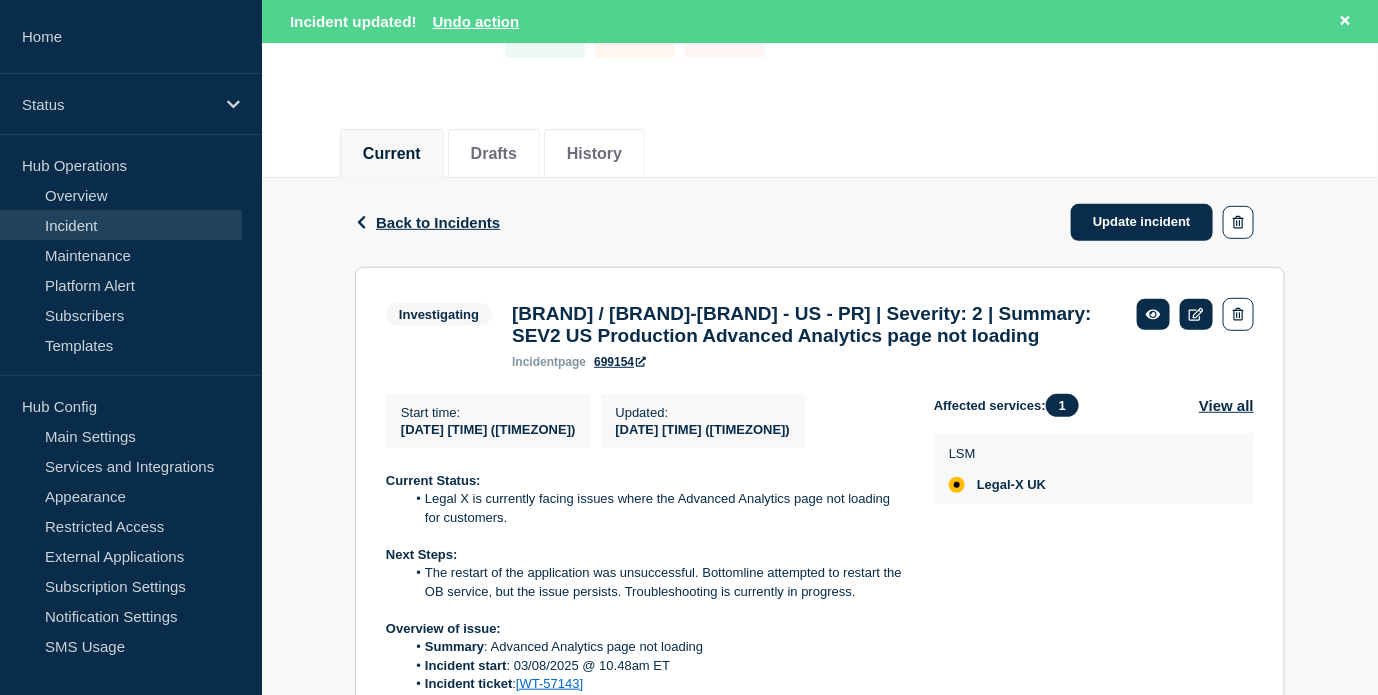 scroll, scrollTop: 555, scrollLeft: 0, axis: vertical 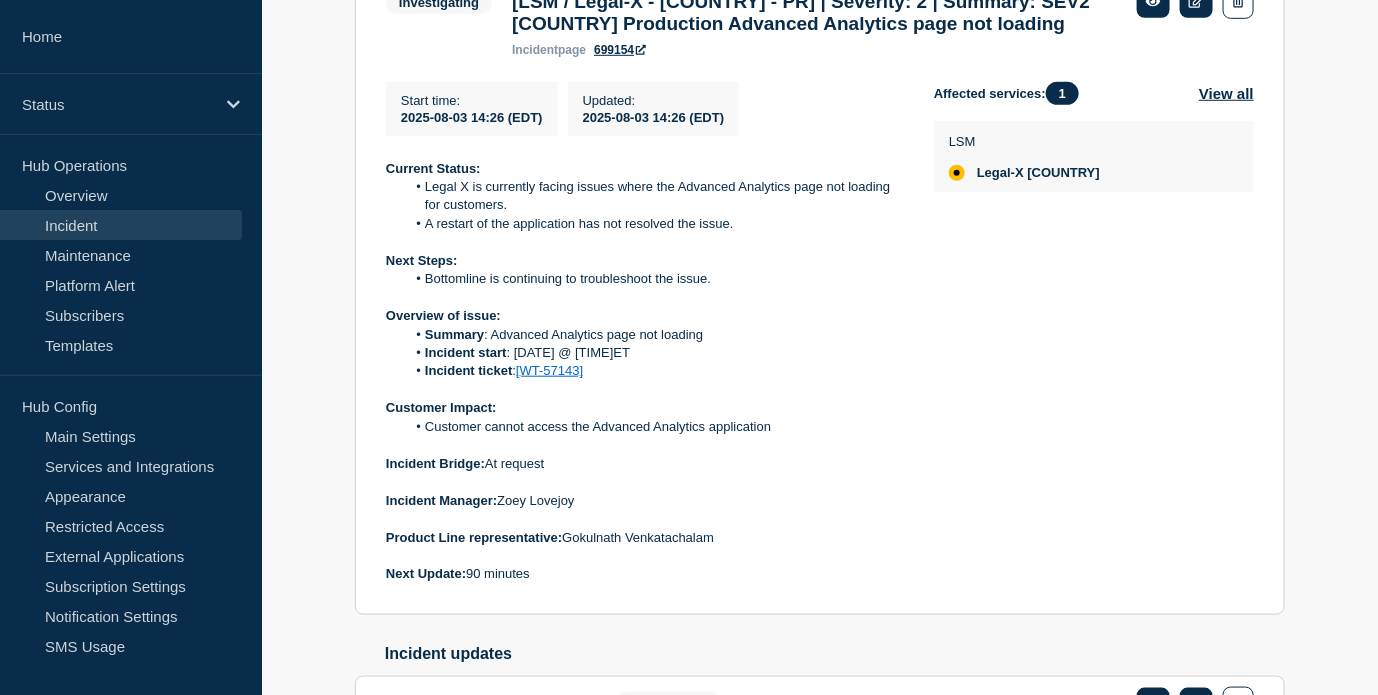 click on "Incident Manager: [NAME] [NAME] Product Line representative: [NAME] [NAME]" 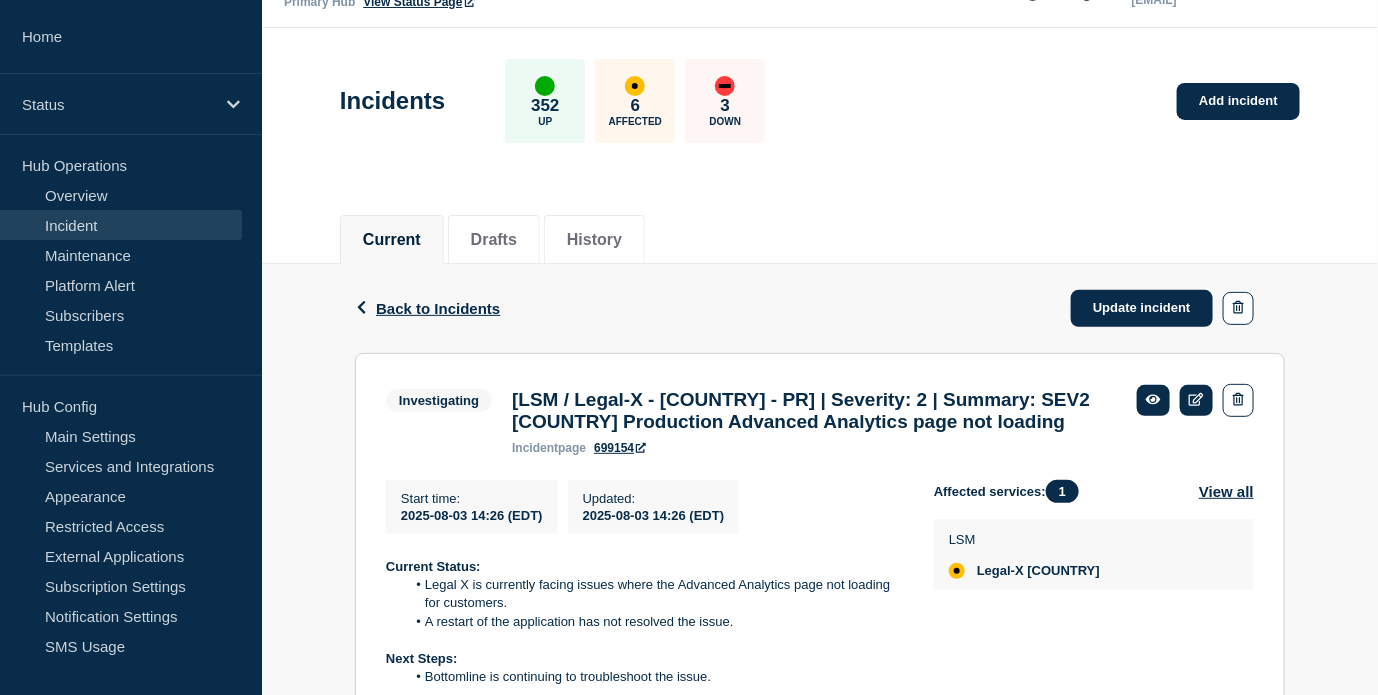 scroll, scrollTop: 0, scrollLeft: 0, axis: both 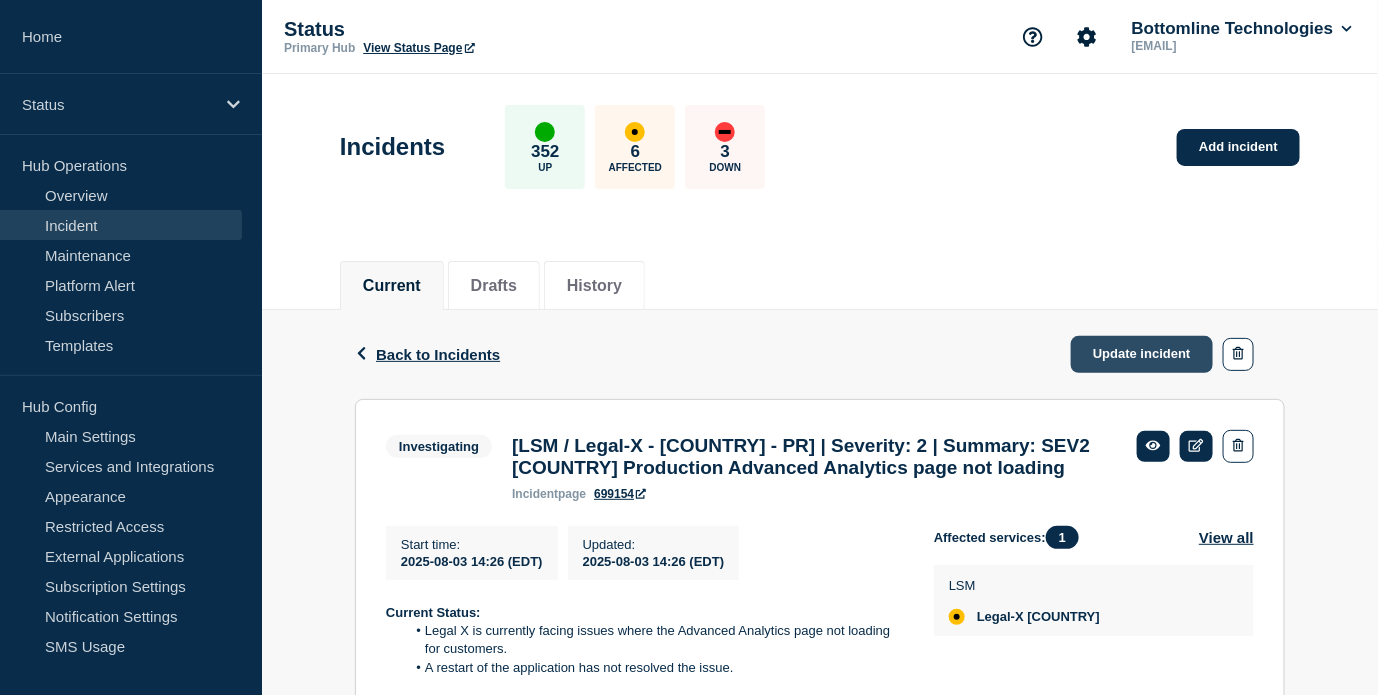 click on "Update incident" 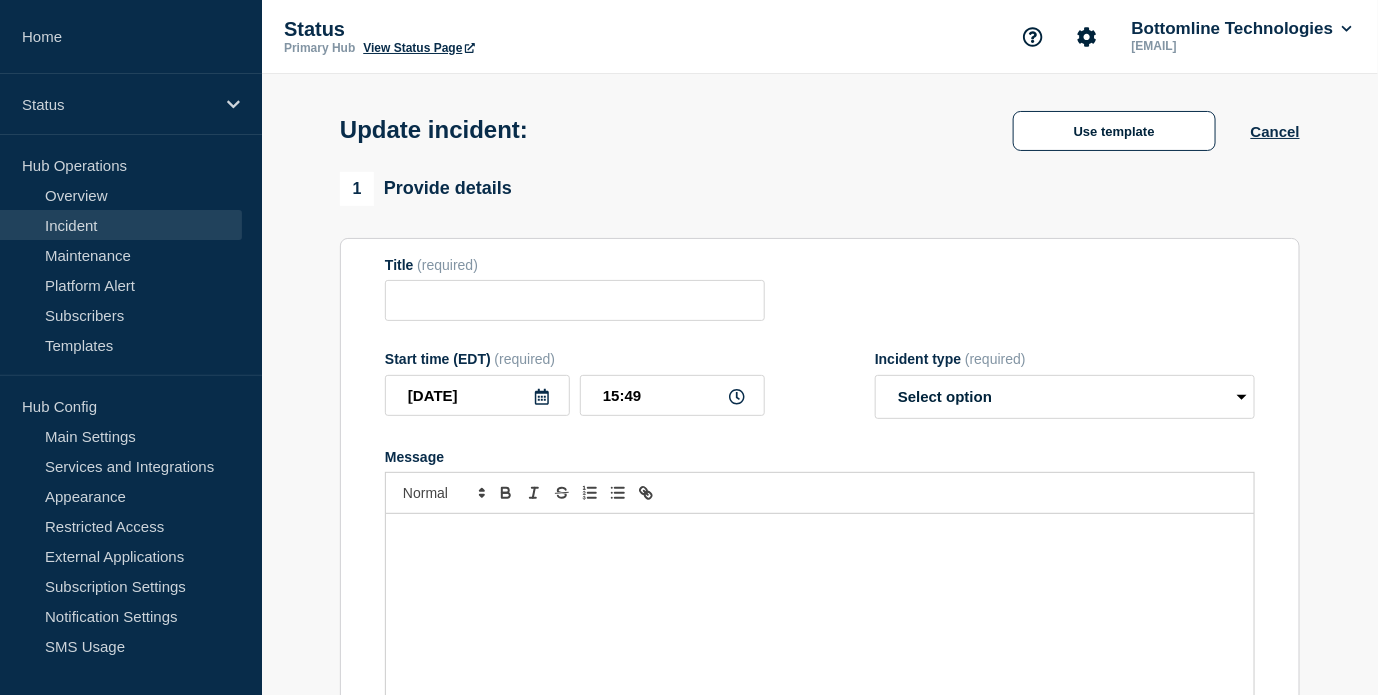 type on "[LSM / Legal-X - [COUNTRY] - PR] | Severity: 2 | Summary: SEV2 [COUNTRY] Production Advanced Analytics  page not loading" 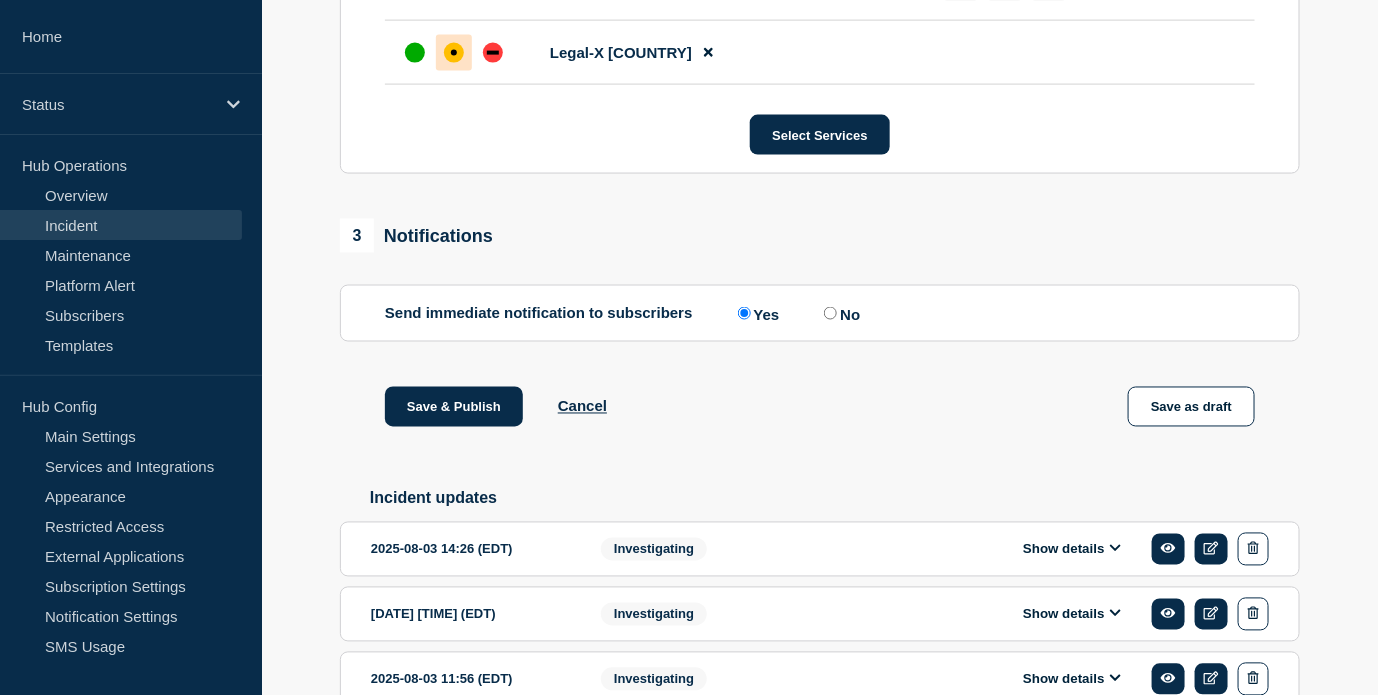 scroll, scrollTop: 1222, scrollLeft: 0, axis: vertical 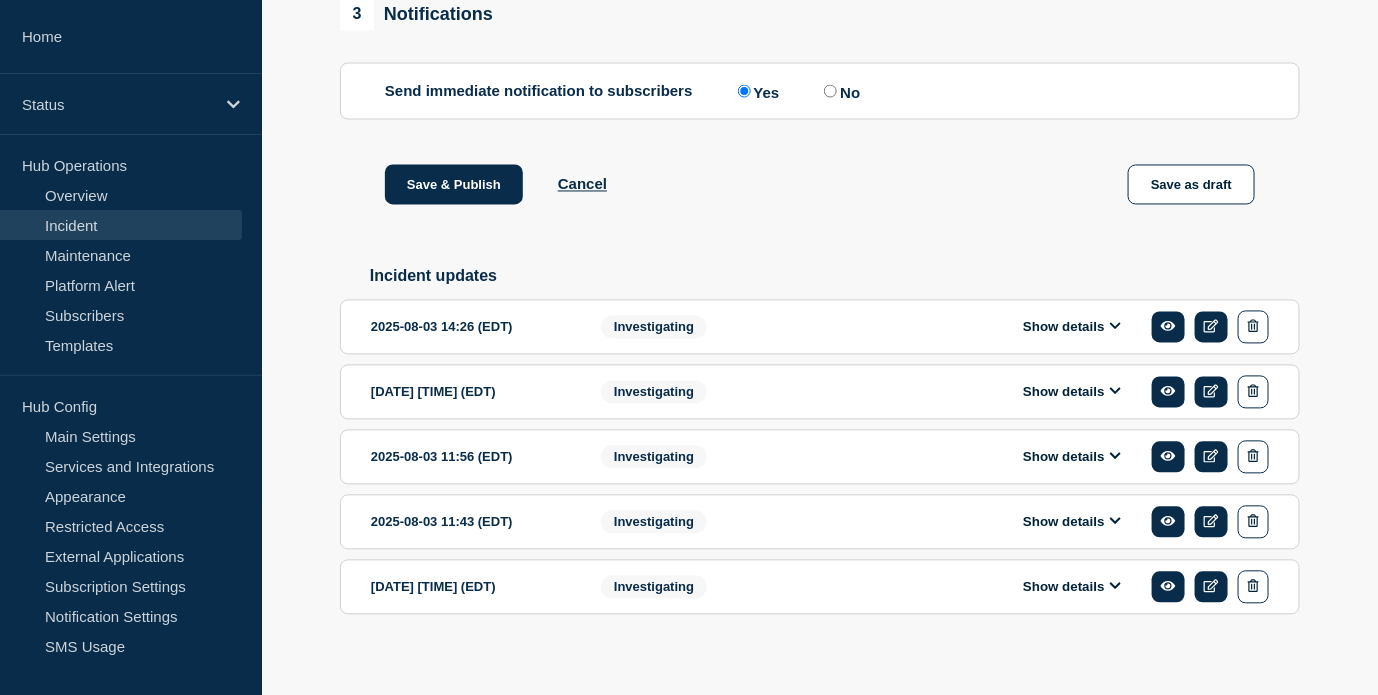 click on "Show details" at bounding box center [1072, 327] 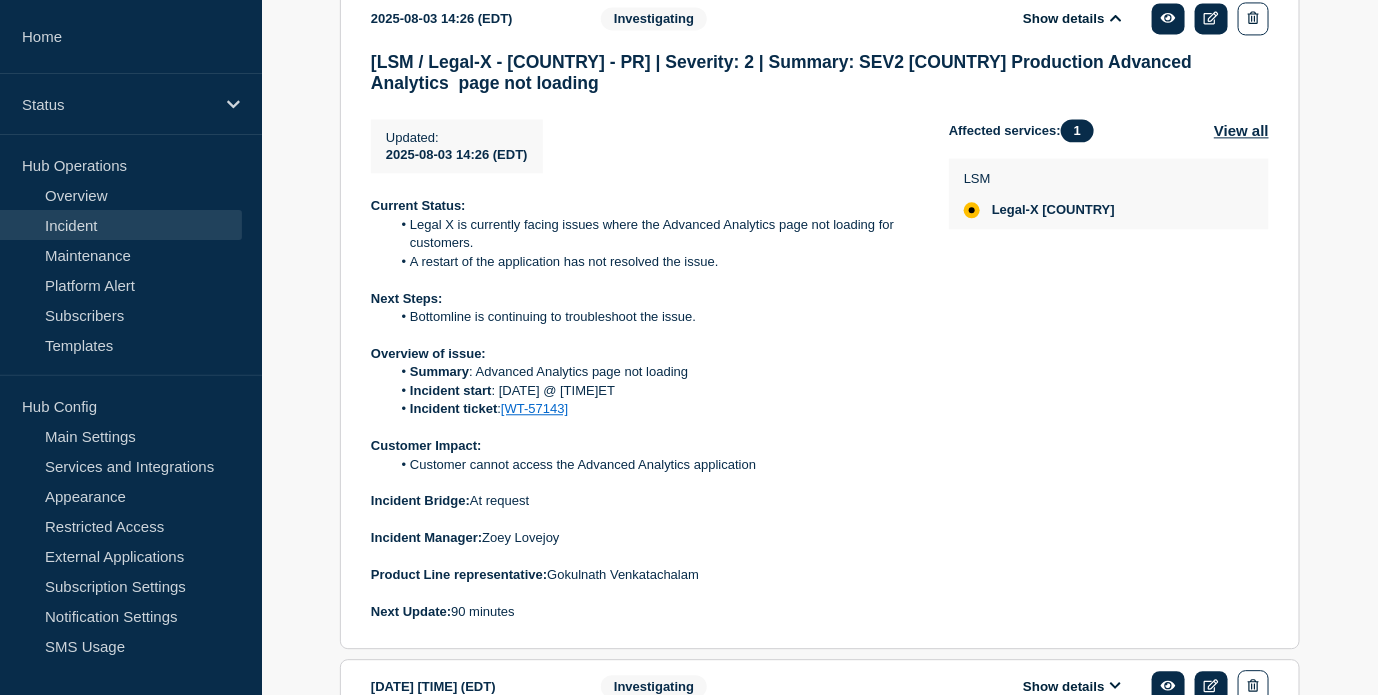 scroll, scrollTop: 1666, scrollLeft: 0, axis: vertical 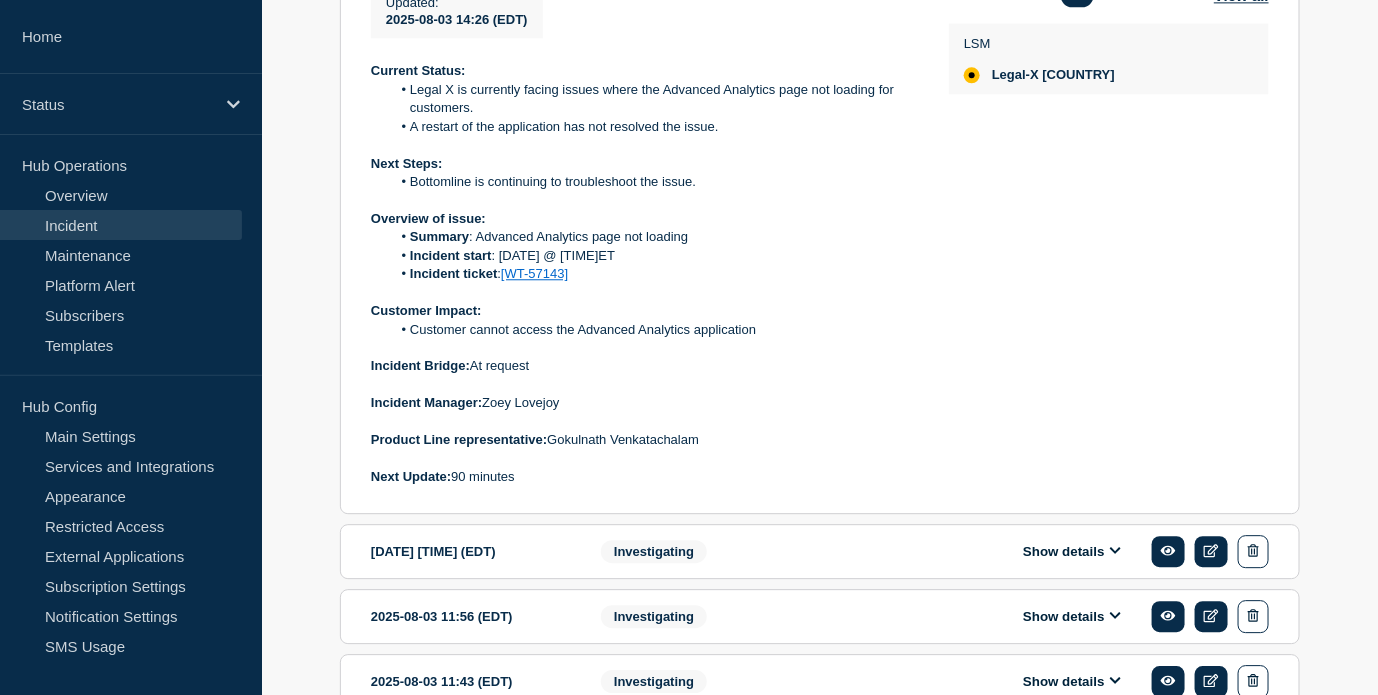 drag, startPoint x: 545, startPoint y: 499, endPoint x: 364, endPoint y: 89, distance: 448.1752 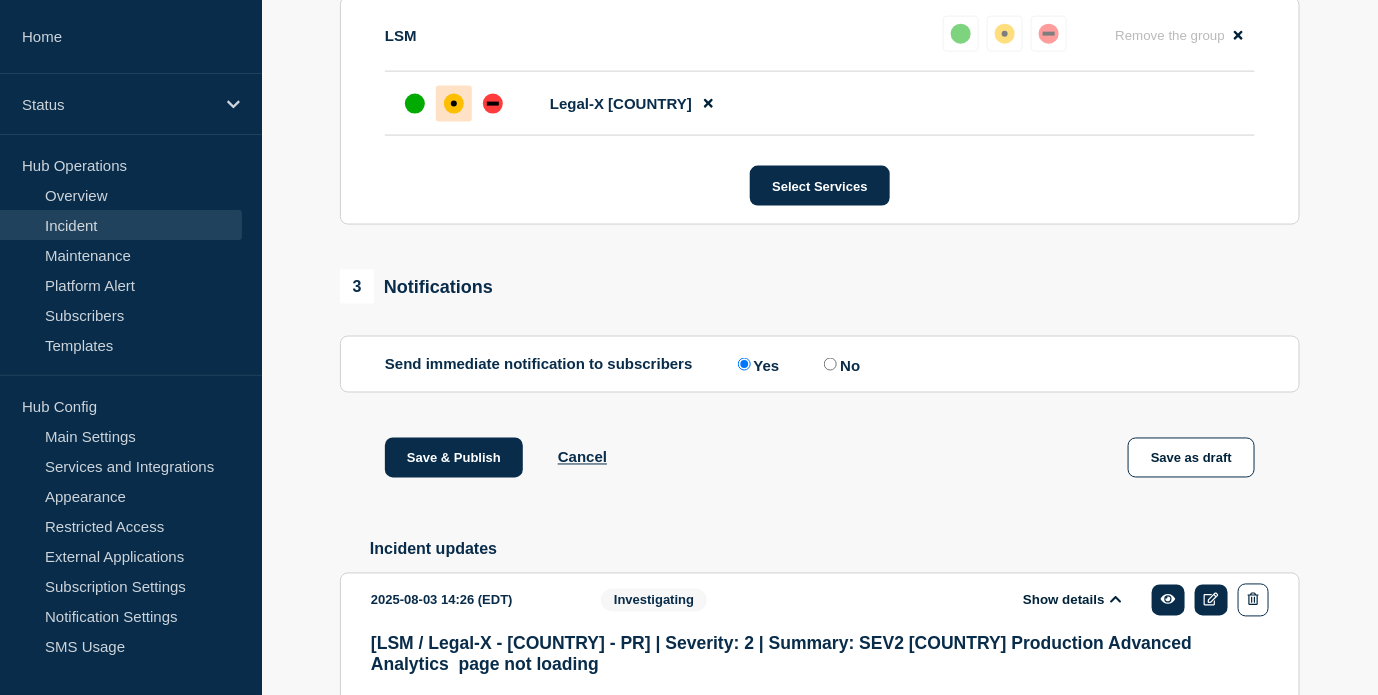 scroll, scrollTop: 555, scrollLeft: 0, axis: vertical 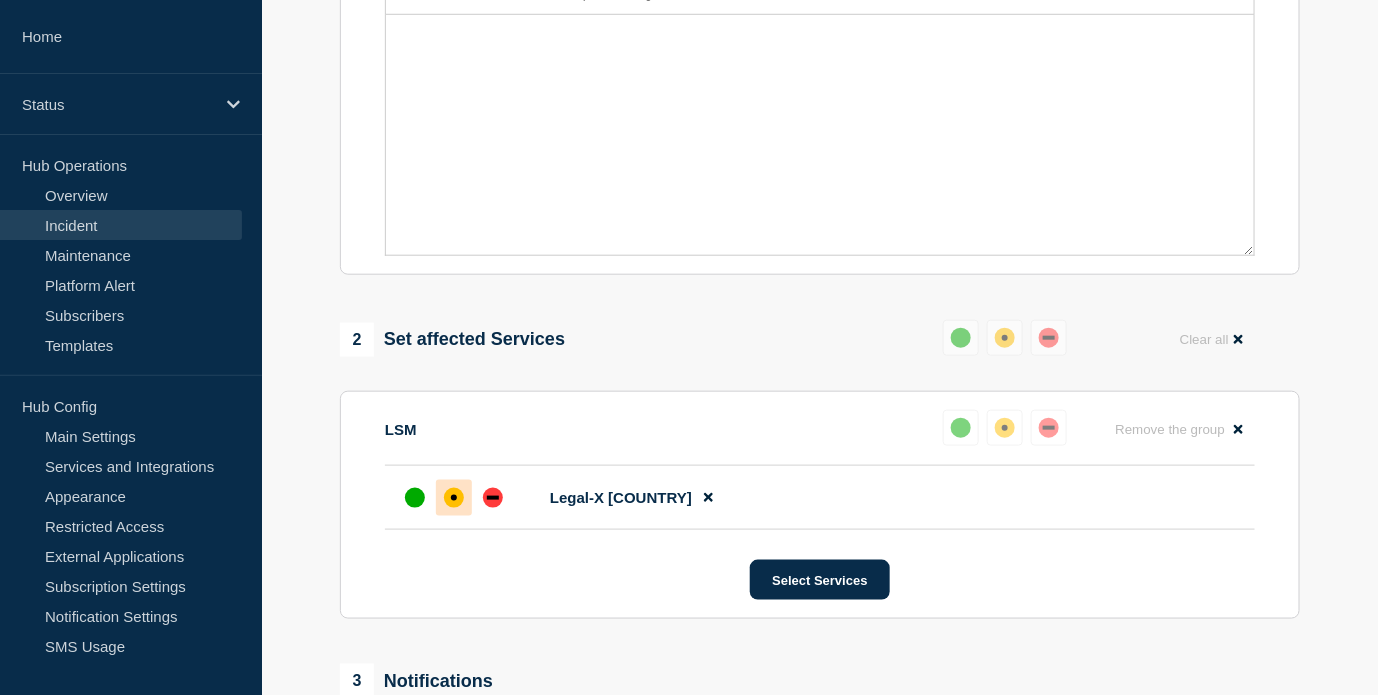 click at bounding box center (820, 135) 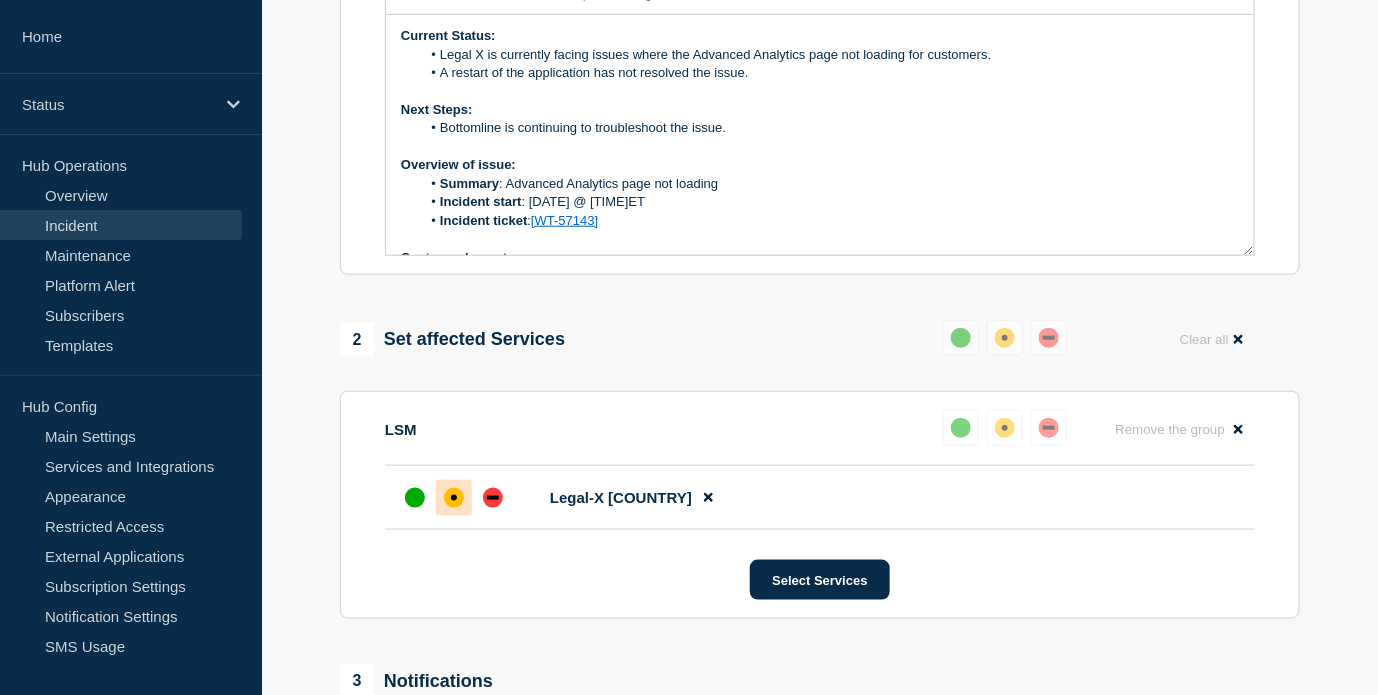 scroll, scrollTop: 175, scrollLeft: 0, axis: vertical 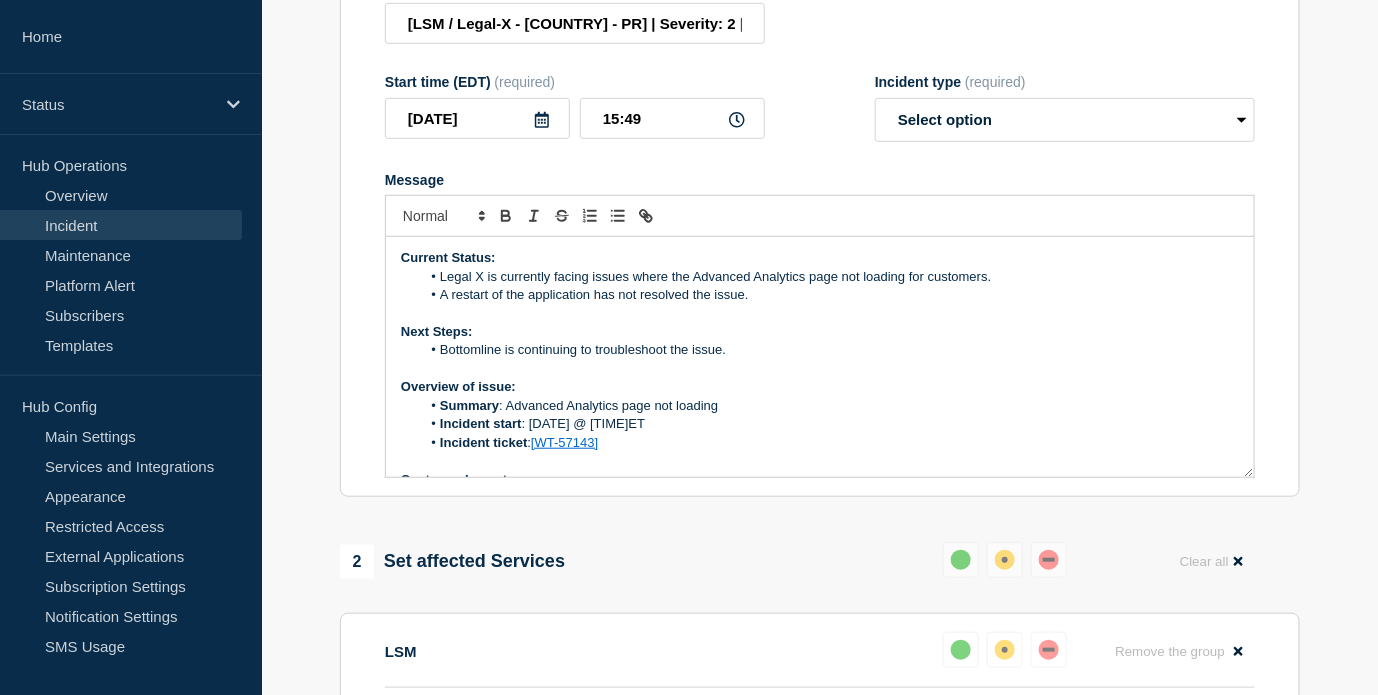 click on "Legal X is currently facing issues where the Advanced Analytics page not loading for customers." at bounding box center (830, 277) 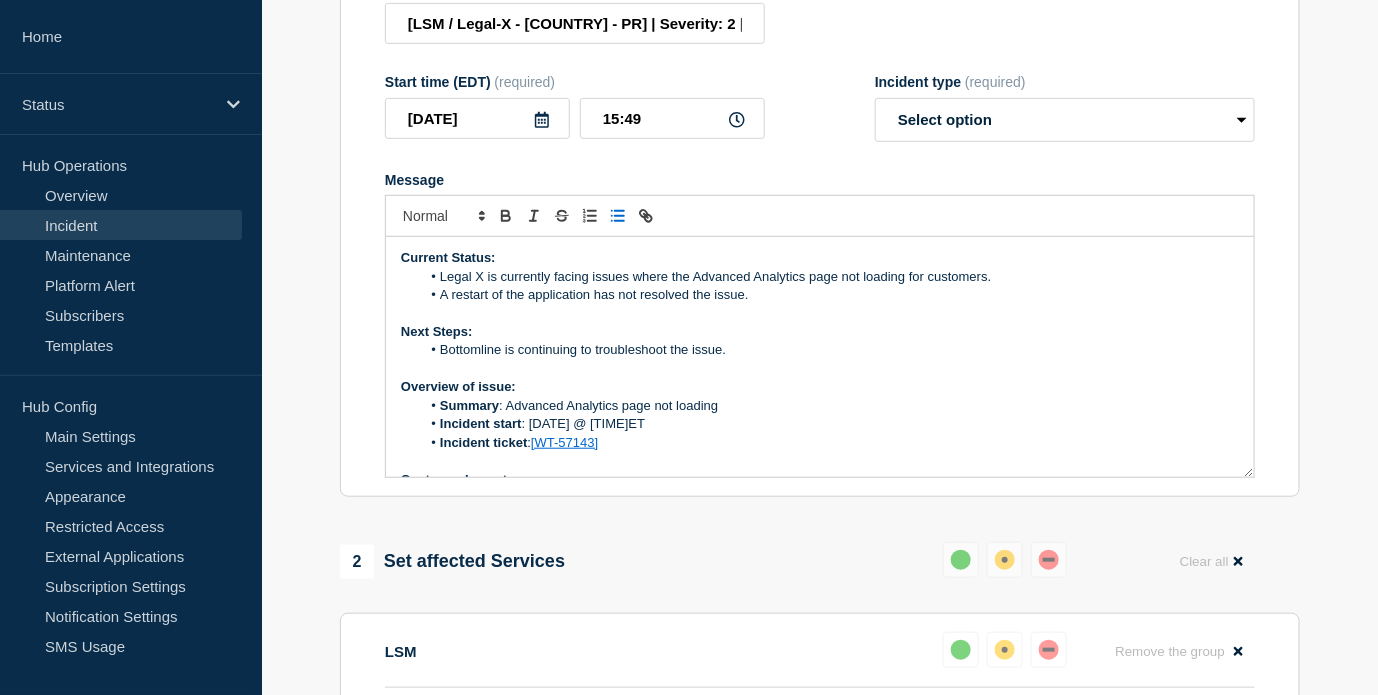 type 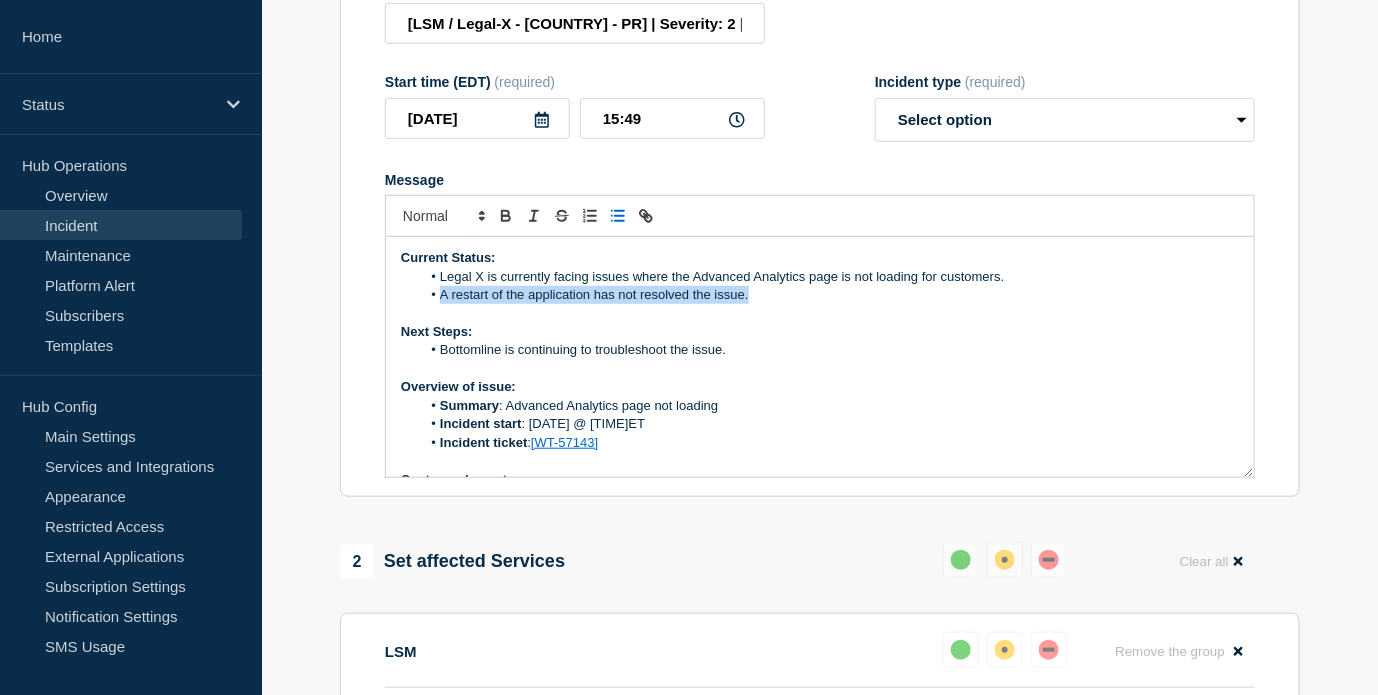 drag, startPoint x: 759, startPoint y: 312, endPoint x: 437, endPoint y: 309, distance: 322.01398 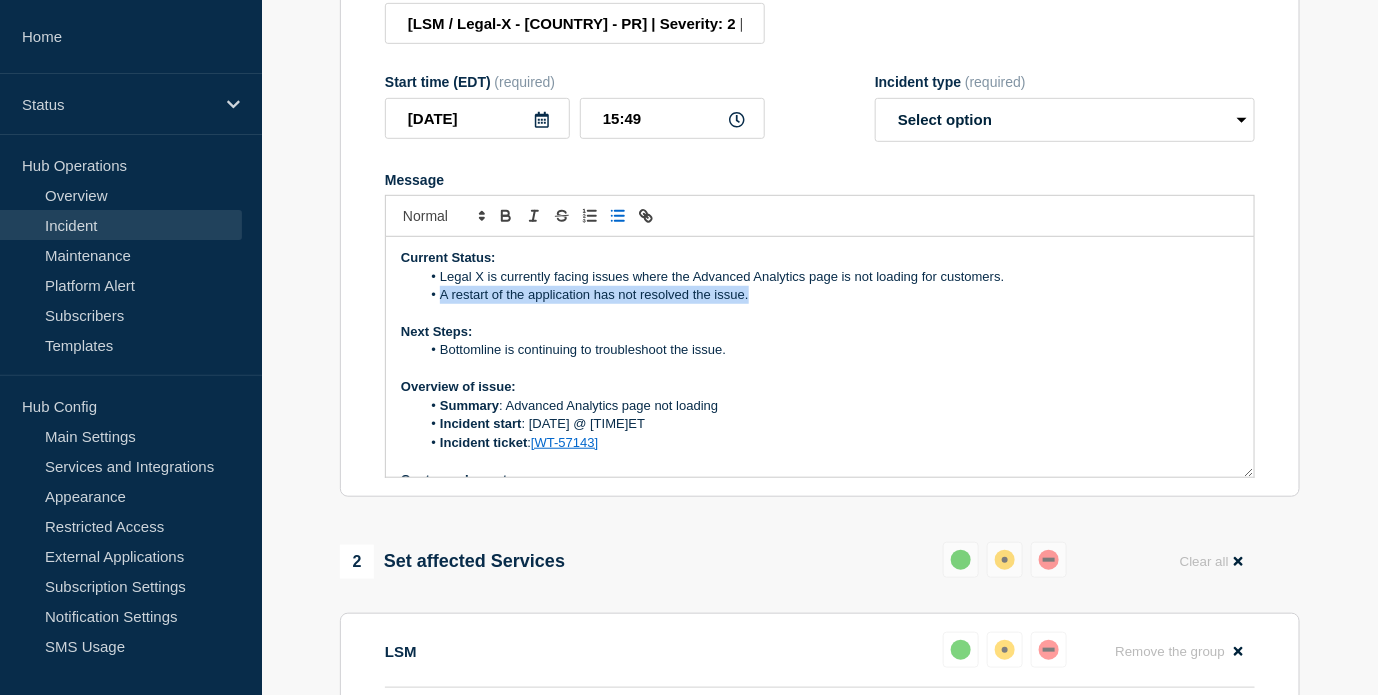 click on "A restart of the application has not resolved the issue." at bounding box center [830, 295] 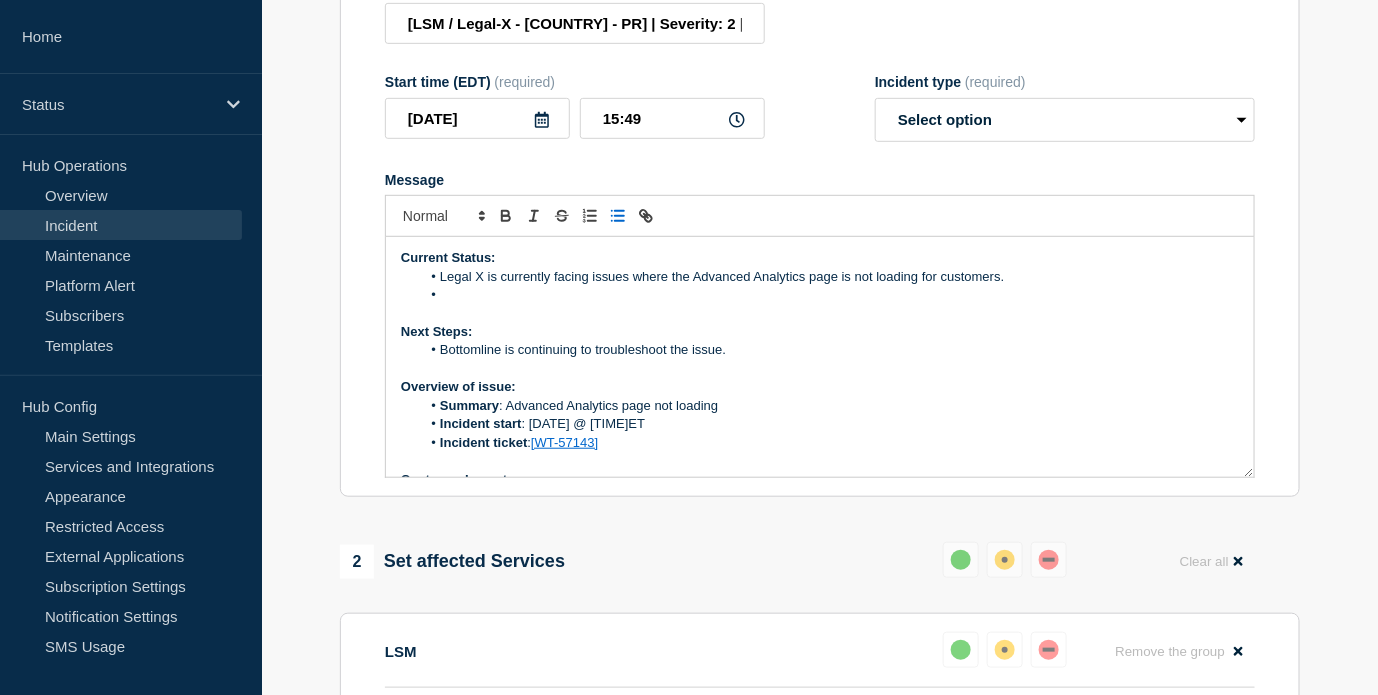 click at bounding box center (830, 295) 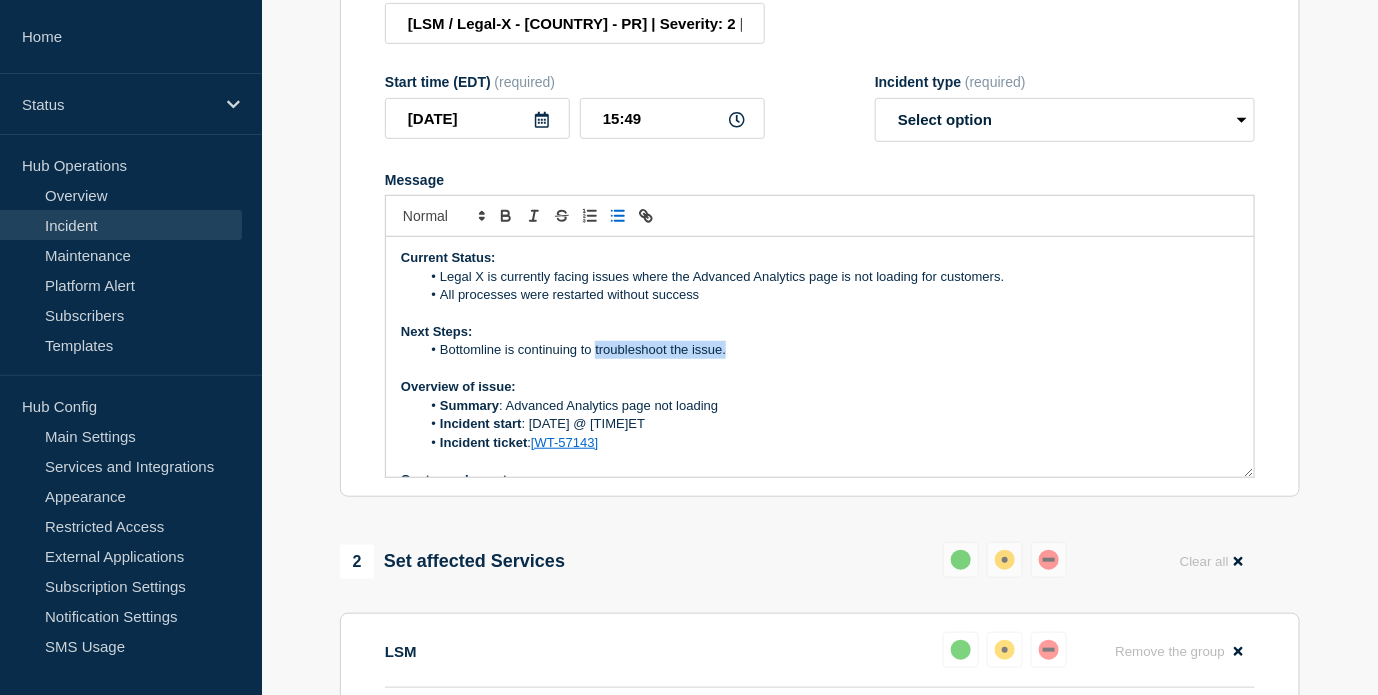 drag, startPoint x: 732, startPoint y: 366, endPoint x: 612, endPoint y: 360, distance: 120.14991 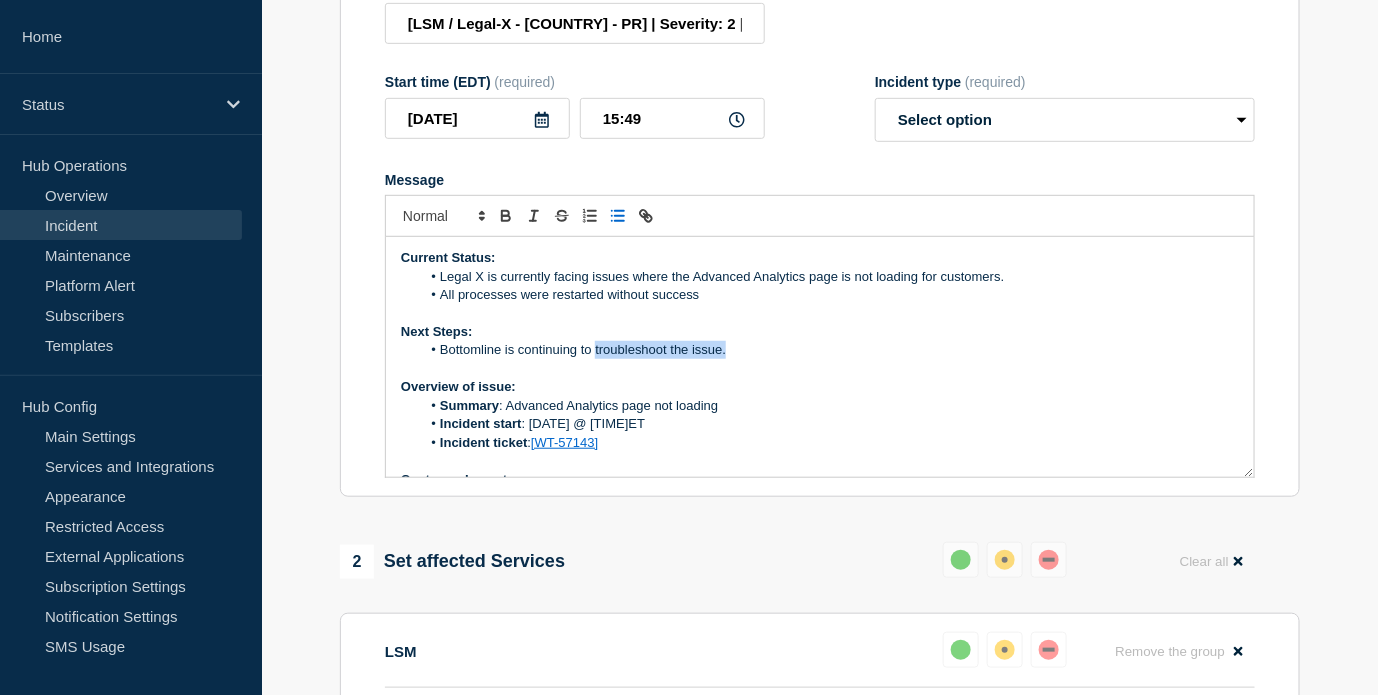 click on "Bottomline is continuing to troubleshoot the issue." at bounding box center [830, 350] 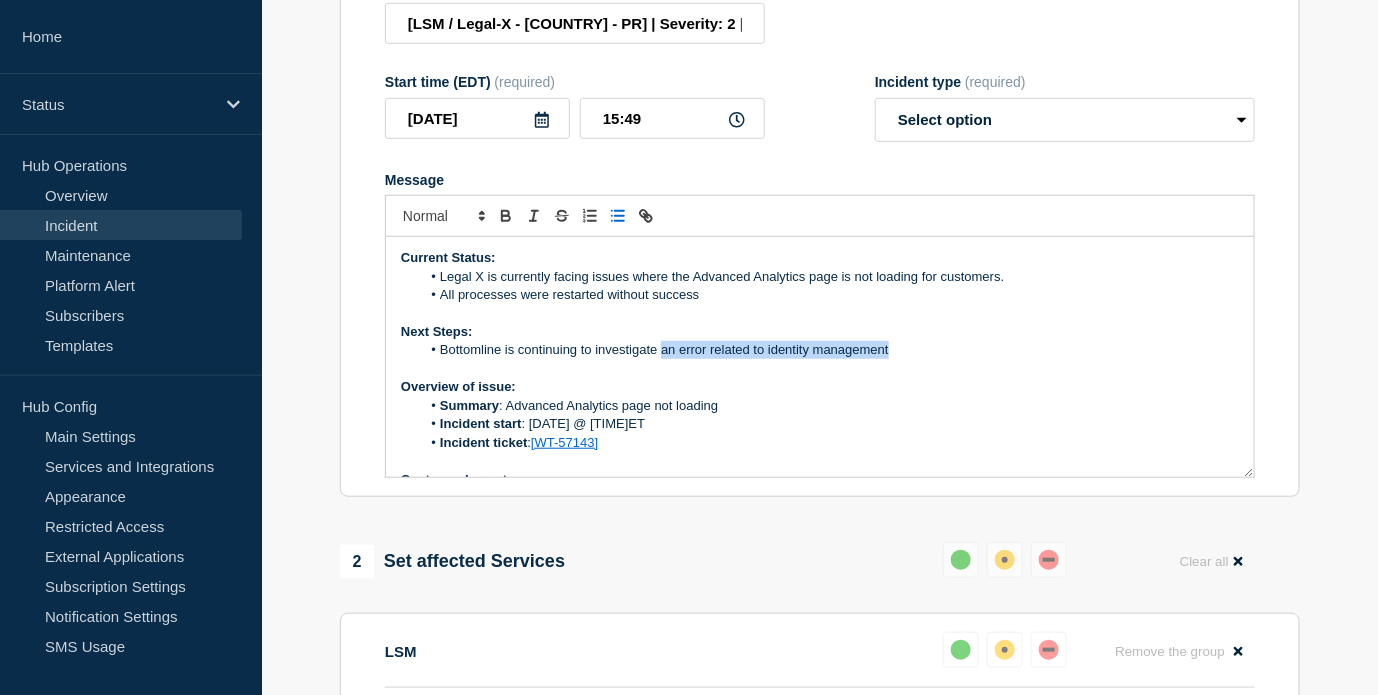 drag, startPoint x: 905, startPoint y: 364, endPoint x: 663, endPoint y: 372, distance: 242.1322 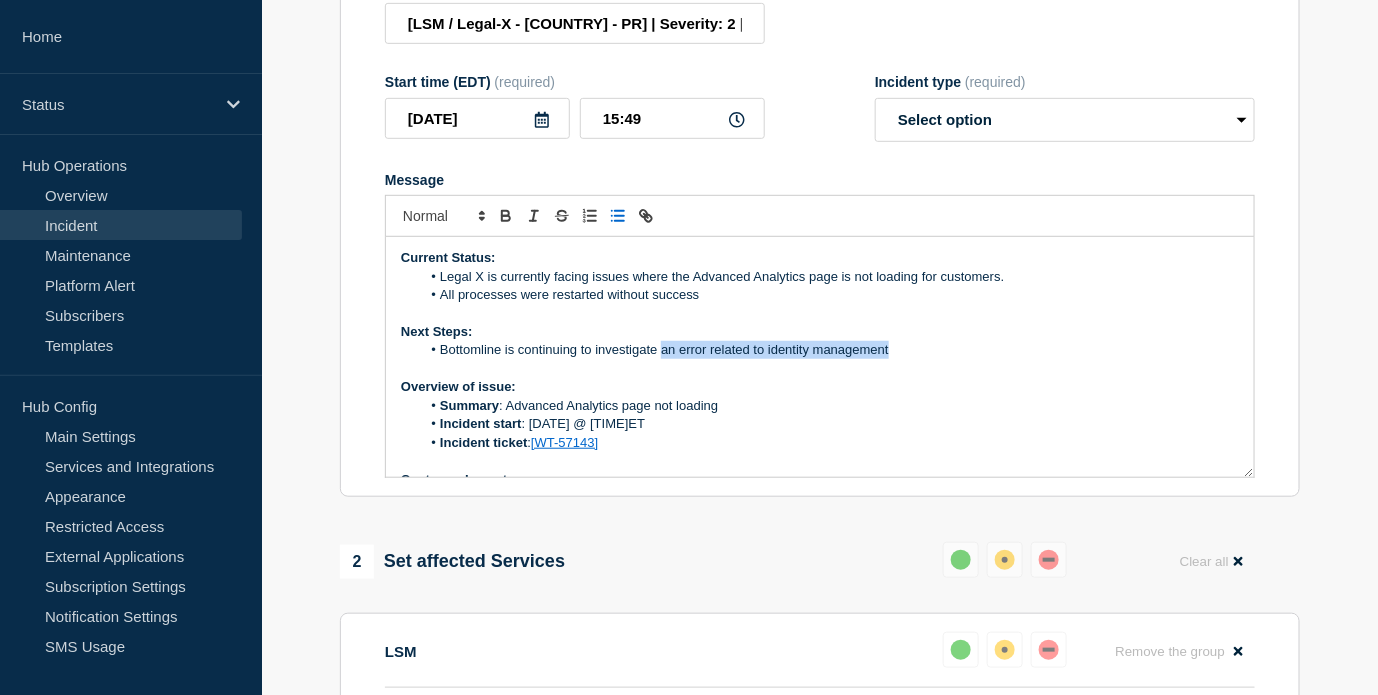 click on "Bottomline is continuing to investigate an error related to identity management" at bounding box center (830, 350) 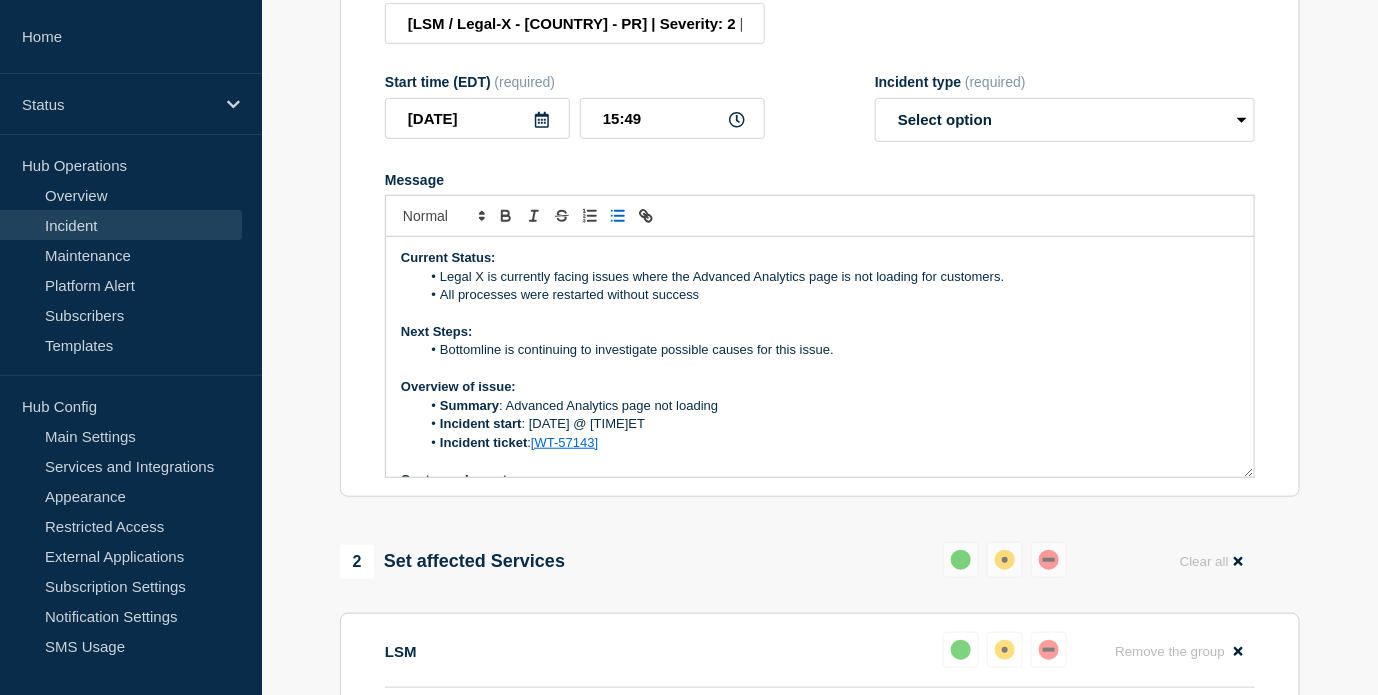 click on "All processes were restarted without success" at bounding box center [830, 295] 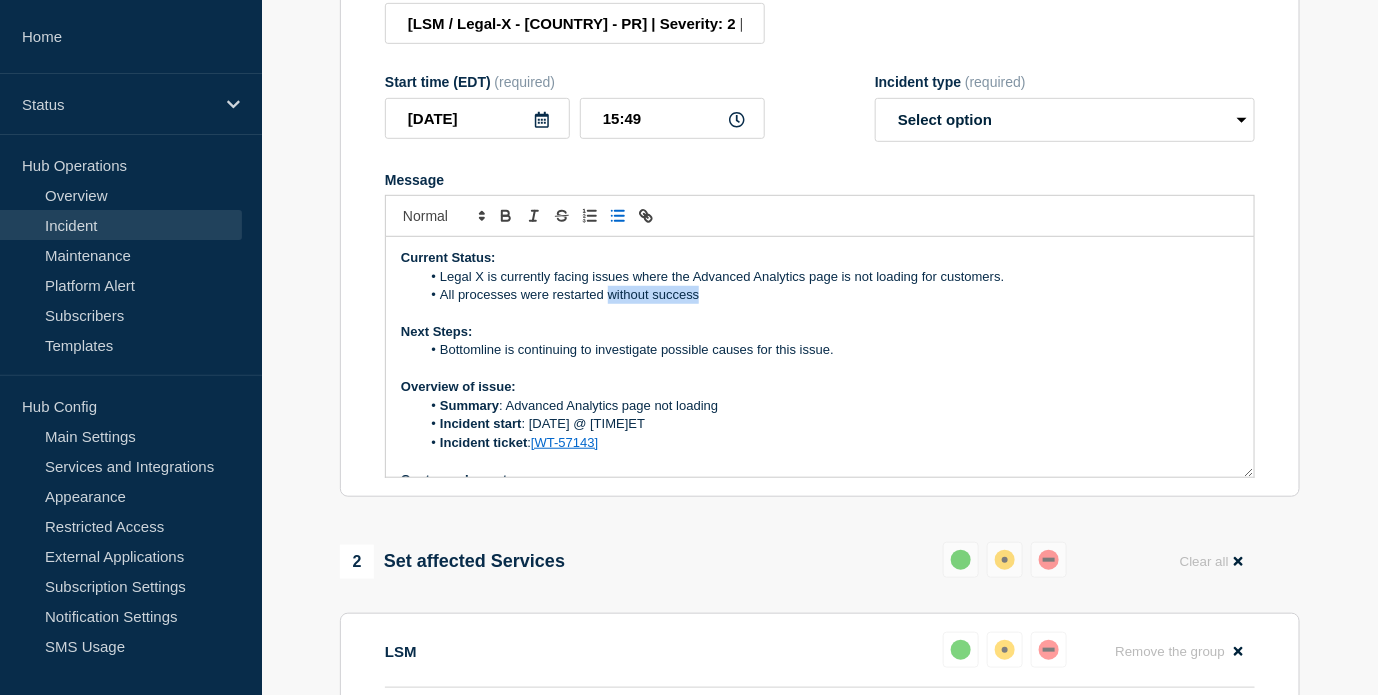 drag, startPoint x: 729, startPoint y: 311, endPoint x: 610, endPoint y: 310, distance: 119.0042 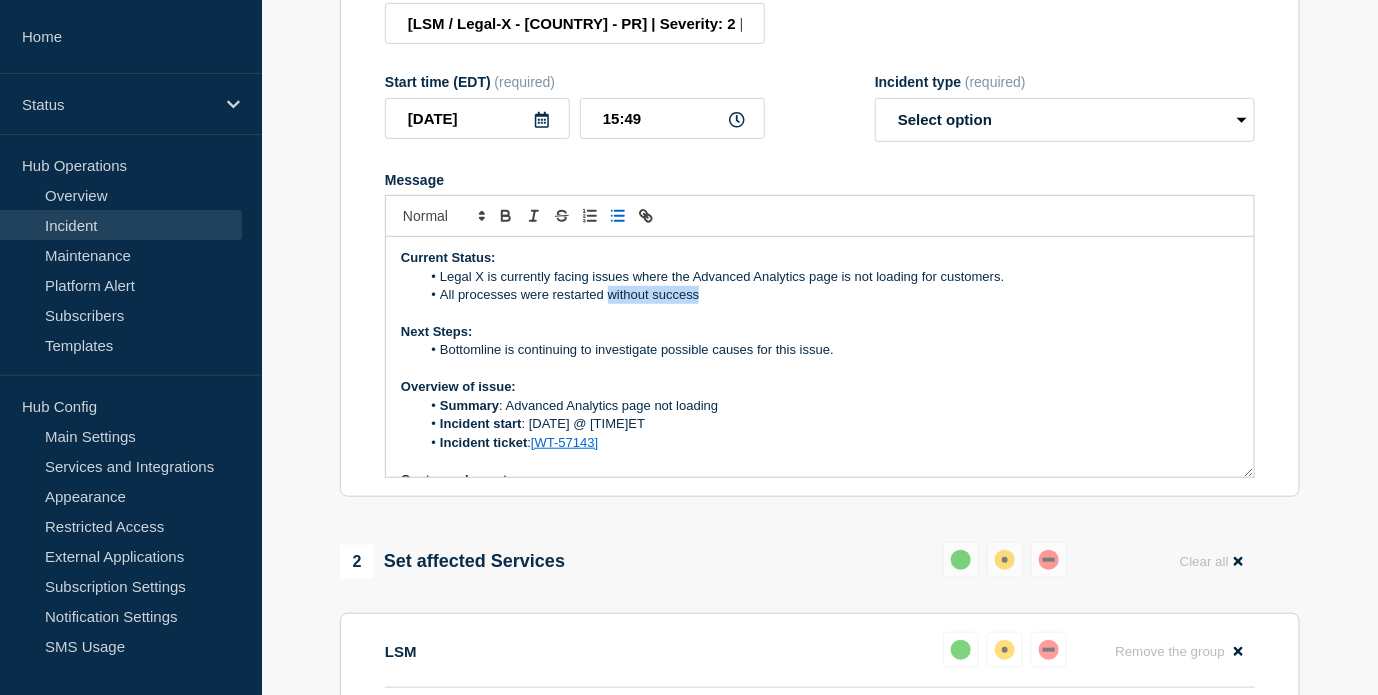 click on "All processes were restarted without success" at bounding box center [830, 295] 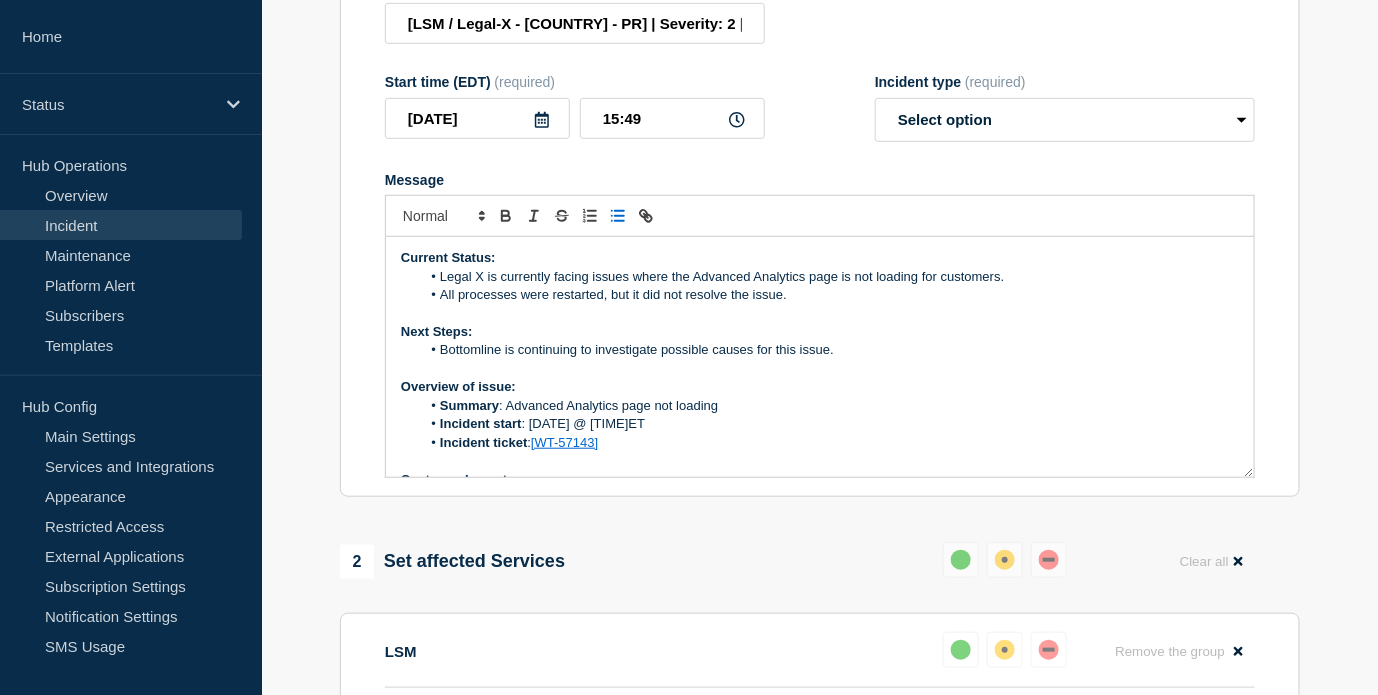 click on "All processes were restarted, but it did not resolve the issue." at bounding box center (830, 295) 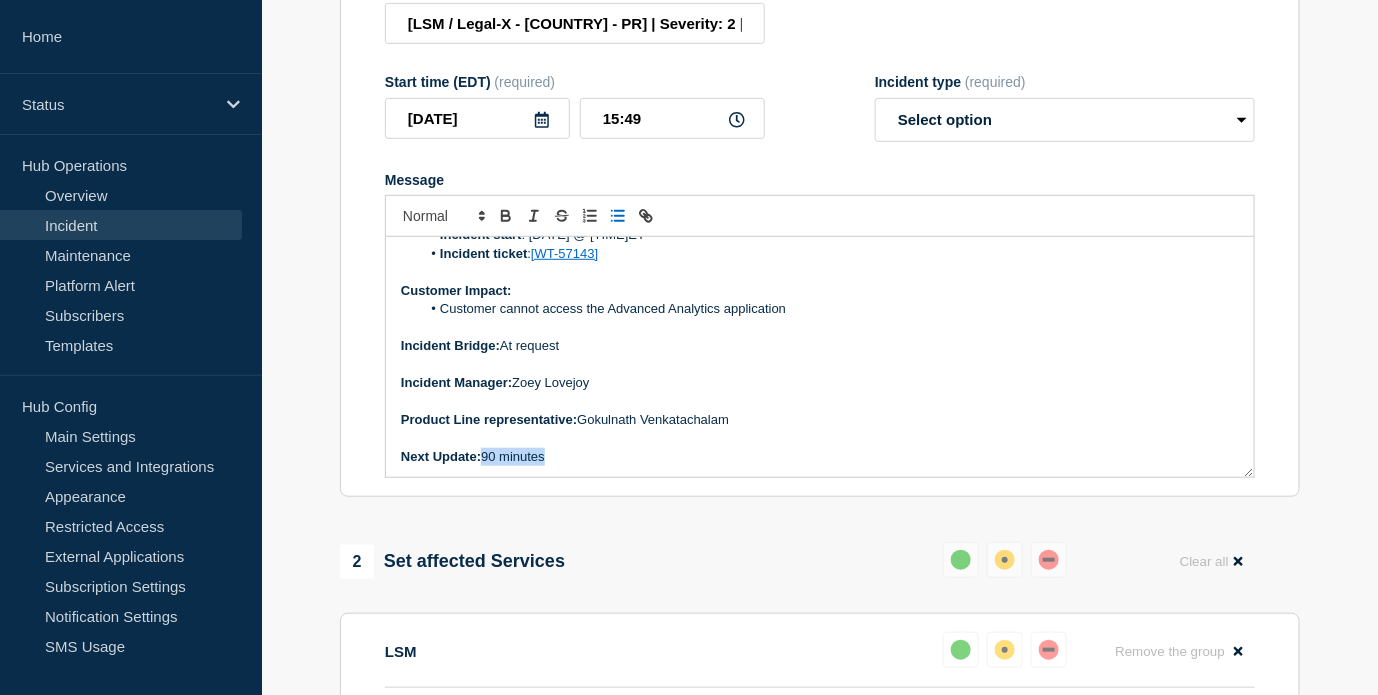 drag, startPoint x: 562, startPoint y: 474, endPoint x: 484, endPoint y: 479, distance: 78.160095 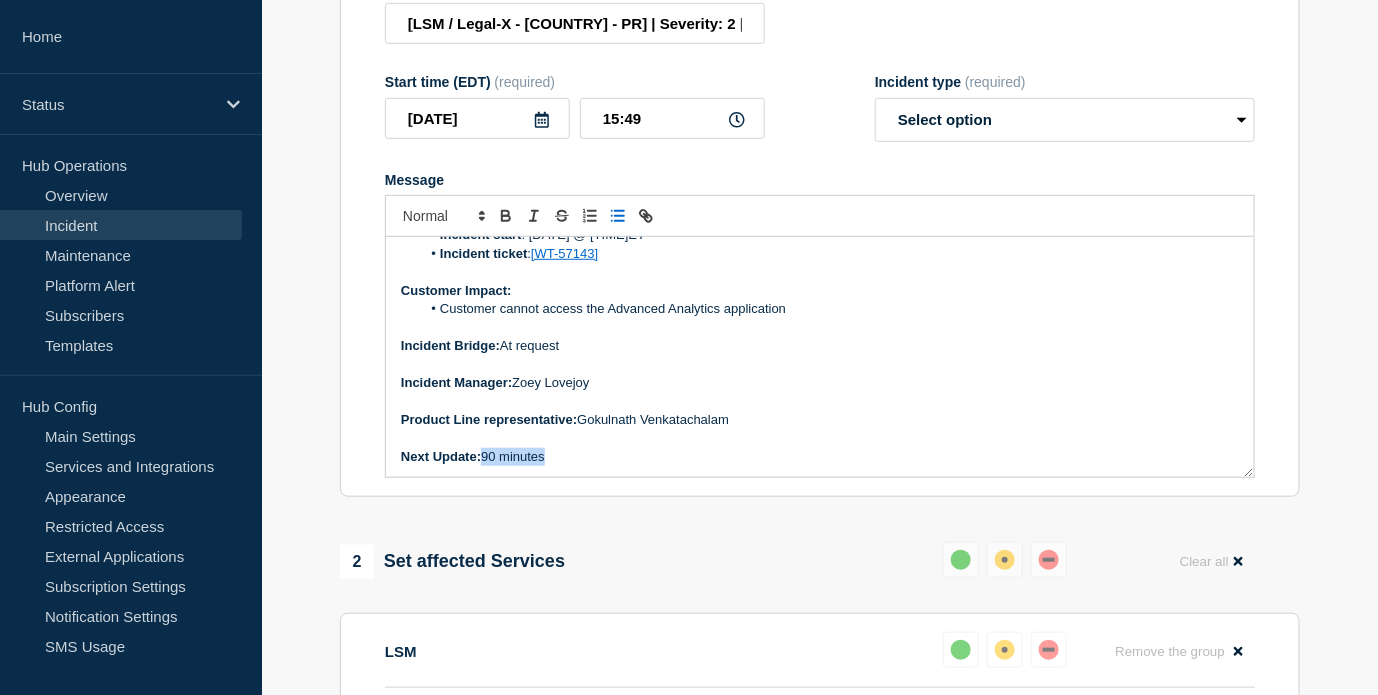 click on "Next Update:  90 minutes" at bounding box center [820, 457] 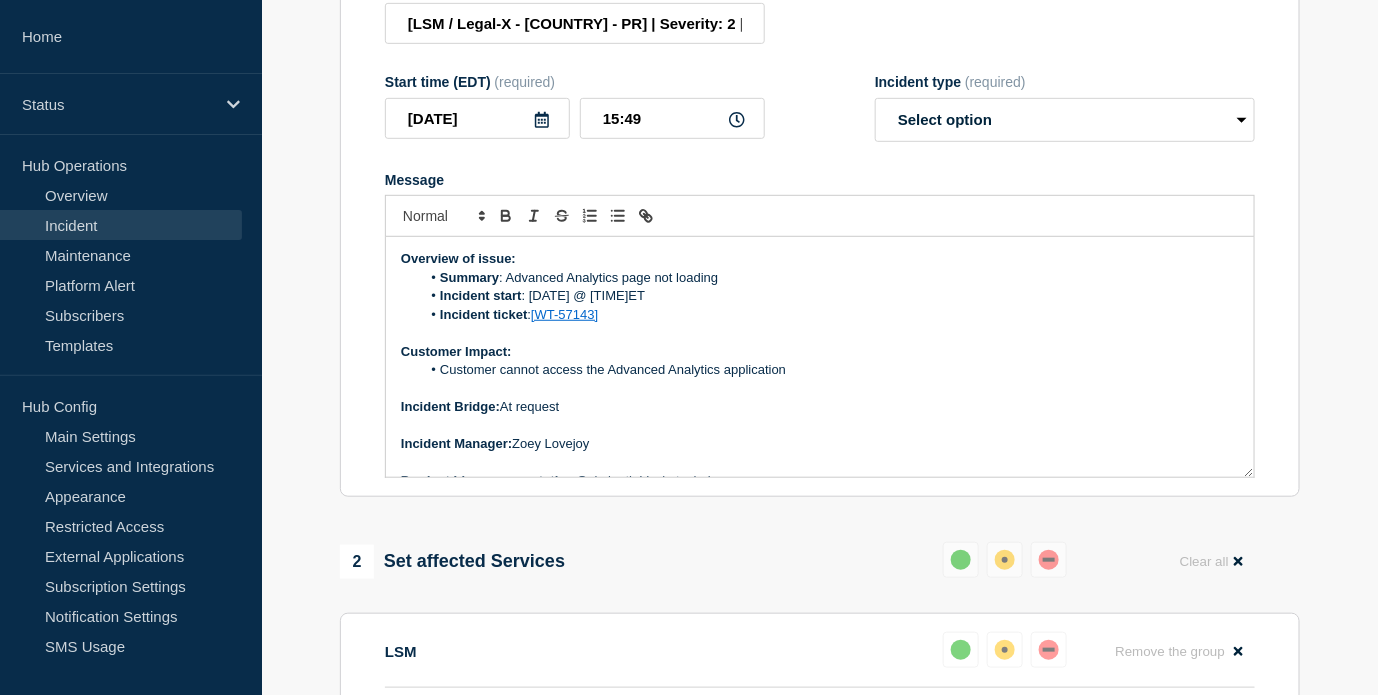 scroll, scrollTop: 78, scrollLeft: 0, axis: vertical 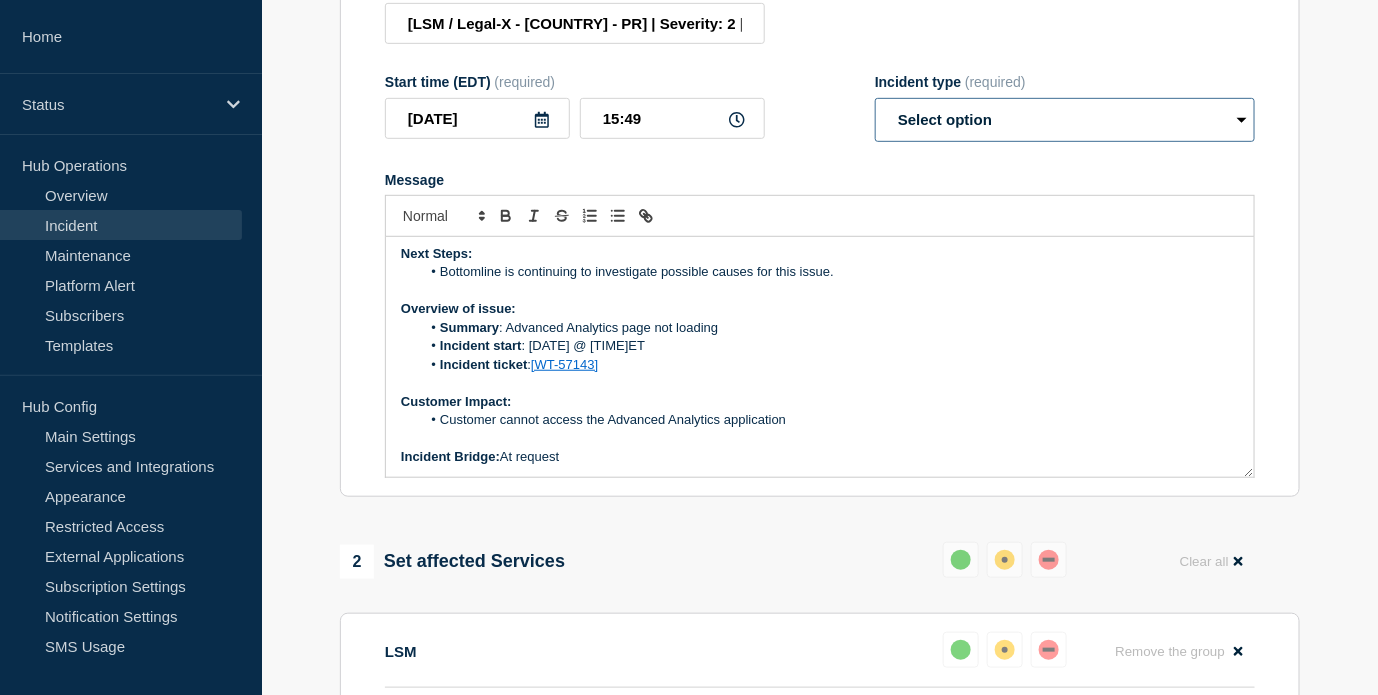 click on "Select option Investigating Identified Monitoring Resolved" at bounding box center (1065, 120) 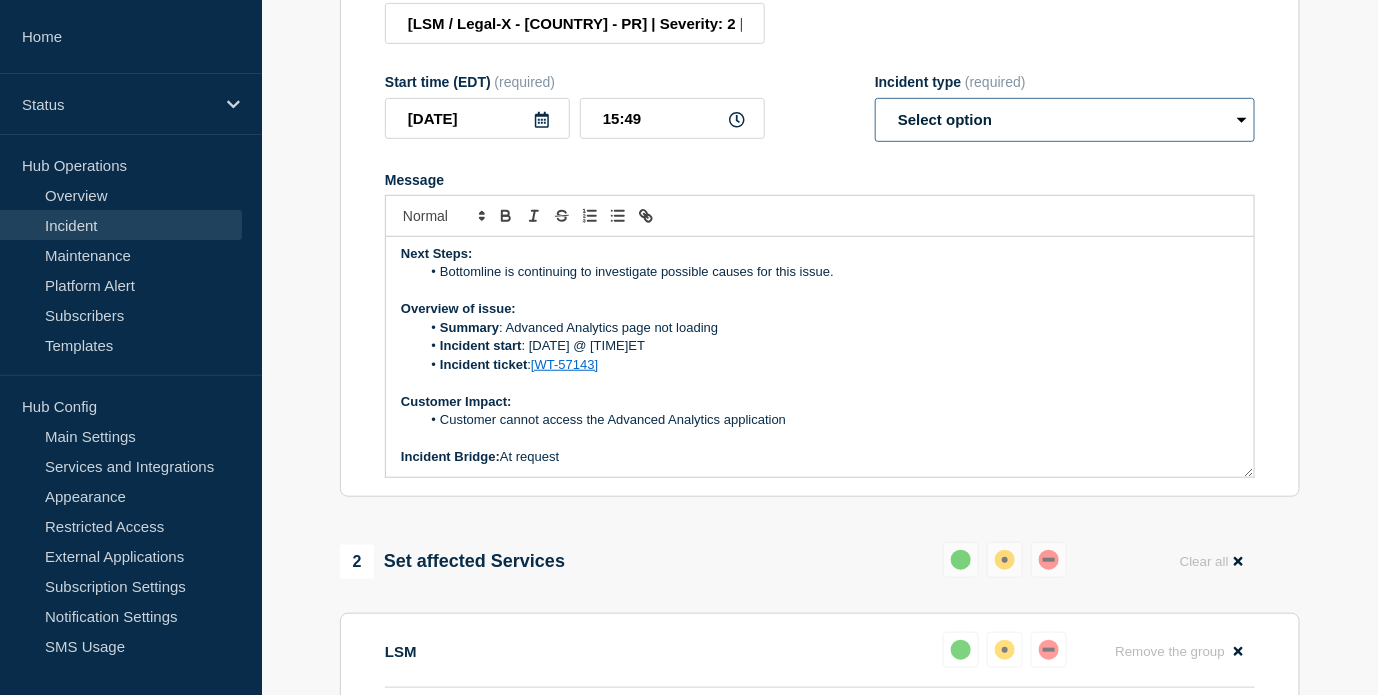 select on "investigating" 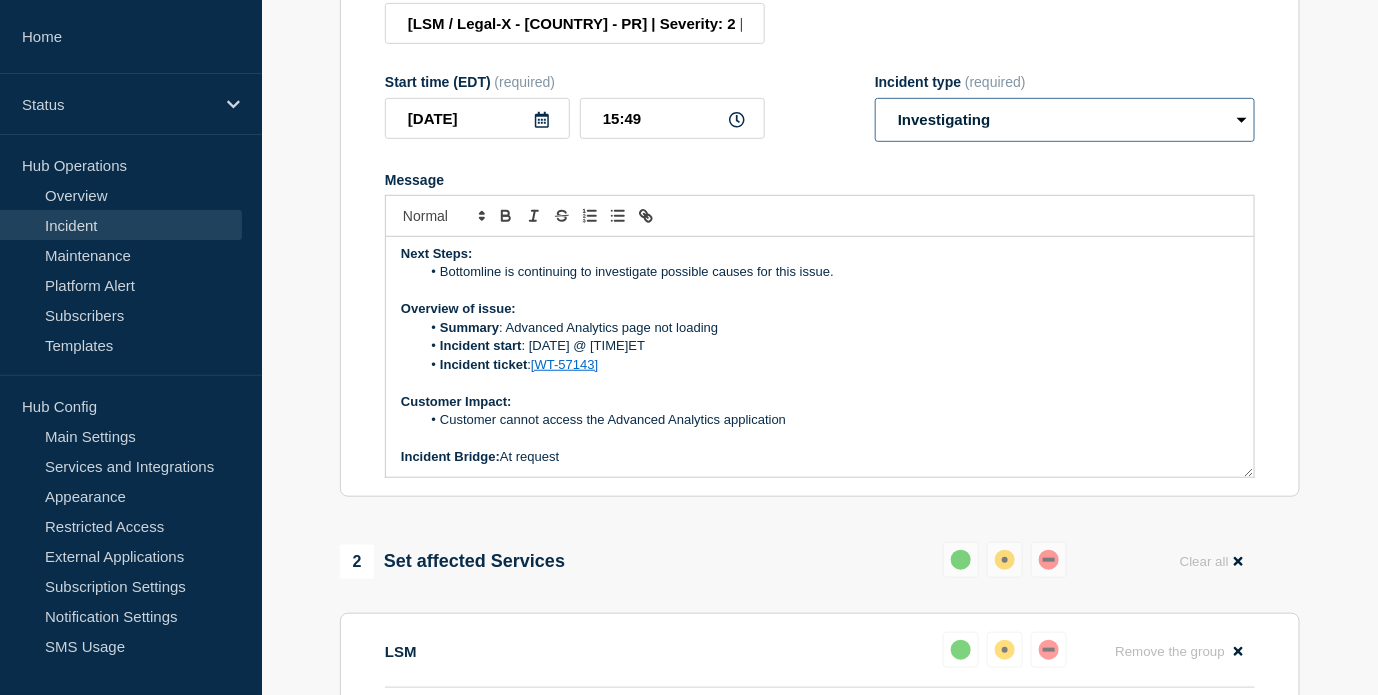 click on "Select option Investigating Identified Monitoring Resolved" at bounding box center (1065, 120) 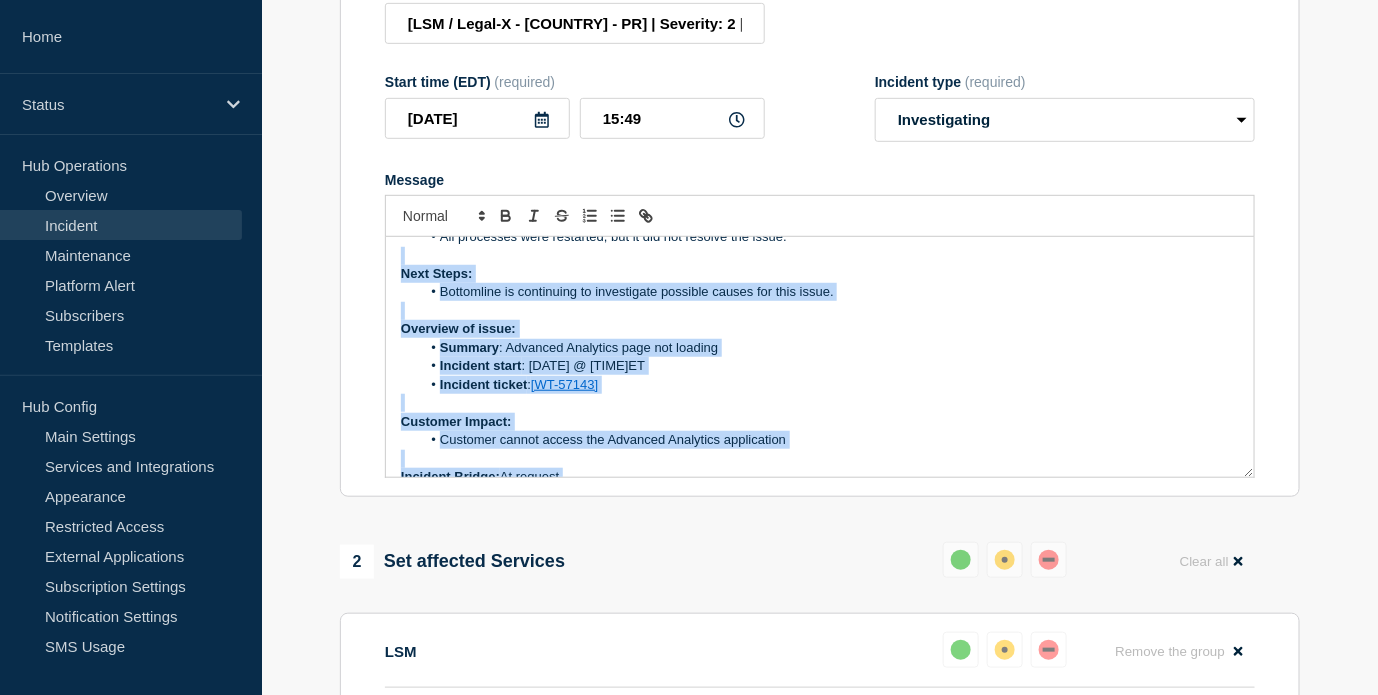 drag, startPoint x: 687, startPoint y: 487, endPoint x: 367, endPoint y: 260, distance: 392.33786 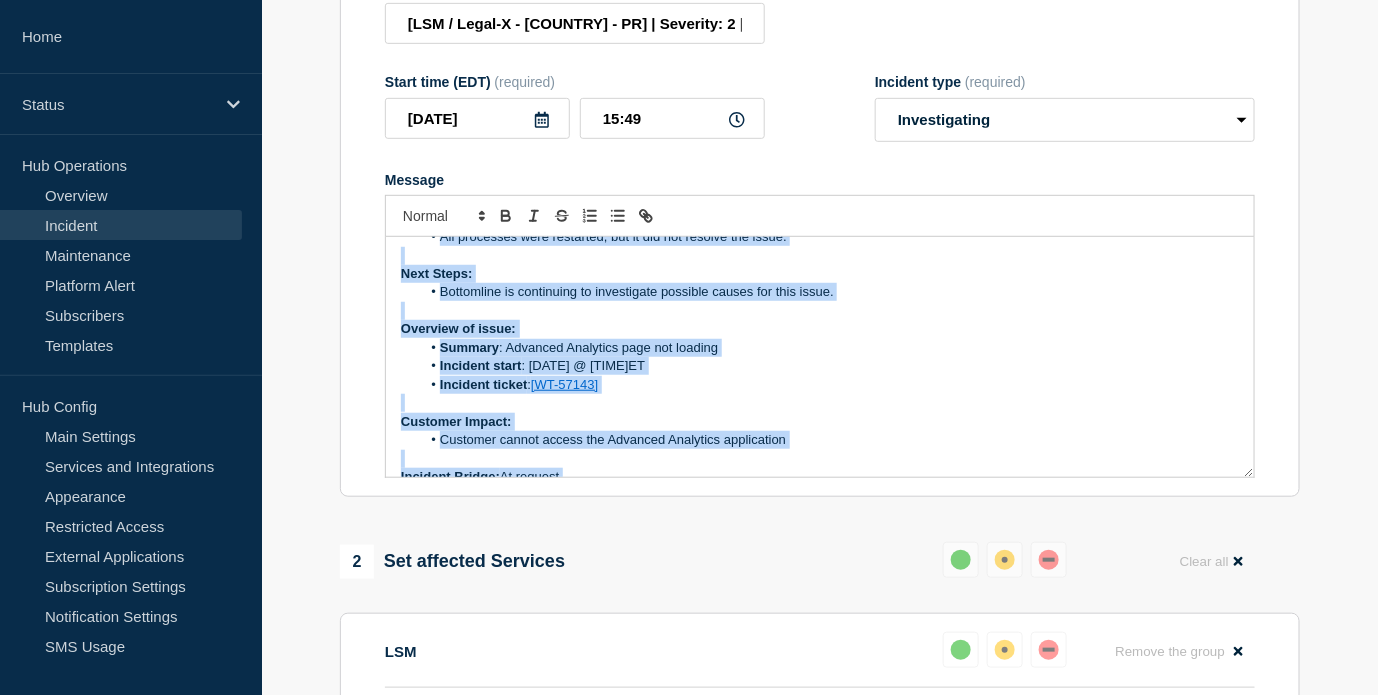 scroll, scrollTop: 31, scrollLeft: 0, axis: vertical 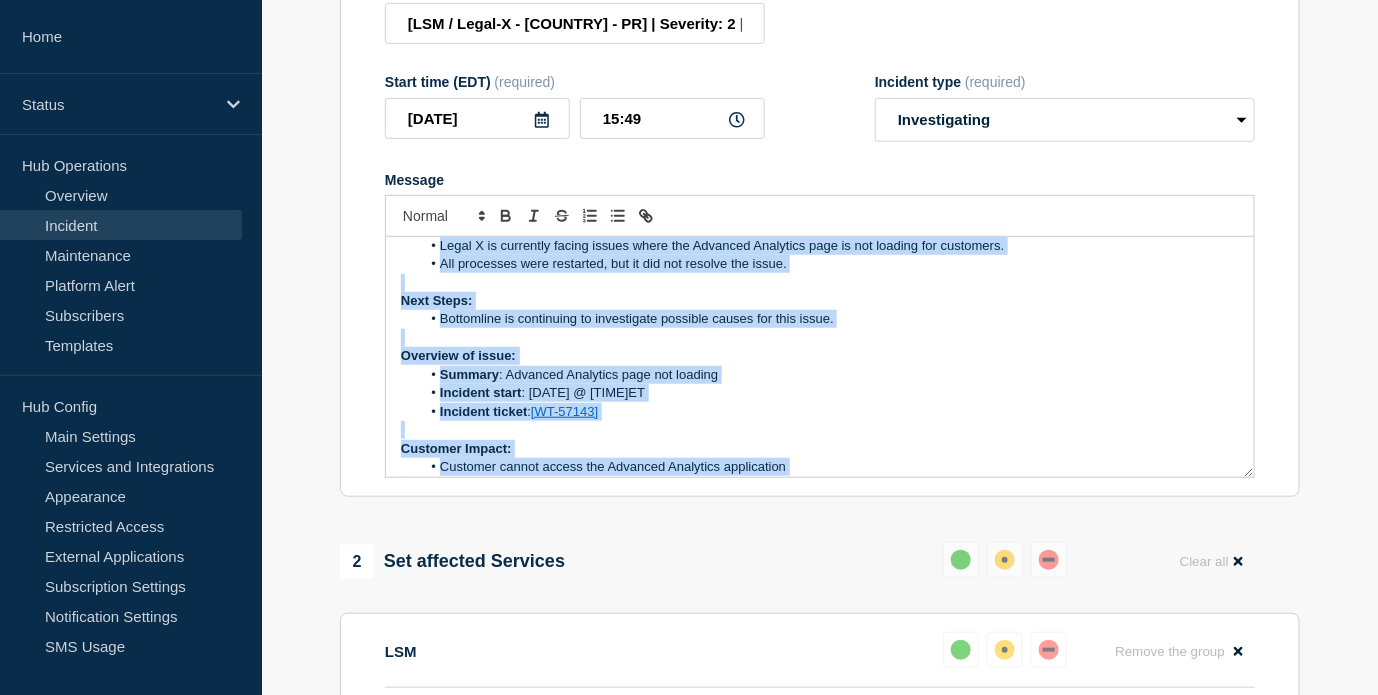 click at bounding box center (820, 430) 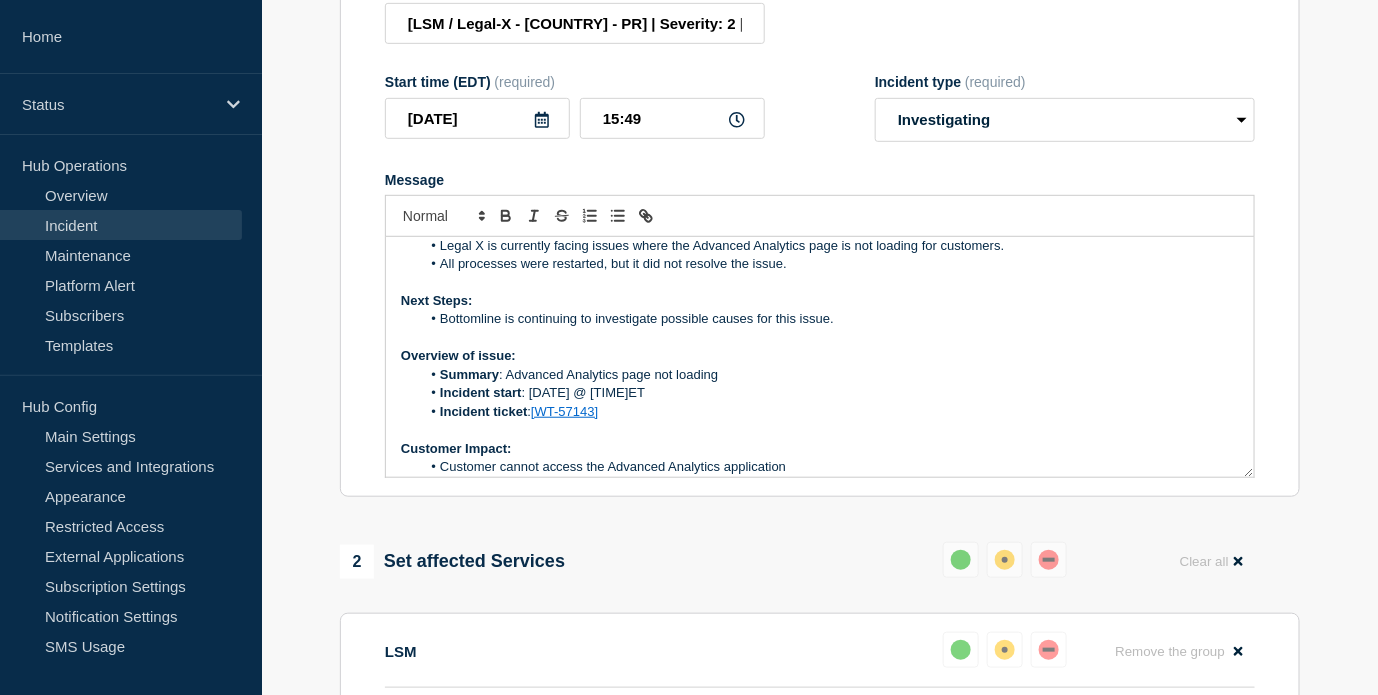 scroll, scrollTop: 189, scrollLeft: 0, axis: vertical 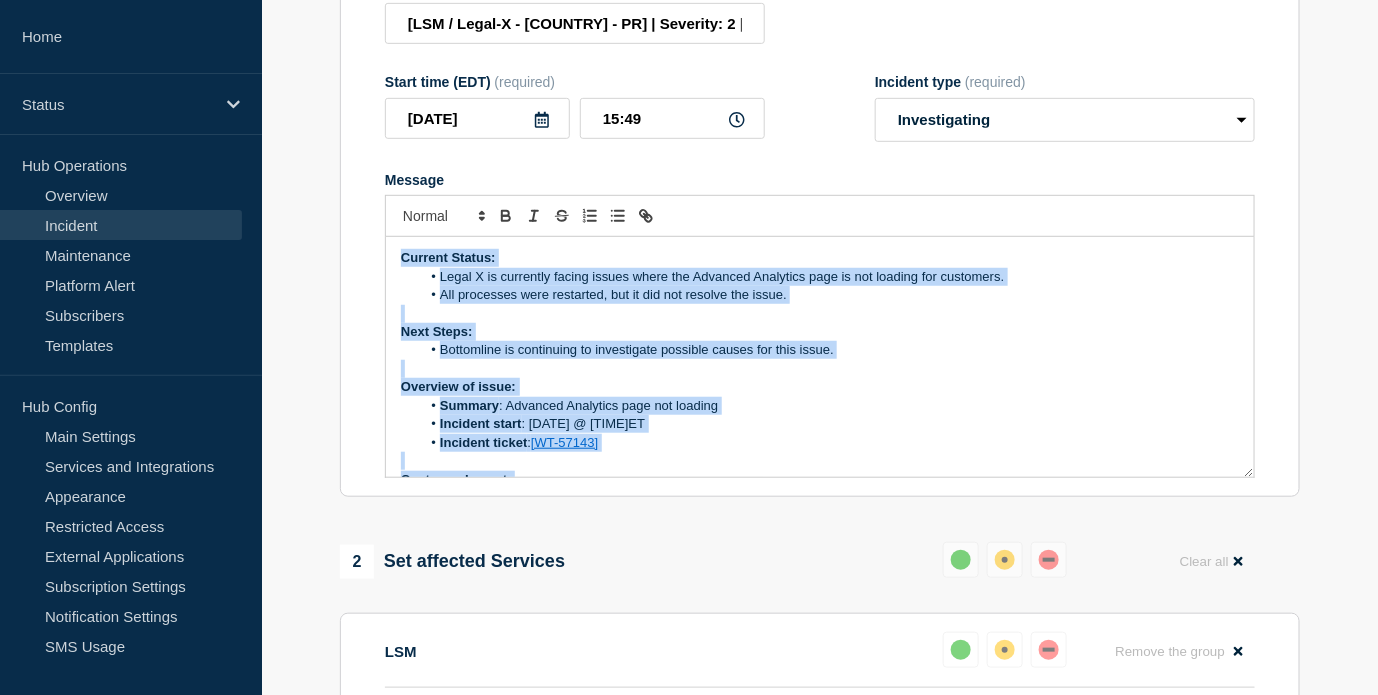 drag, startPoint x: 700, startPoint y: 480, endPoint x: 405, endPoint y: 199, distance: 407.4138 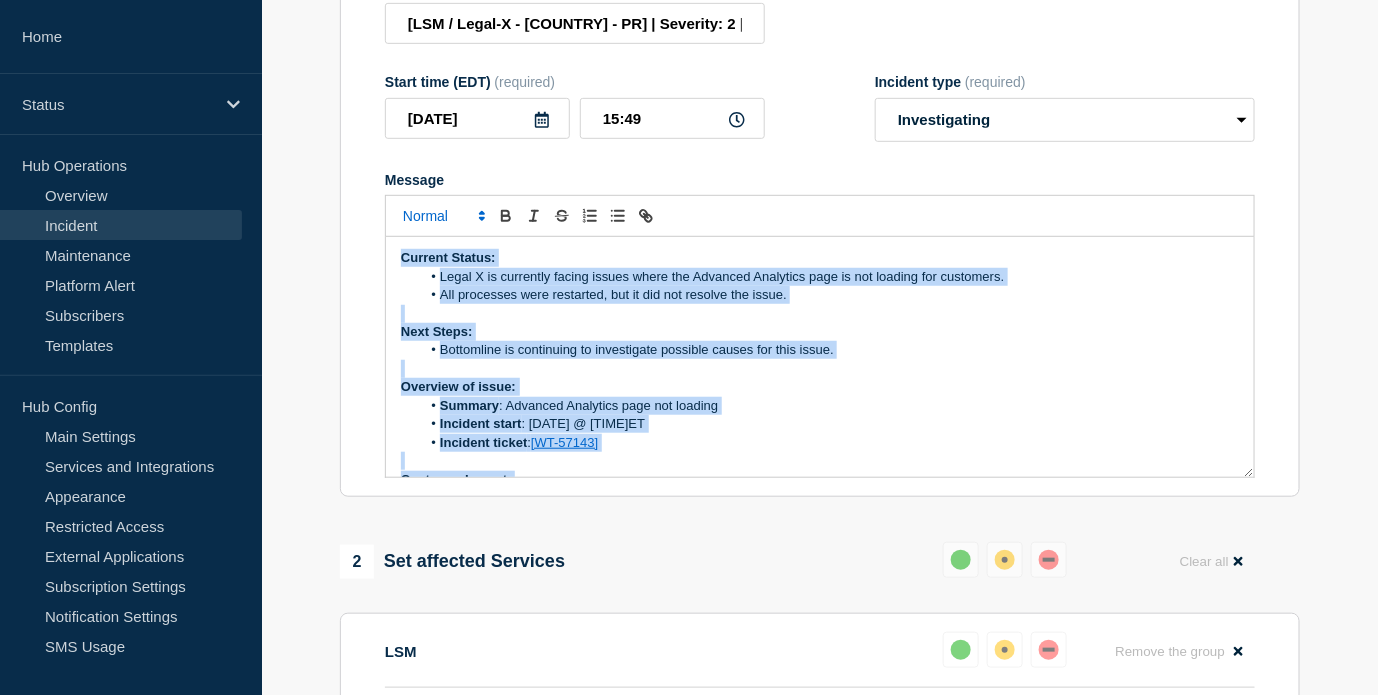 copy on "Current Status: Legal X is currently facing issues where the Advanced Analytics page is not loading for customers. All processes were restarted, but it did not resolve the issue.  Next Steps: Bottomline is continuing to investigate possible causes for this issue.  Overview of issue:  Summary : Advanced Analytics page not loading Incident start : 03/08/2025 @ 10.48am ET Incident ticket :  [WT-57143] Customer Impact: Customer cannot access the Advanced Analytics application Incident Bridge:  At request Incident Manager:  Zoey Lovejoy Product Line representative:  Gokulnath Venkatachalam Next Update:  Upon next action or resolution" 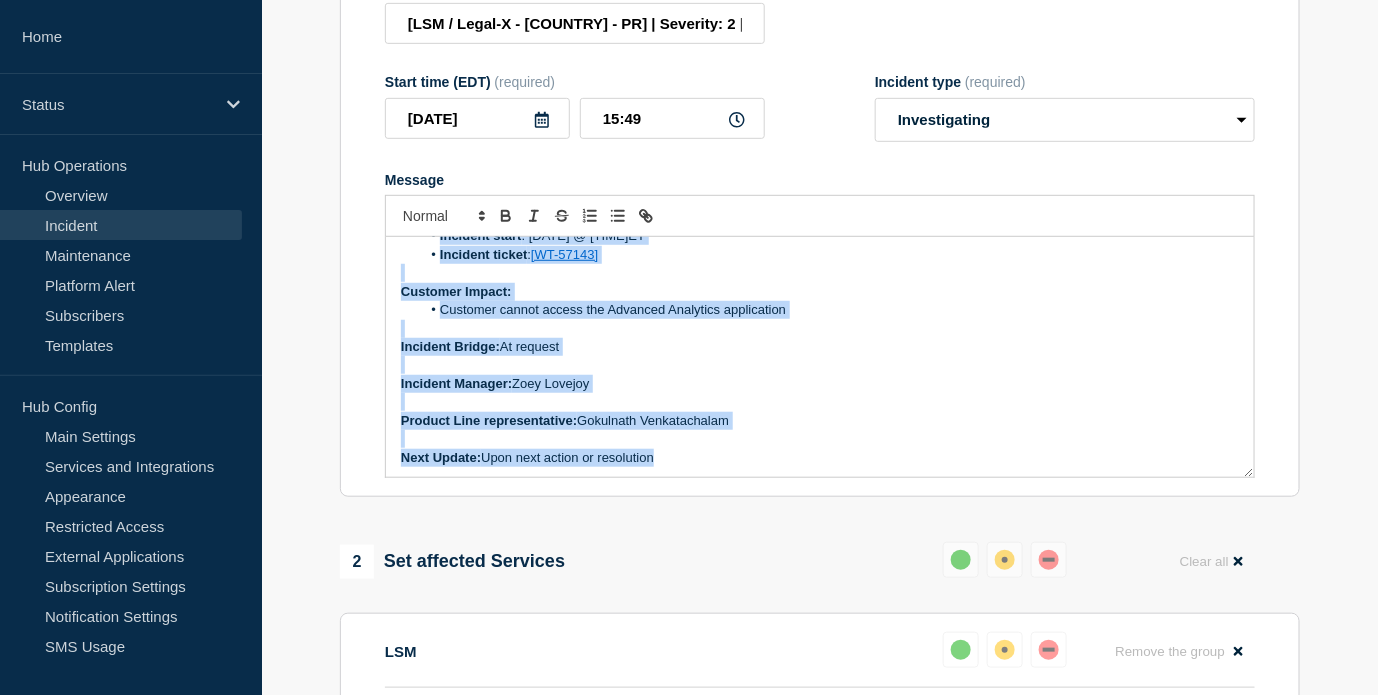 scroll, scrollTop: 189, scrollLeft: 0, axis: vertical 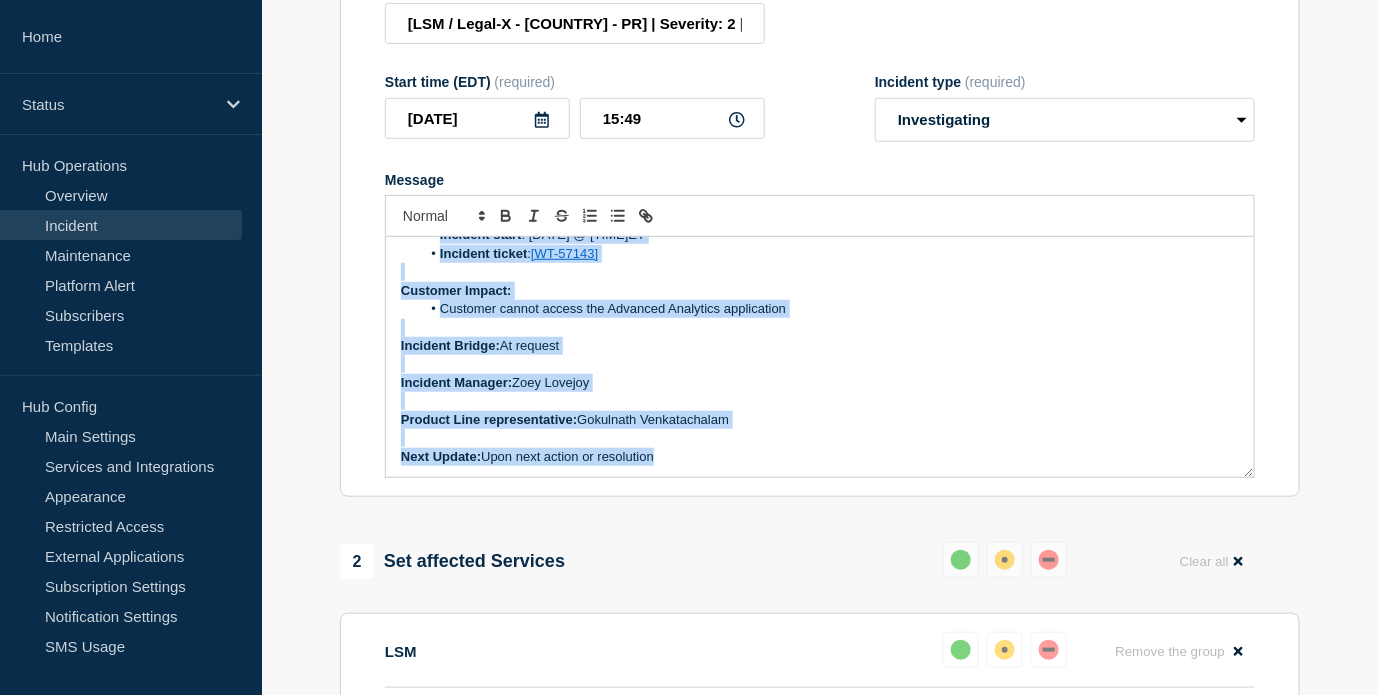 click at bounding box center [820, 364] 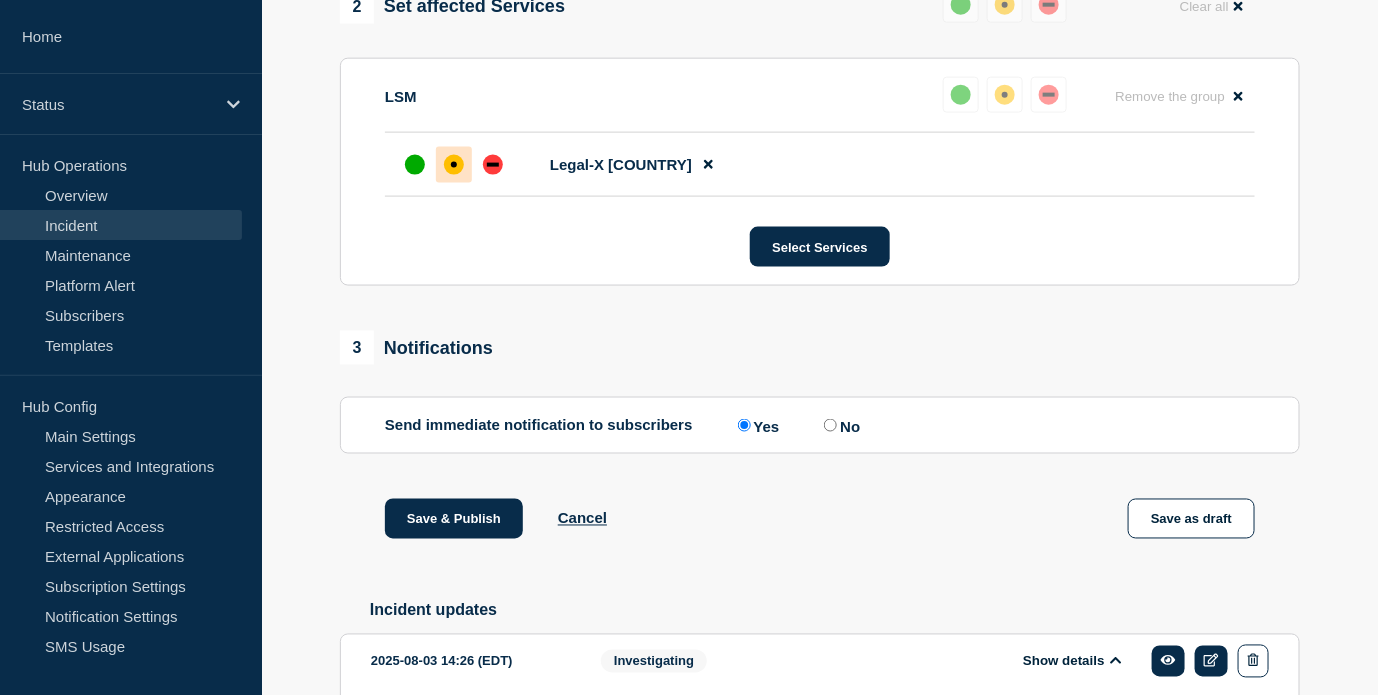 scroll, scrollTop: 1222, scrollLeft: 0, axis: vertical 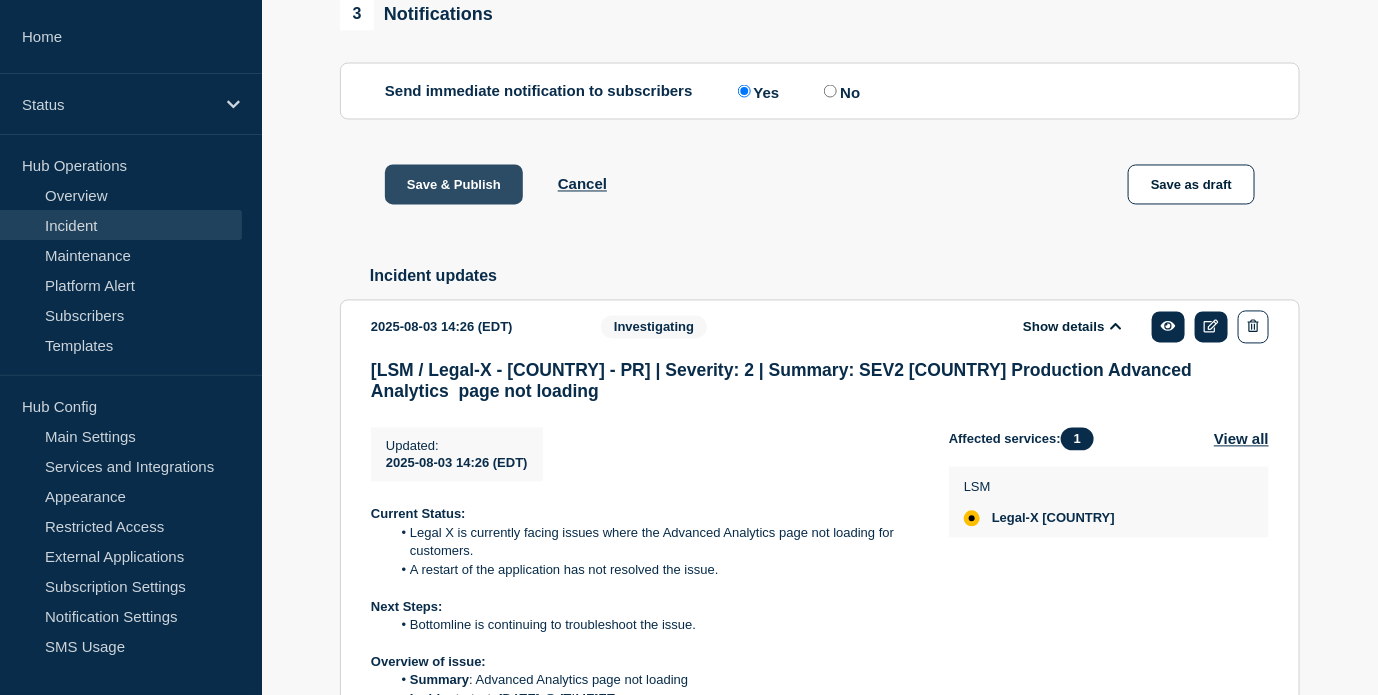 click on "Save & Publish" at bounding box center (454, 185) 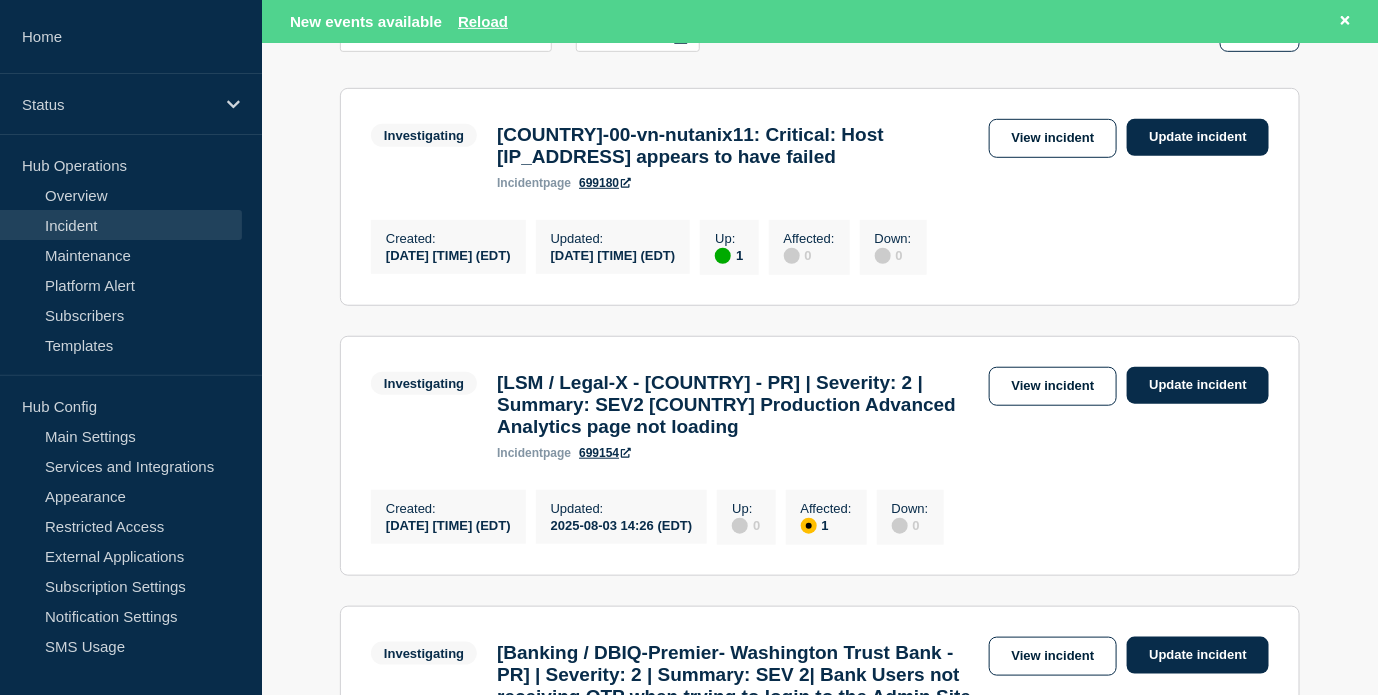 scroll, scrollTop: 444, scrollLeft: 0, axis: vertical 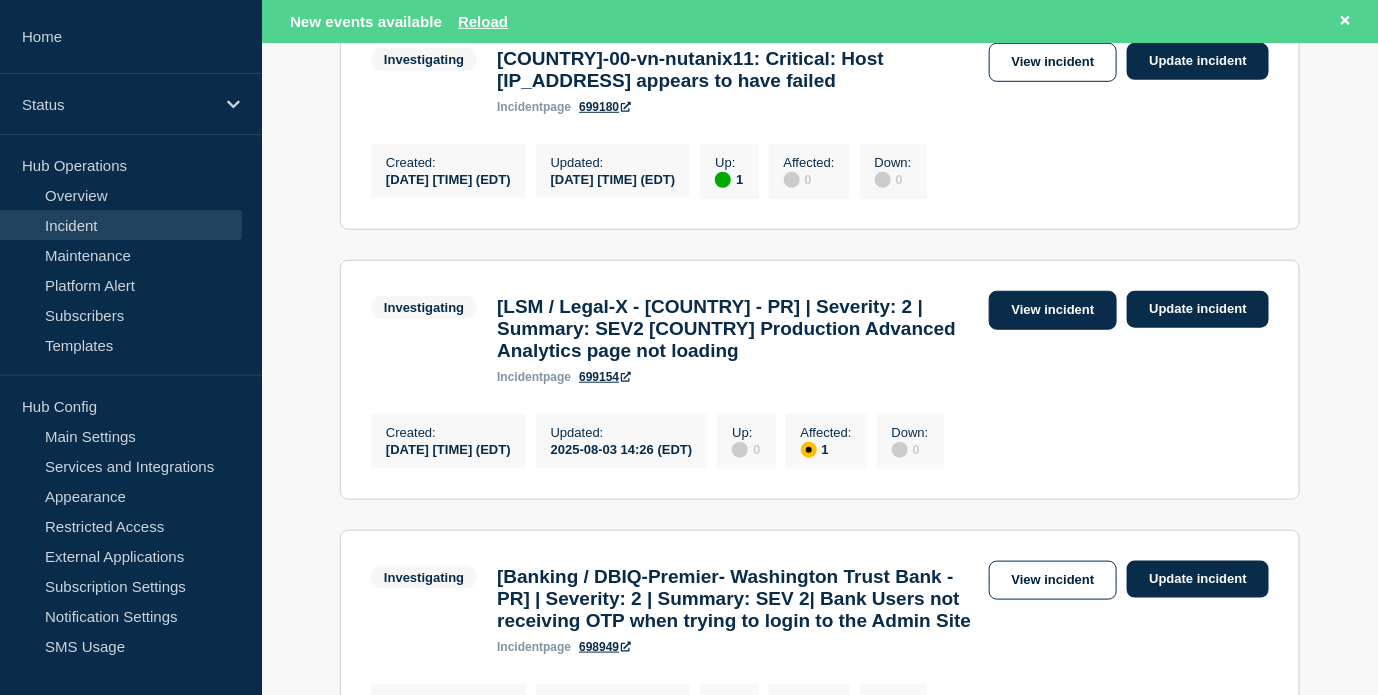 click on "View incident" at bounding box center (1053, 310) 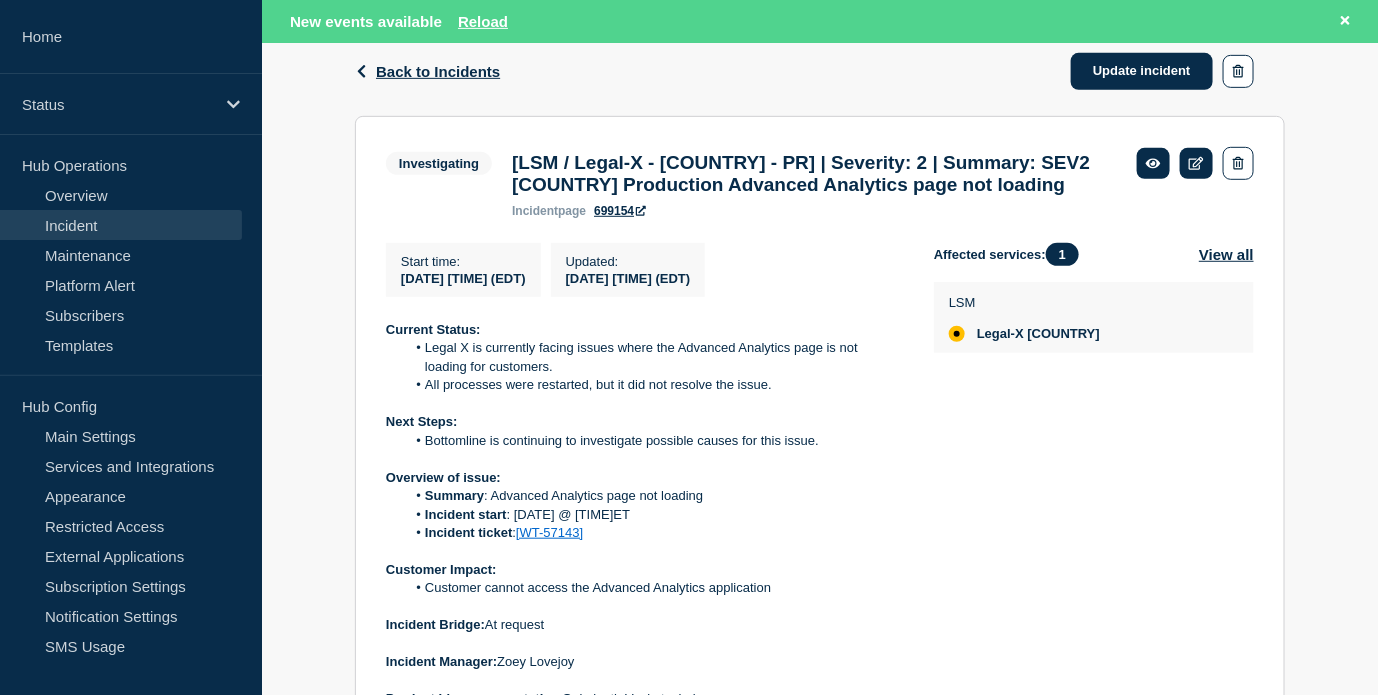 scroll, scrollTop: 555, scrollLeft: 0, axis: vertical 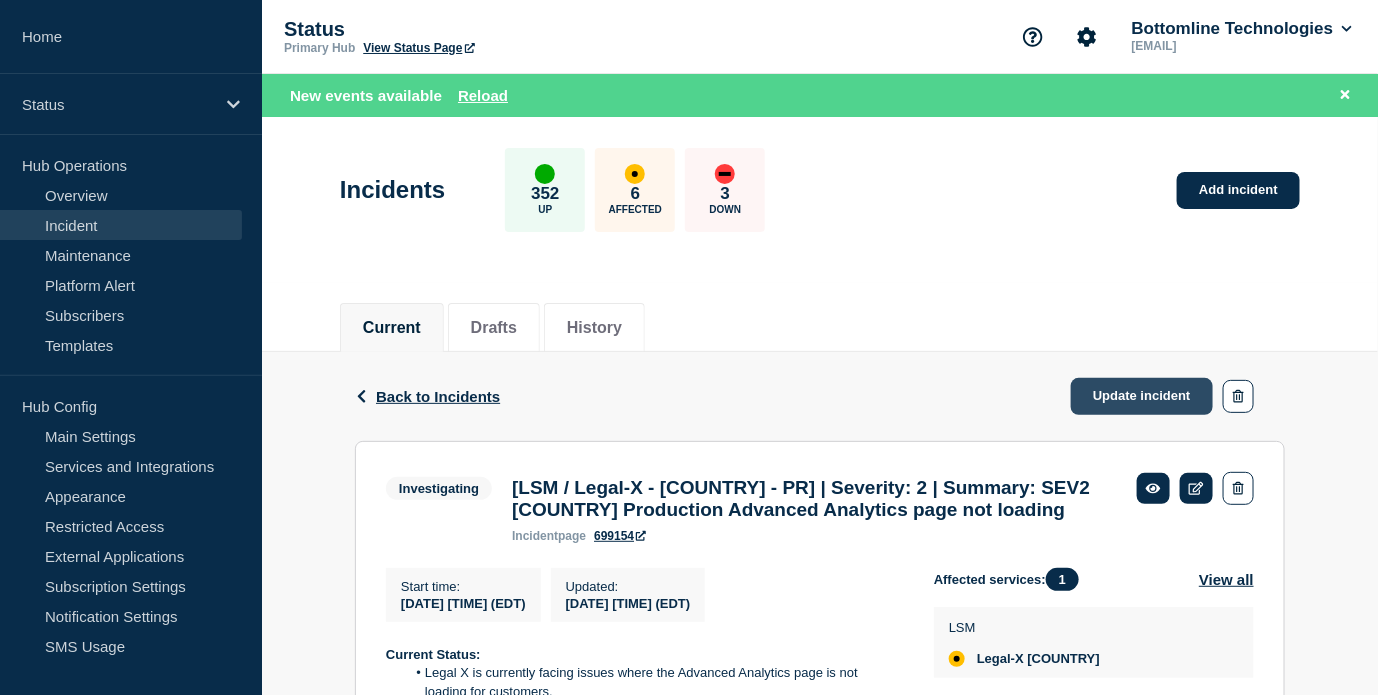 click on "Update incident" 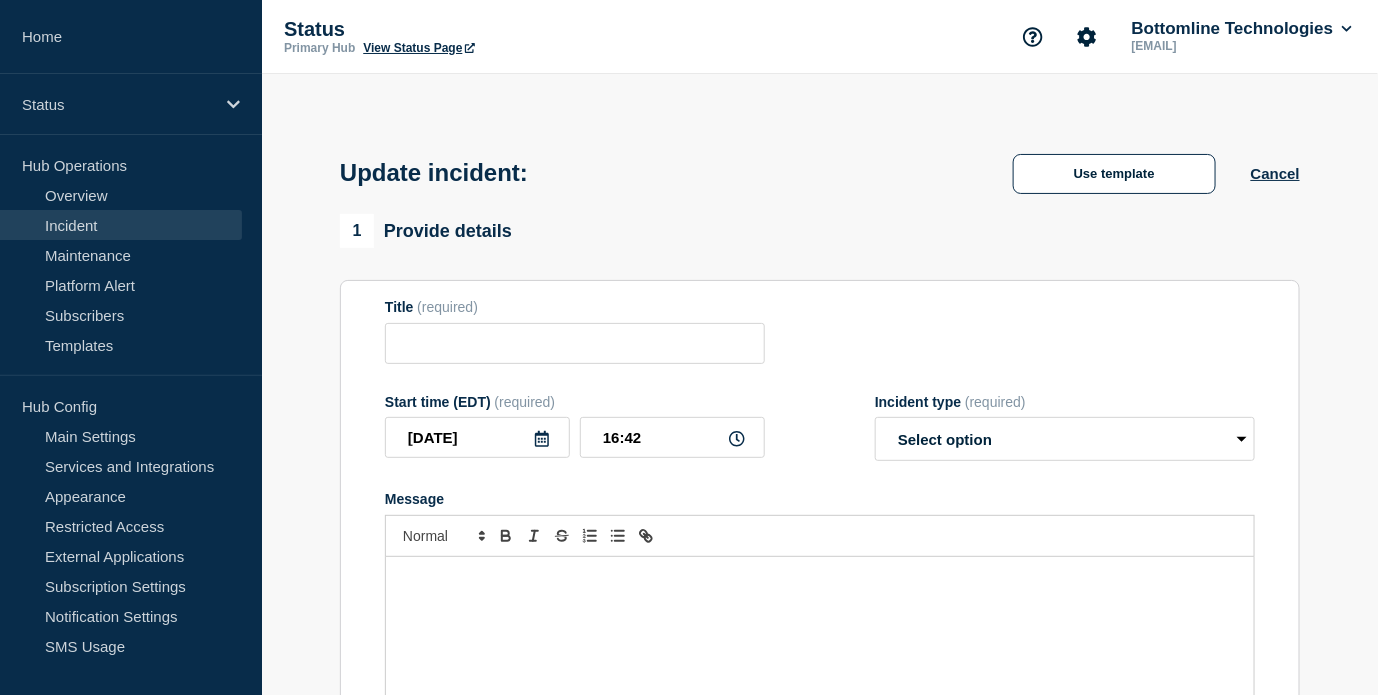 type on "[BRAND] / [BRAND]-[BRAND] - US - PR] | Severity: 2 | Summary: SEV2 US Production Advanced Analytics  page not loading" 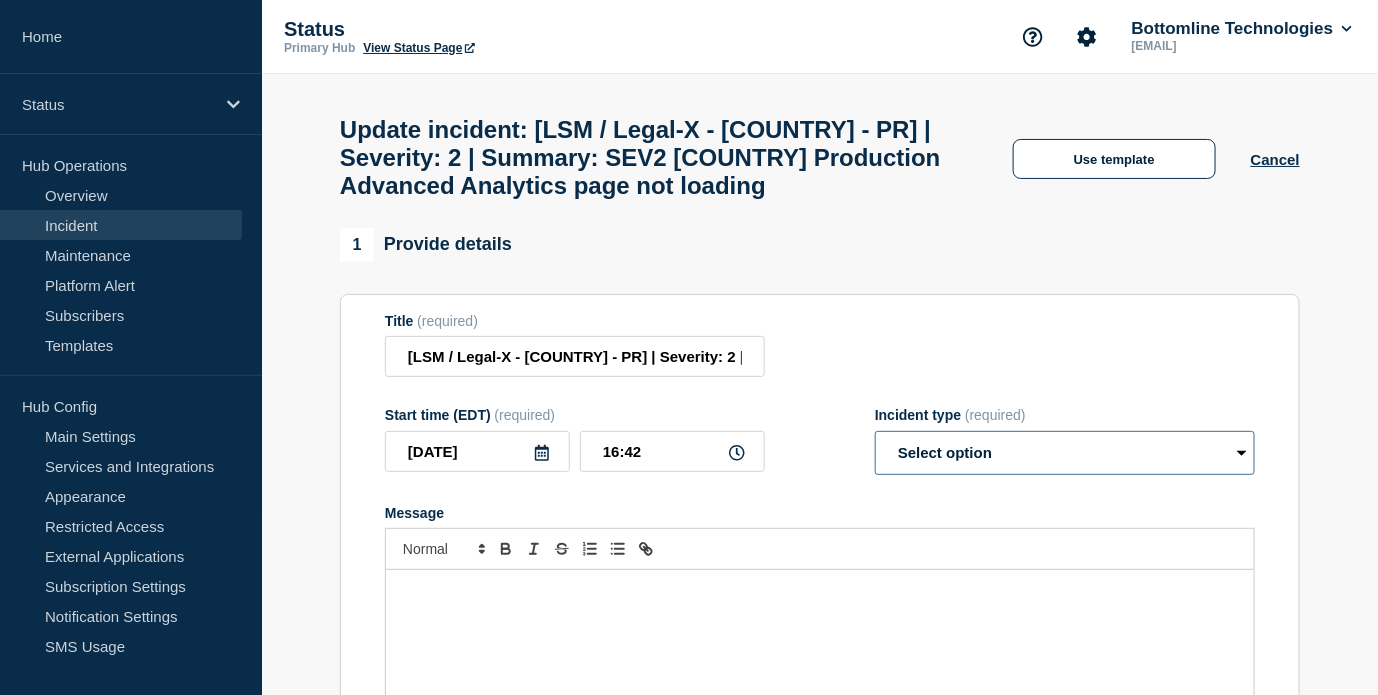 click on "Select option Investigating Identified Monitoring Resolved" at bounding box center [1065, 453] 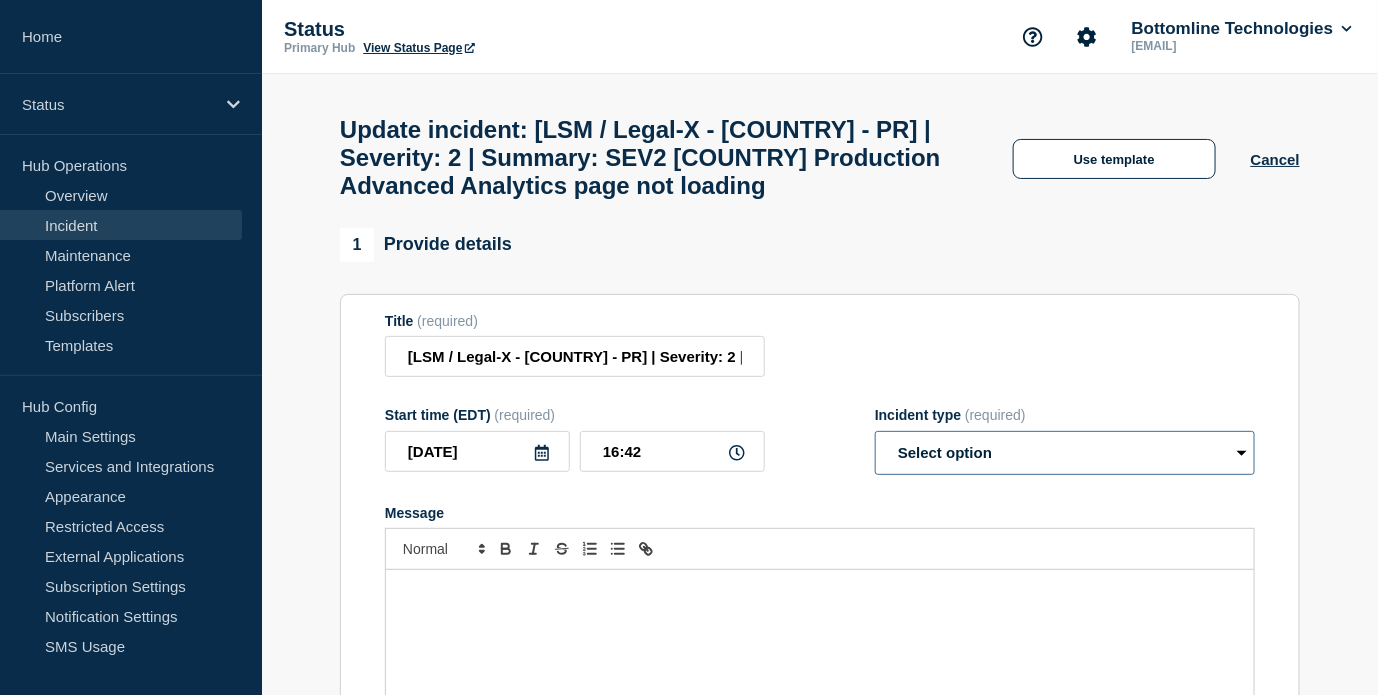 scroll, scrollTop: 222, scrollLeft: 0, axis: vertical 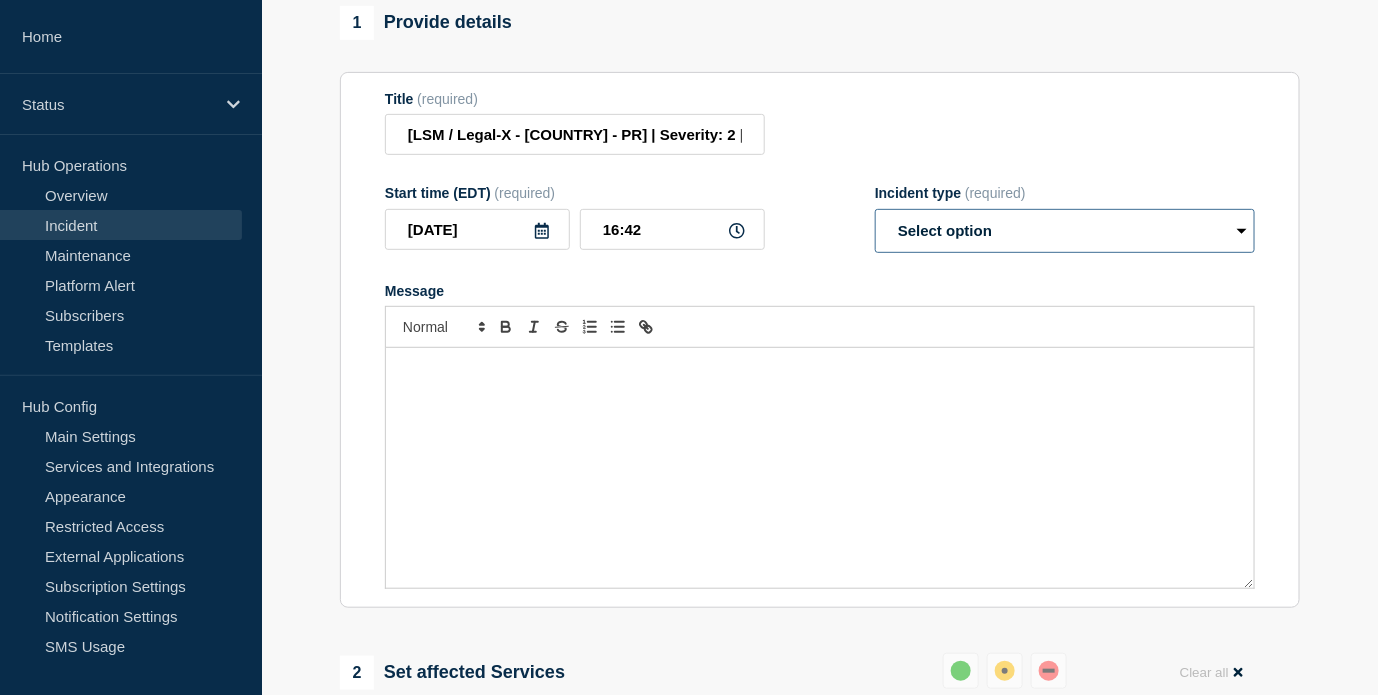 click on "Select option Investigating Identified Monitoring Resolved" at bounding box center [1065, 231] 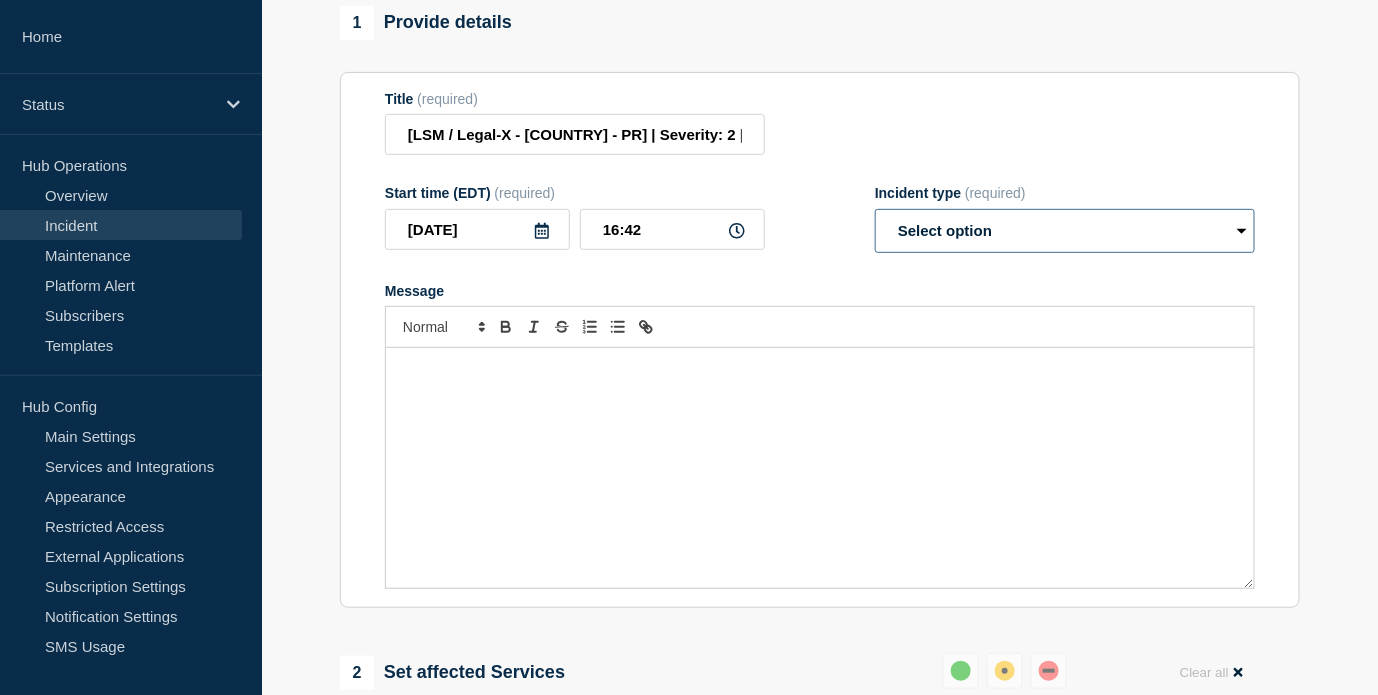 select on "resolved" 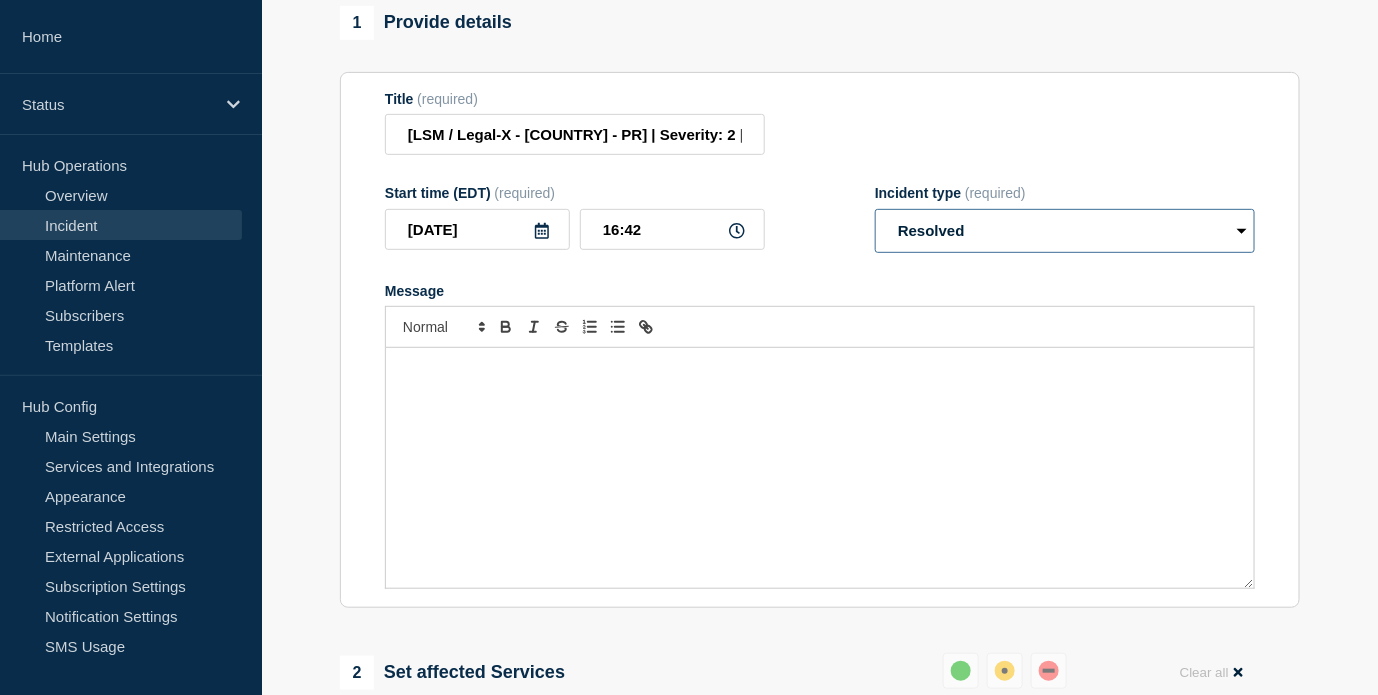 click on "Select option Investigating Identified Monitoring Resolved" at bounding box center [1065, 231] 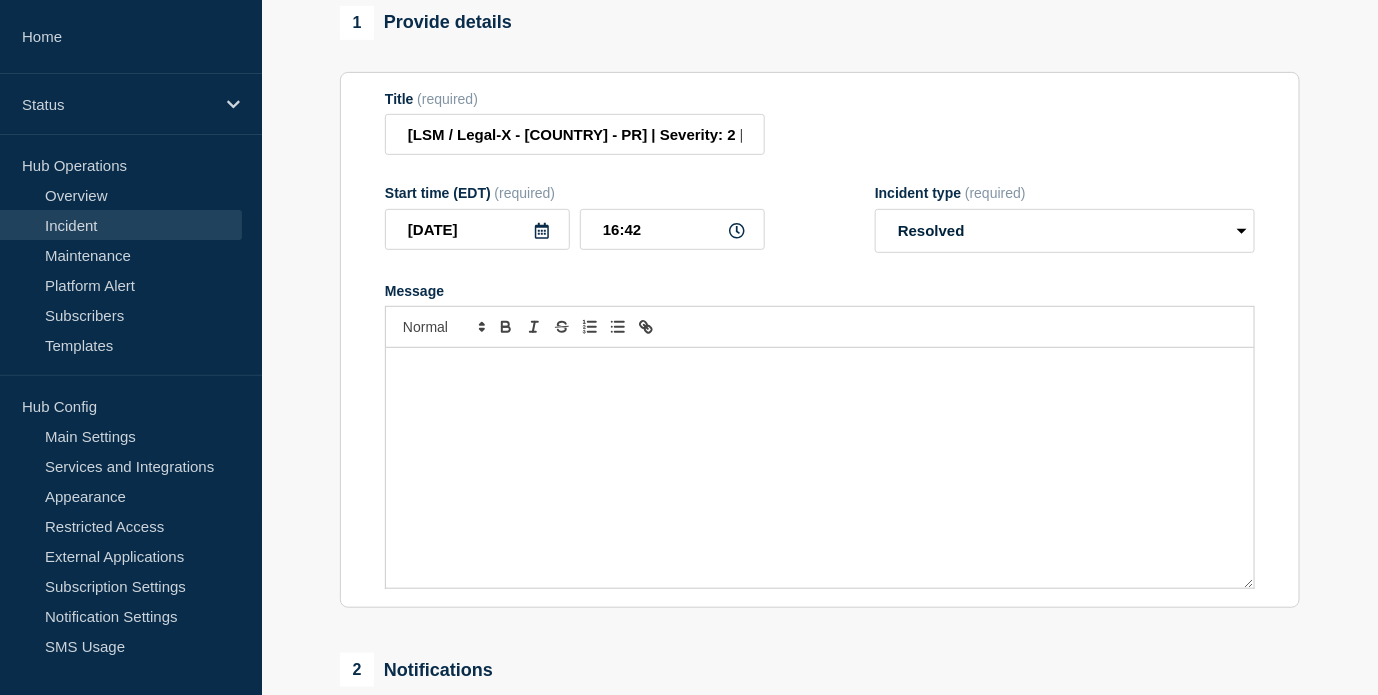 click at bounding box center (820, 468) 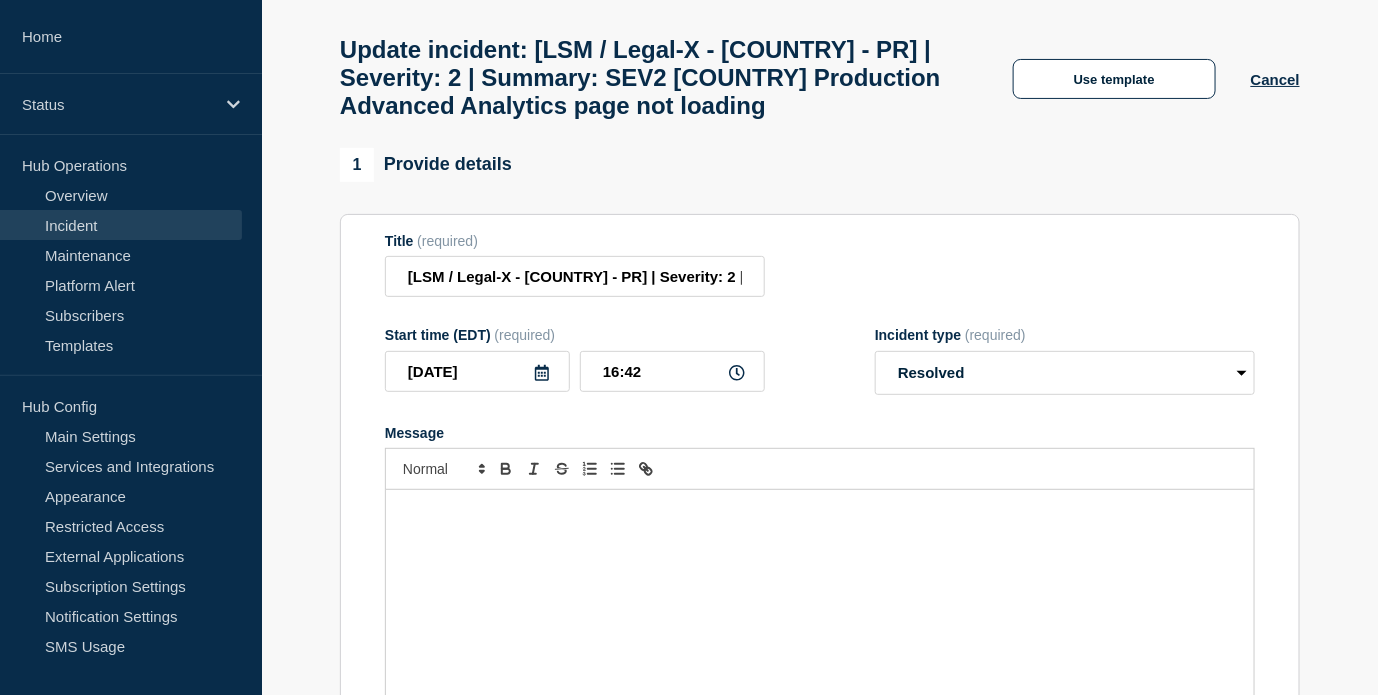 scroll, scrollTop: 0, scrollLeft: 0, axis: both 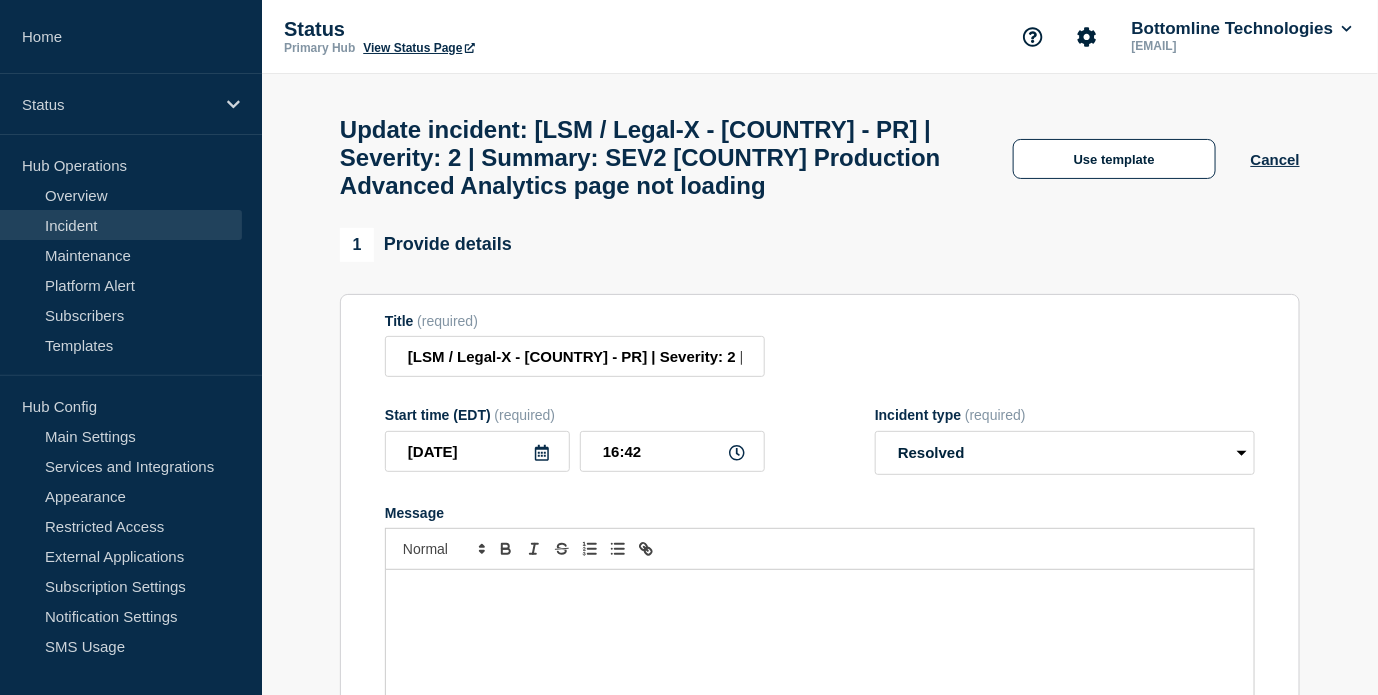 click on "Update incident: [LSM / Legal-X - US - PR] | Severity: 2 | Summary: SEV2 US Production Advanced Analytics  page not loading Use template Cancel" at bounding box center (820, 151) 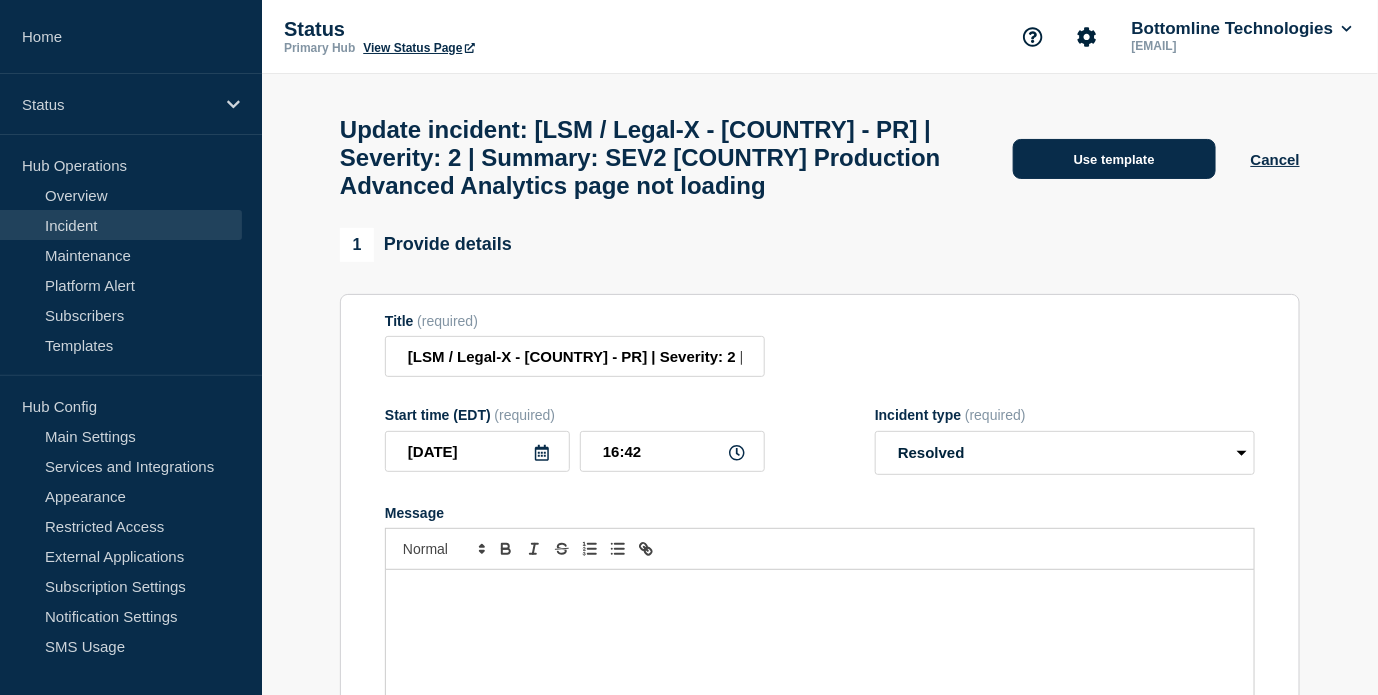 click on "Use template" at bounding box center (1114, 159) 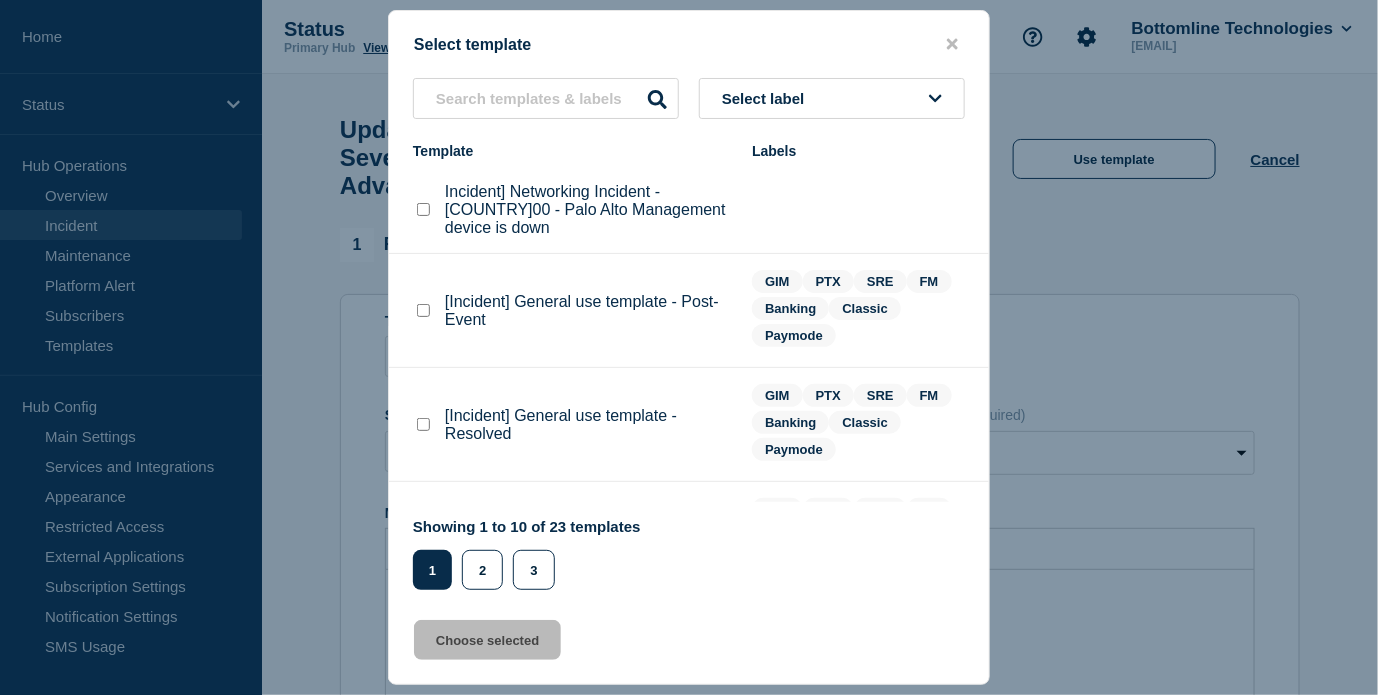 click at bounding box center [423, 424] 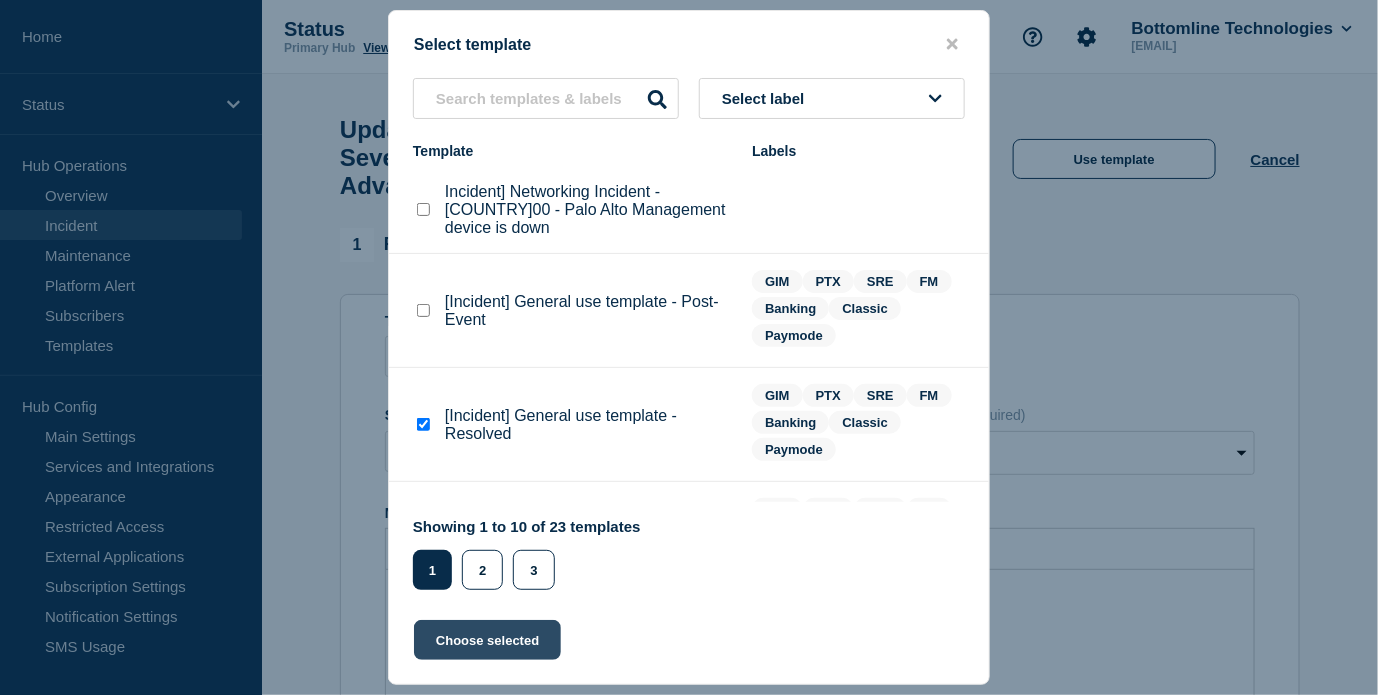 click on "Choose selected" 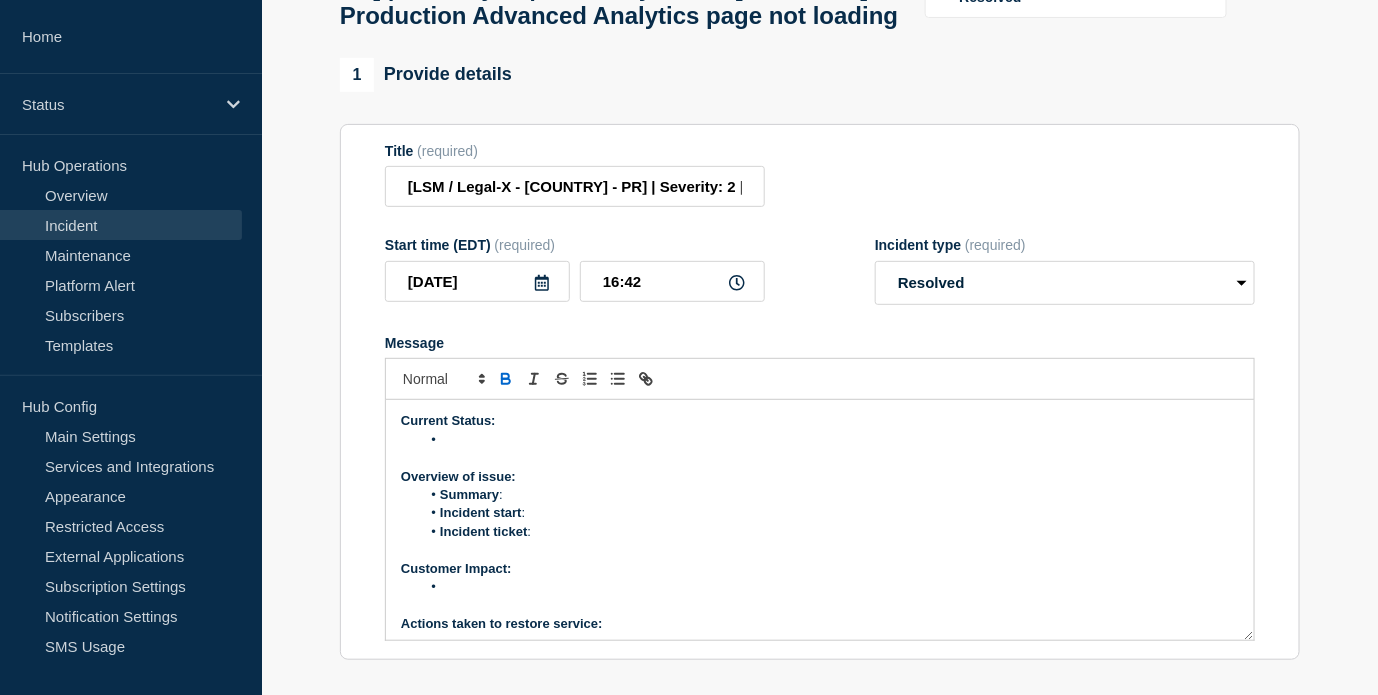 scroll, scrollTop: 333, scrollLeft: 0, axis: vertical 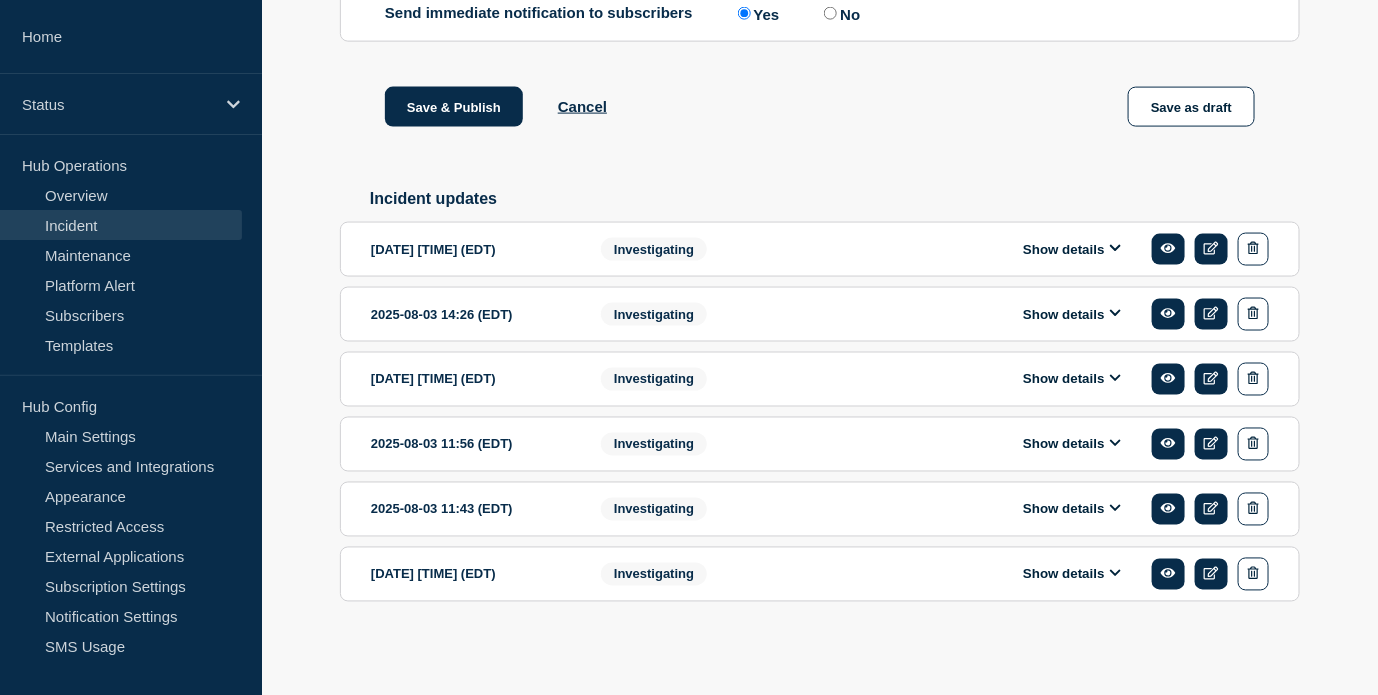 click on "Show details" at bounding box center (1072, 249) 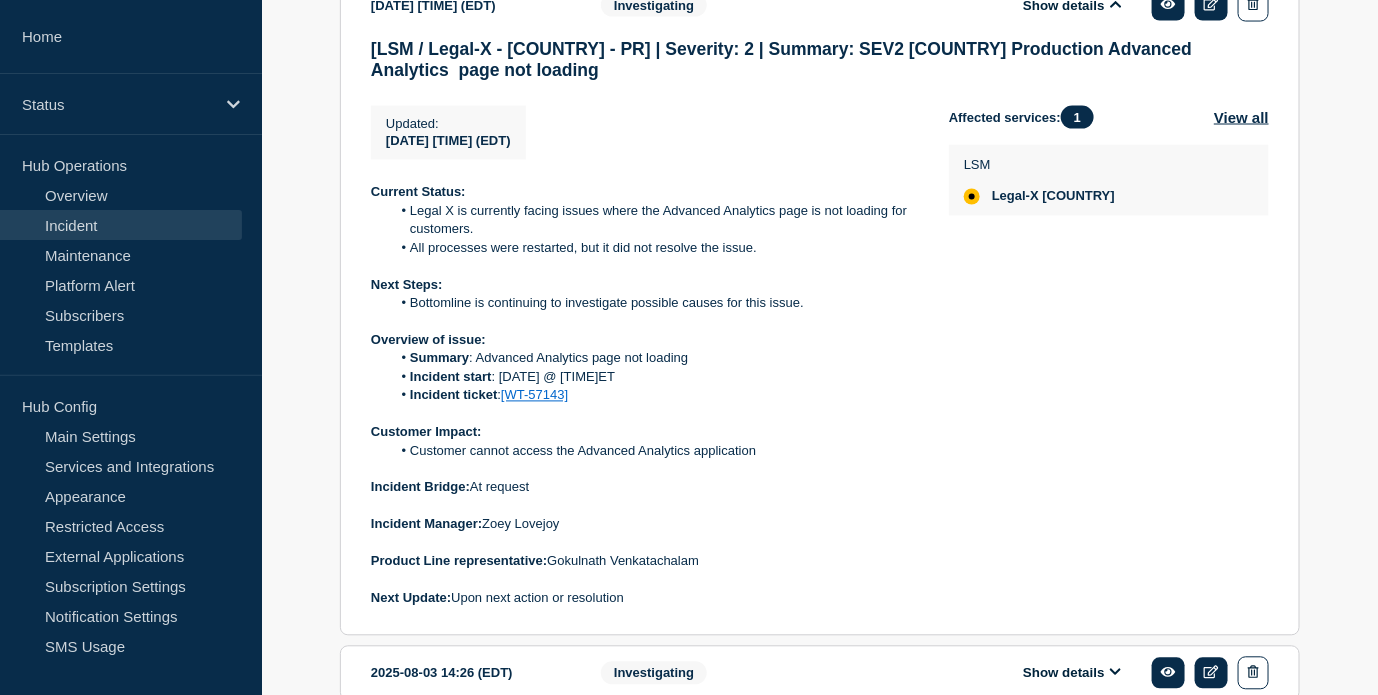 scroll, scrollTop: 1555, scrollLeft: 0, axis: vertical 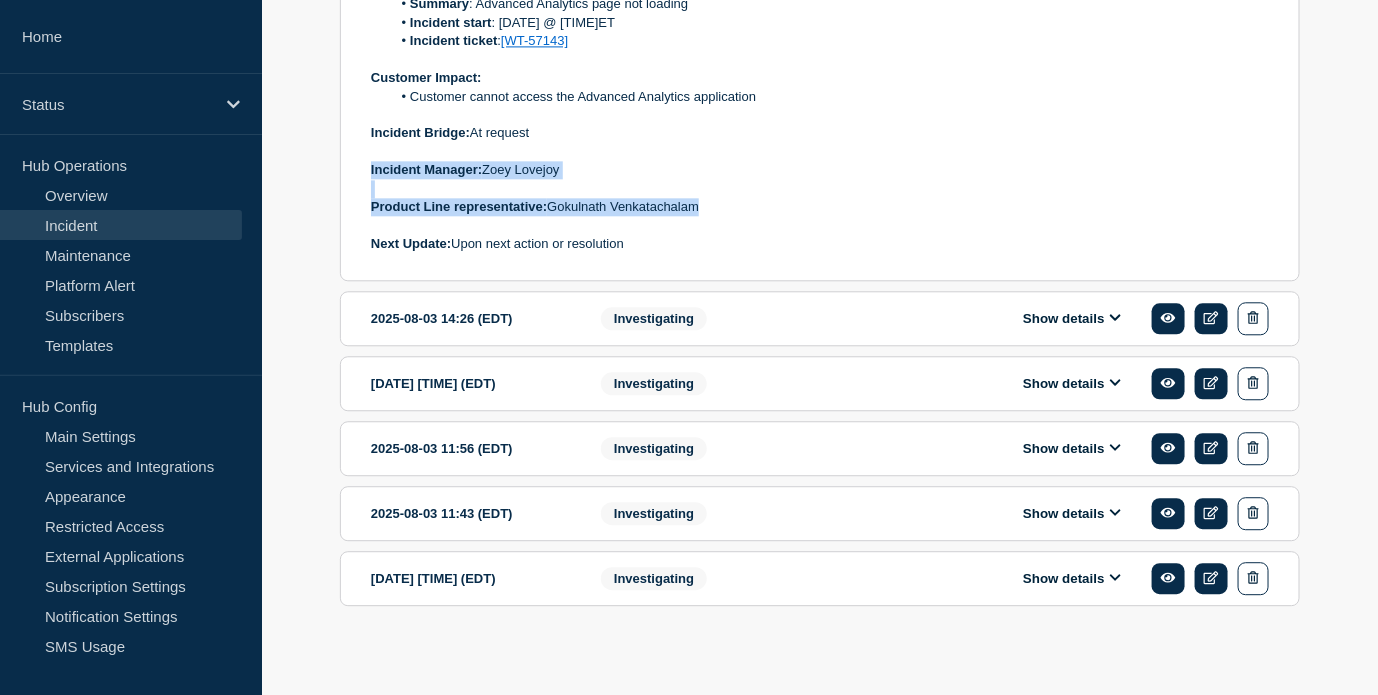 drag, startPoint x: 719, startPoint y: 258, endPoint x: 368, endPoint y: 234, distance: 351.81955 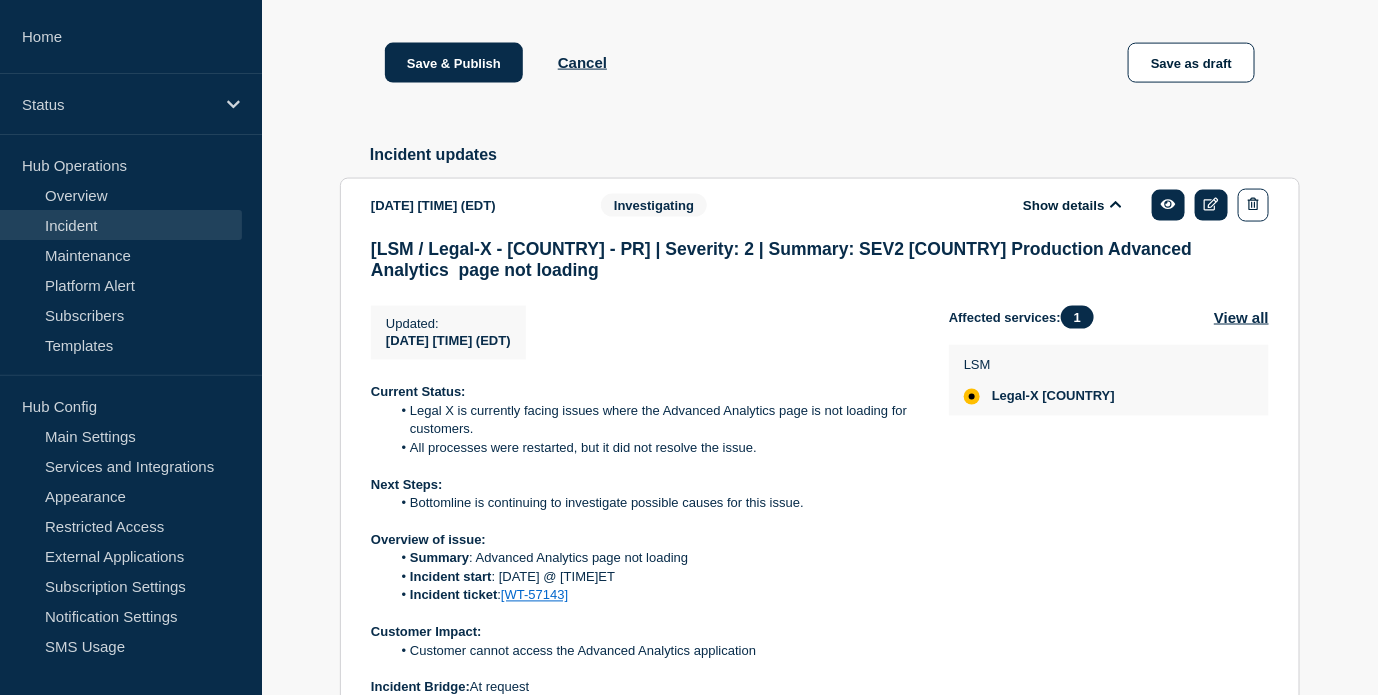 scroll, scrollTop: 555, scrollLeft: 0, axis: vertical 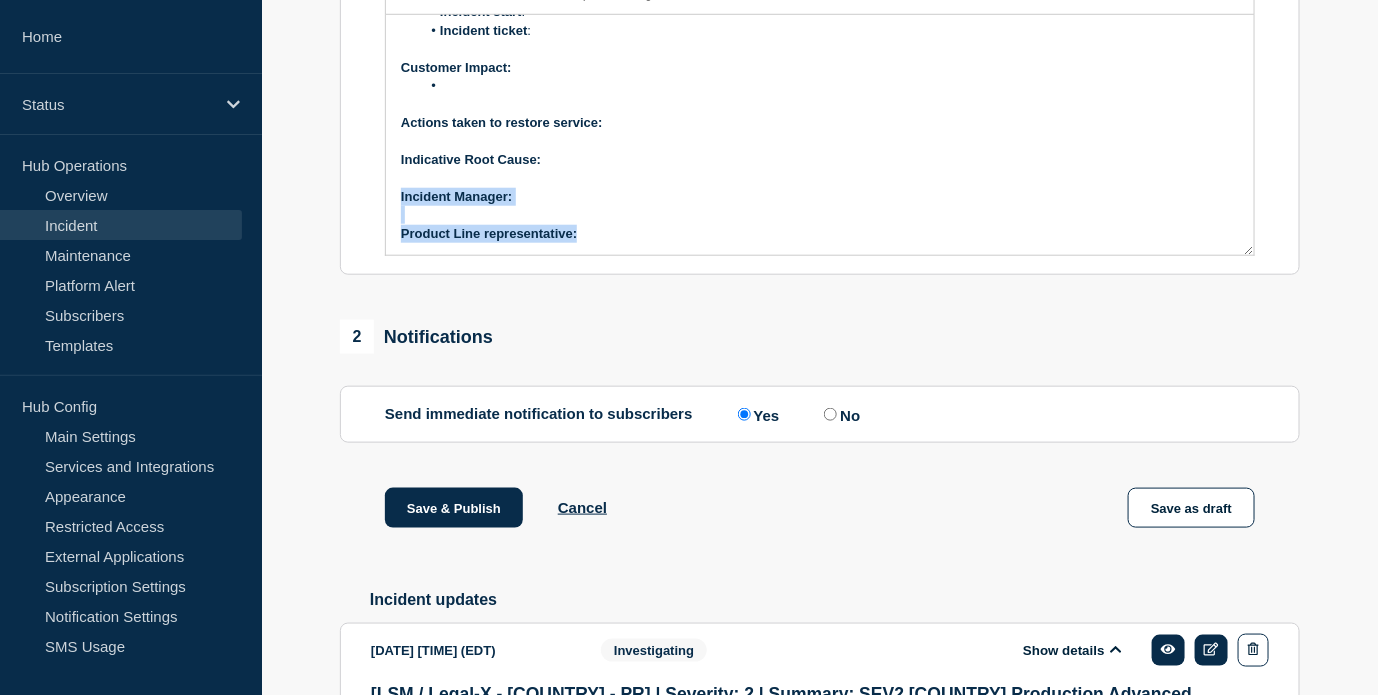 drag, startPoint x: 609, startPoint y: 284, endPoint x: 399, endPoint y: 253, distance: 212.27576 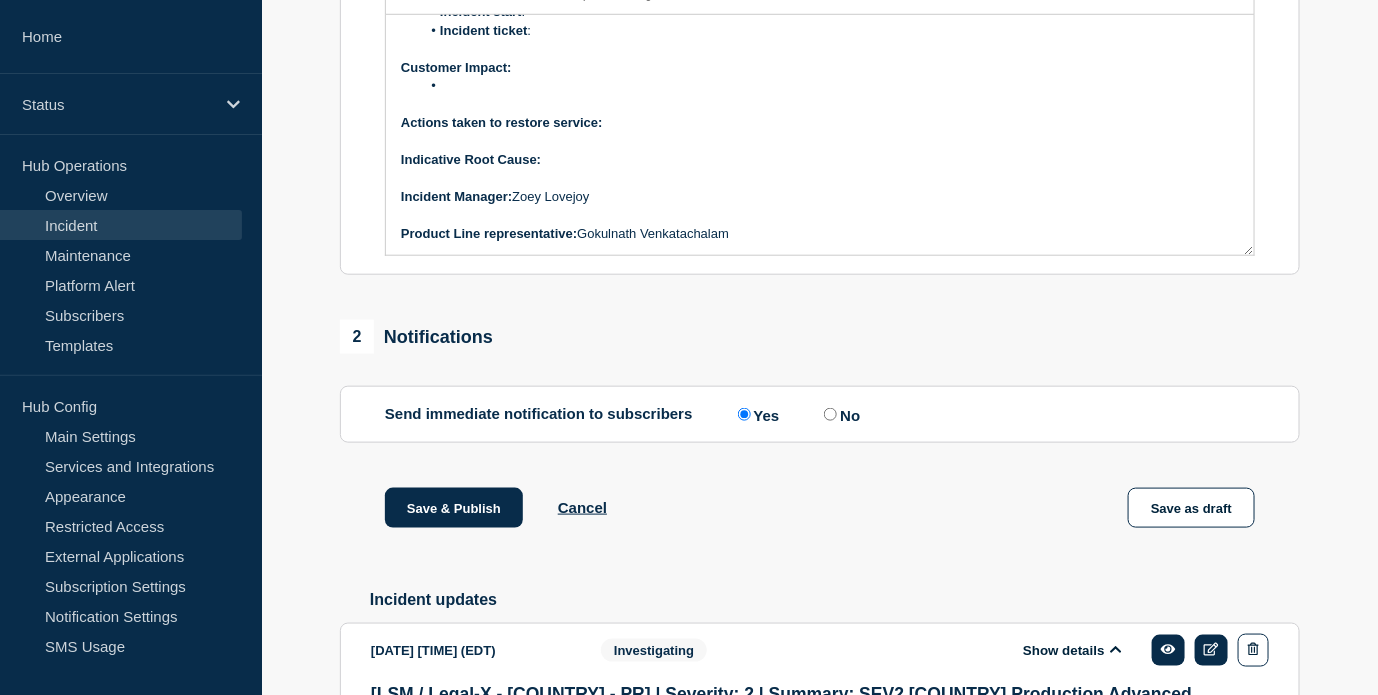 click on "Indicative Root Cause:" at bounding box center (820, 160) 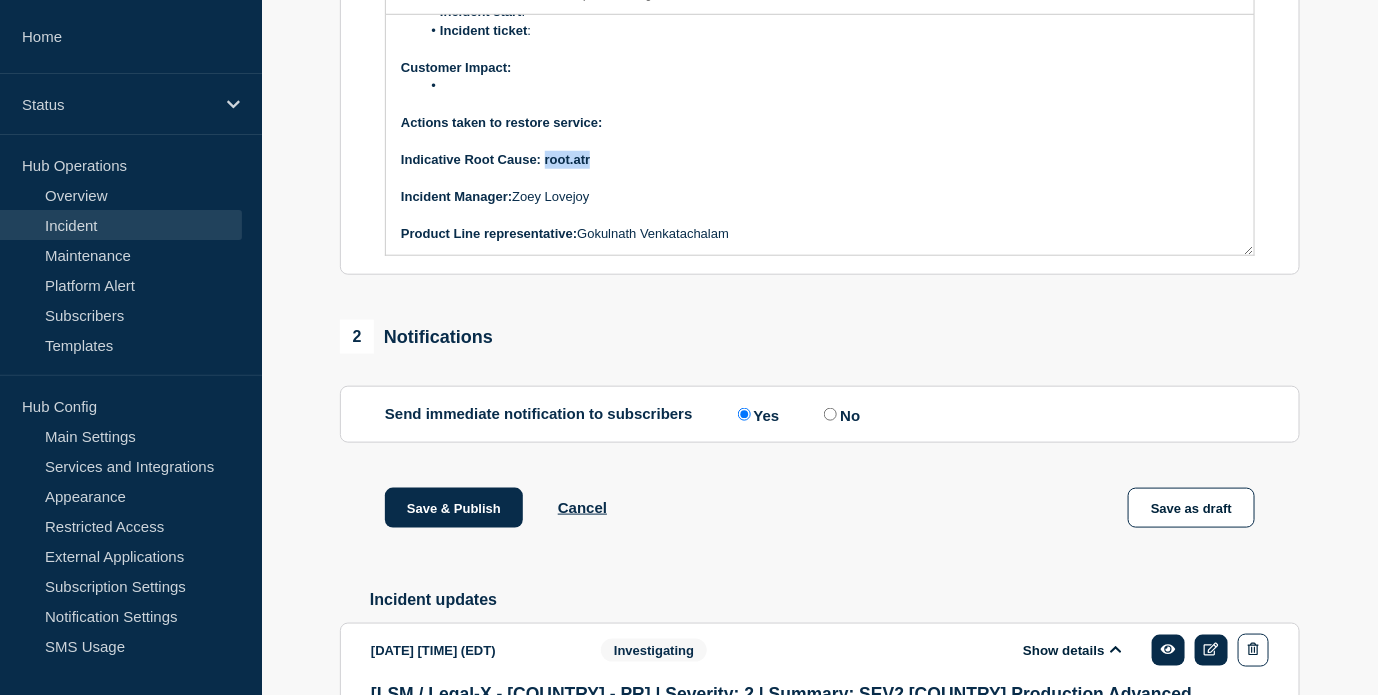 drag, startPoint x: 588, startPoint y: 207, endPoint x: 545, endPoint y: 215, distance: 43.737854 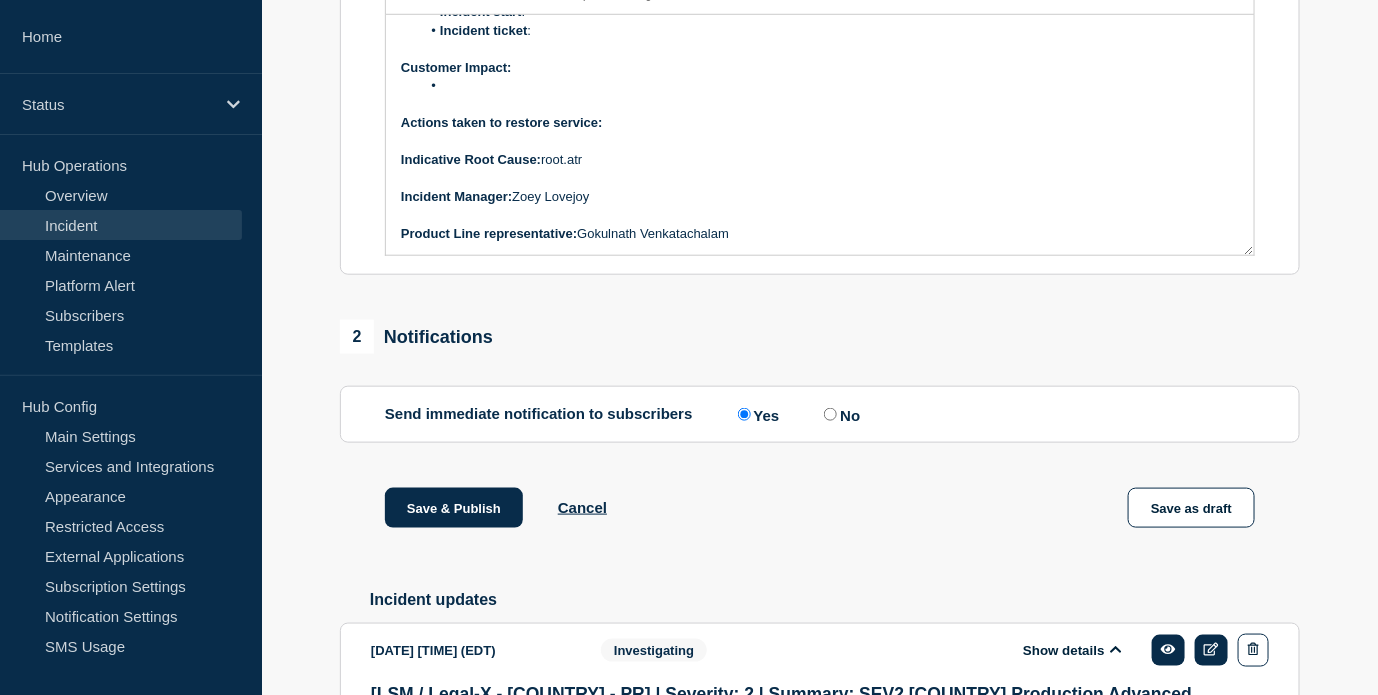click on "Indicative Root Cause:  root.atr" at bounding box center [820, 160] 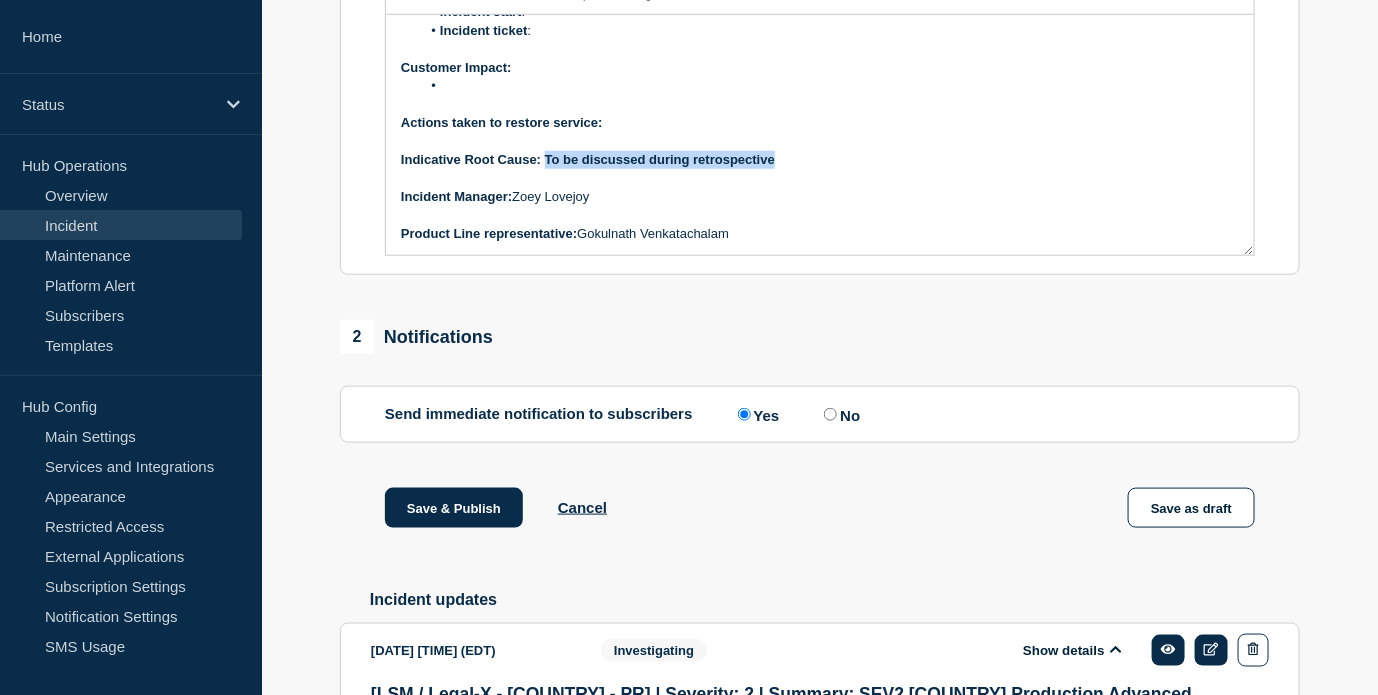 drag, startPoint x: 803, startPoint y: 204, endPoint x: 571, endPoint y: 204, distance: 232 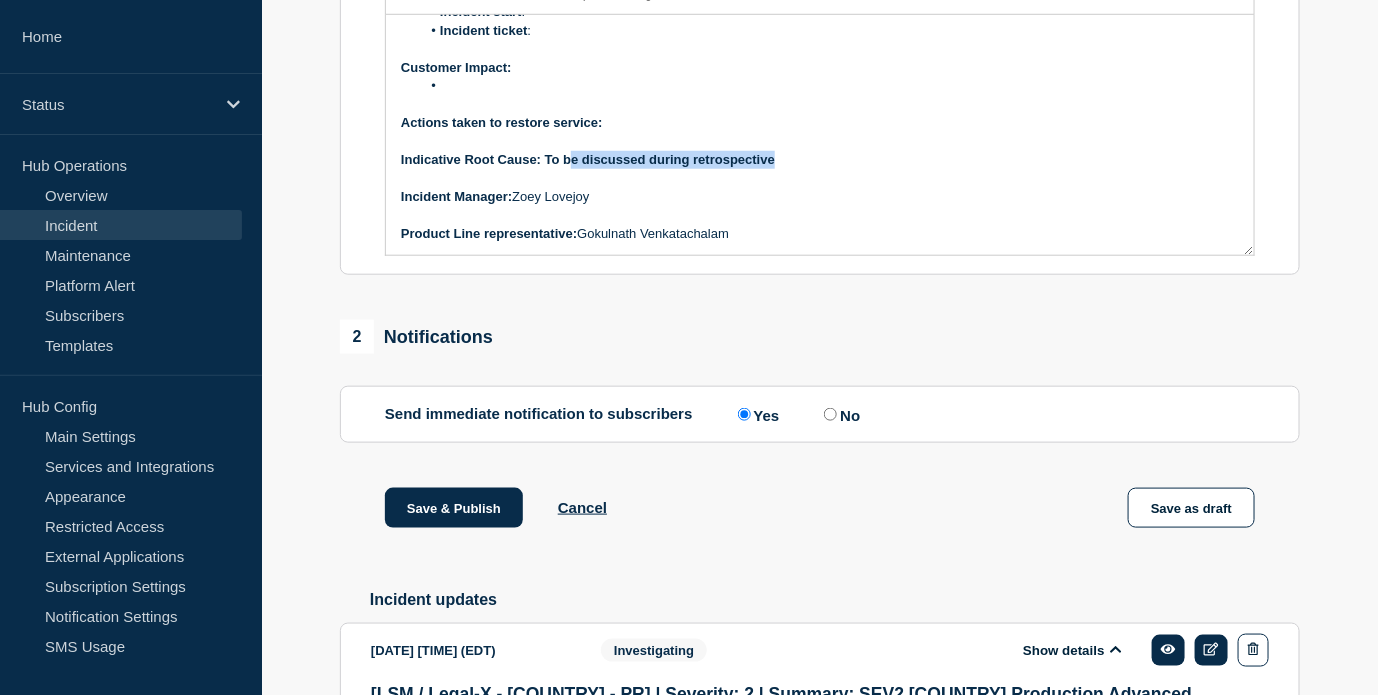 click 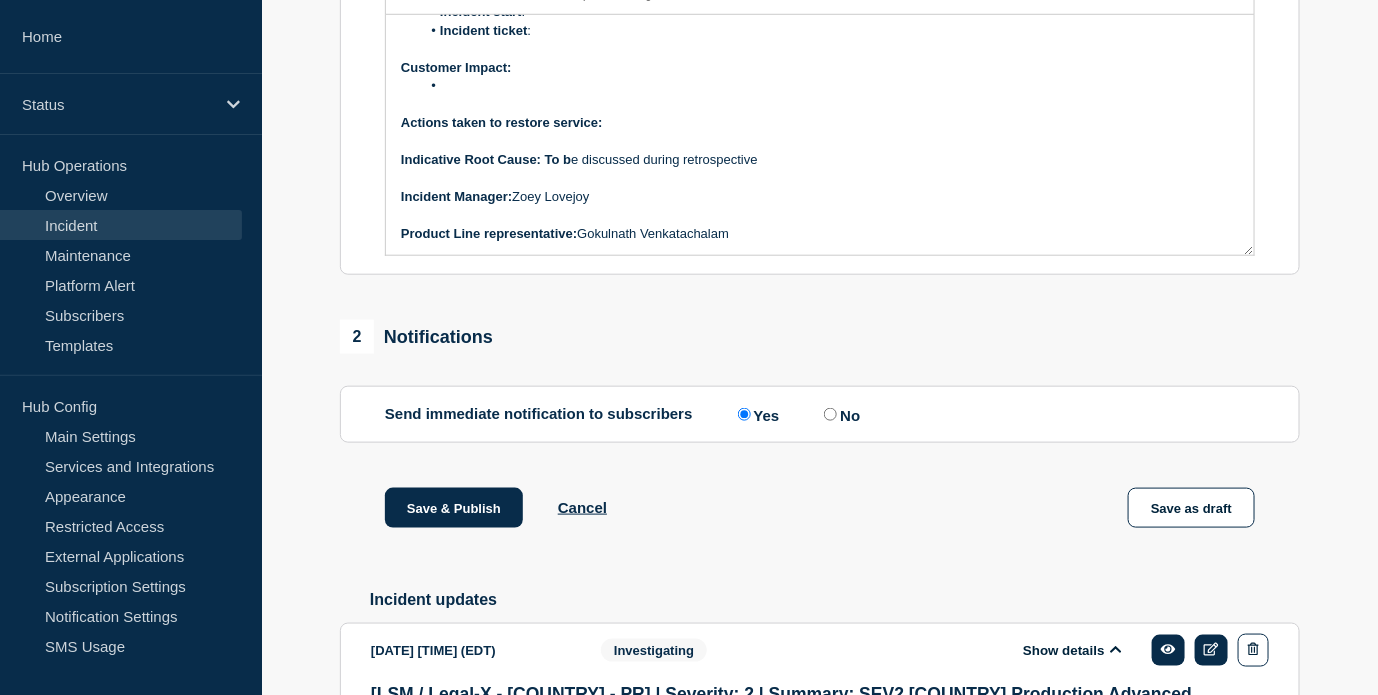 click on "Actions taken to restore service:" at bounding box center (820, 123) 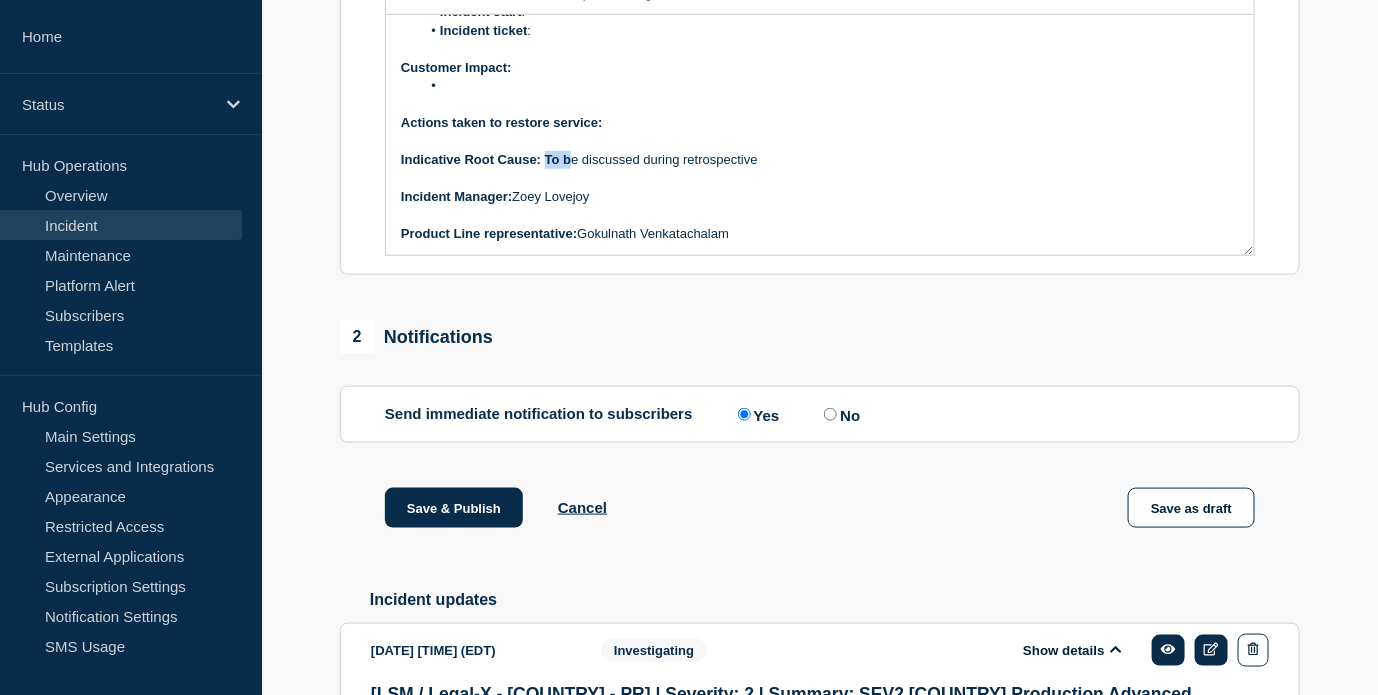 drag, startPoint x: 568, startPoint y: 211, endPoint x: 547, endPoint y: 209, distance: 21.095022 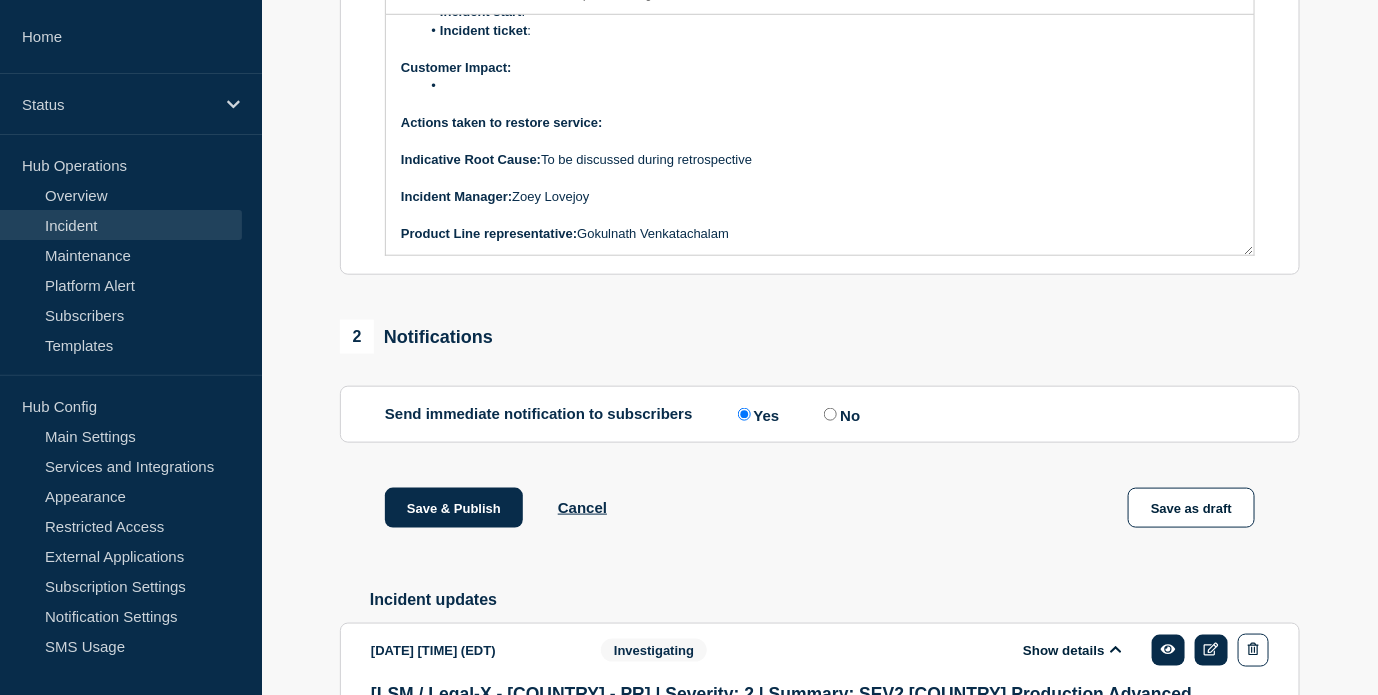 click on "Actions taken to restore service:" at bounding box center [820, 123] 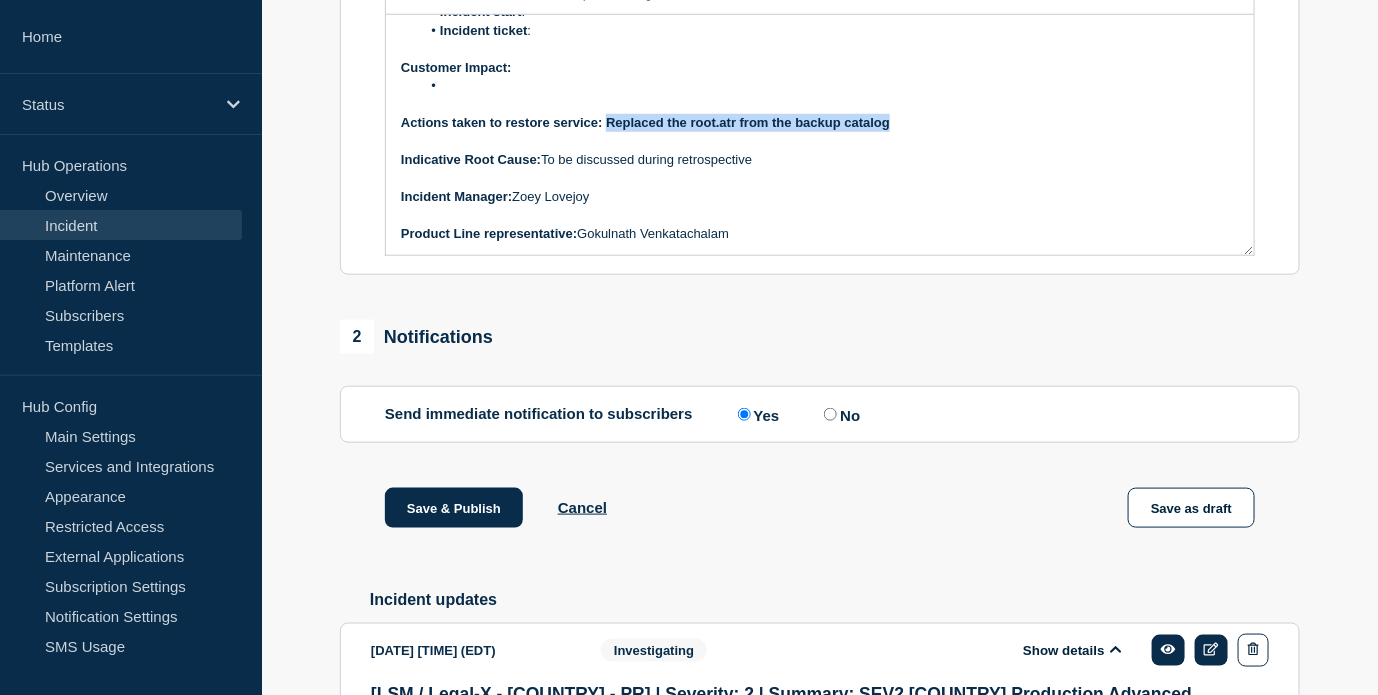 drag, startPoint x: 899, startPoint y: 167, endPoint x: 605, endPoint y: 165, distance: 294.0068 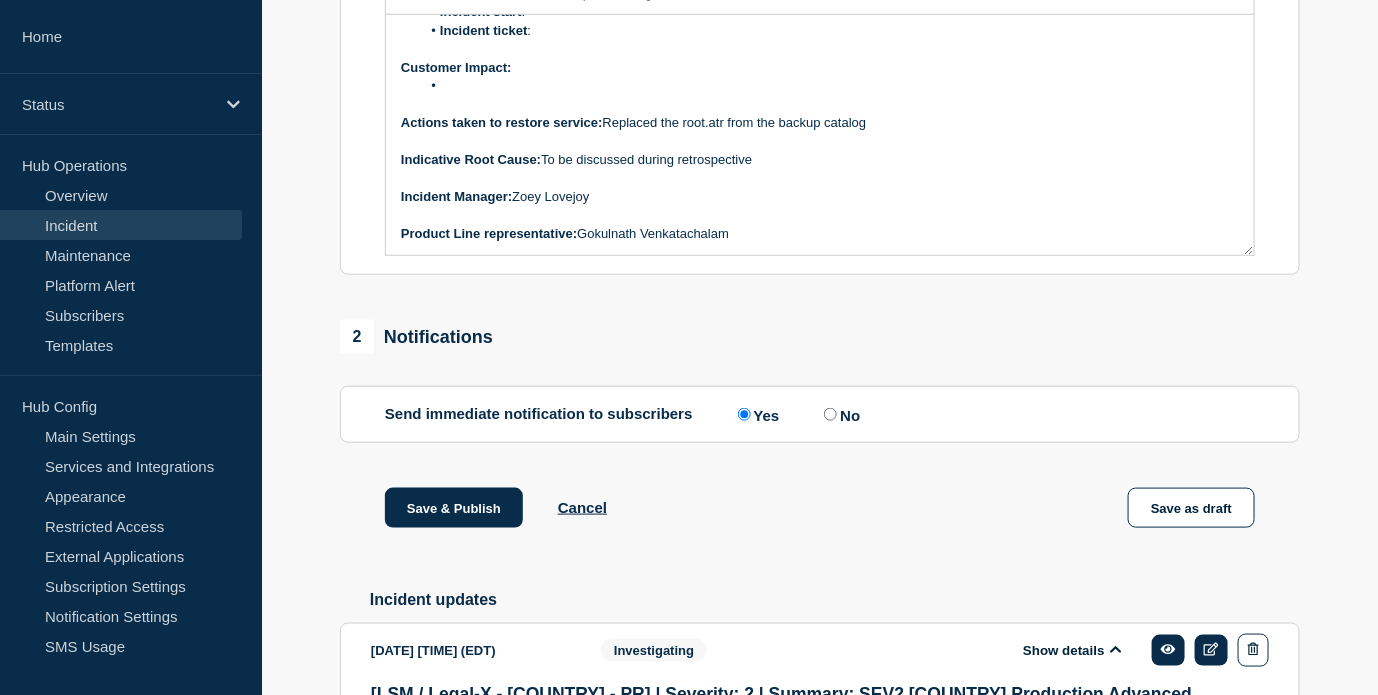 click at bounding box center [830, 86] 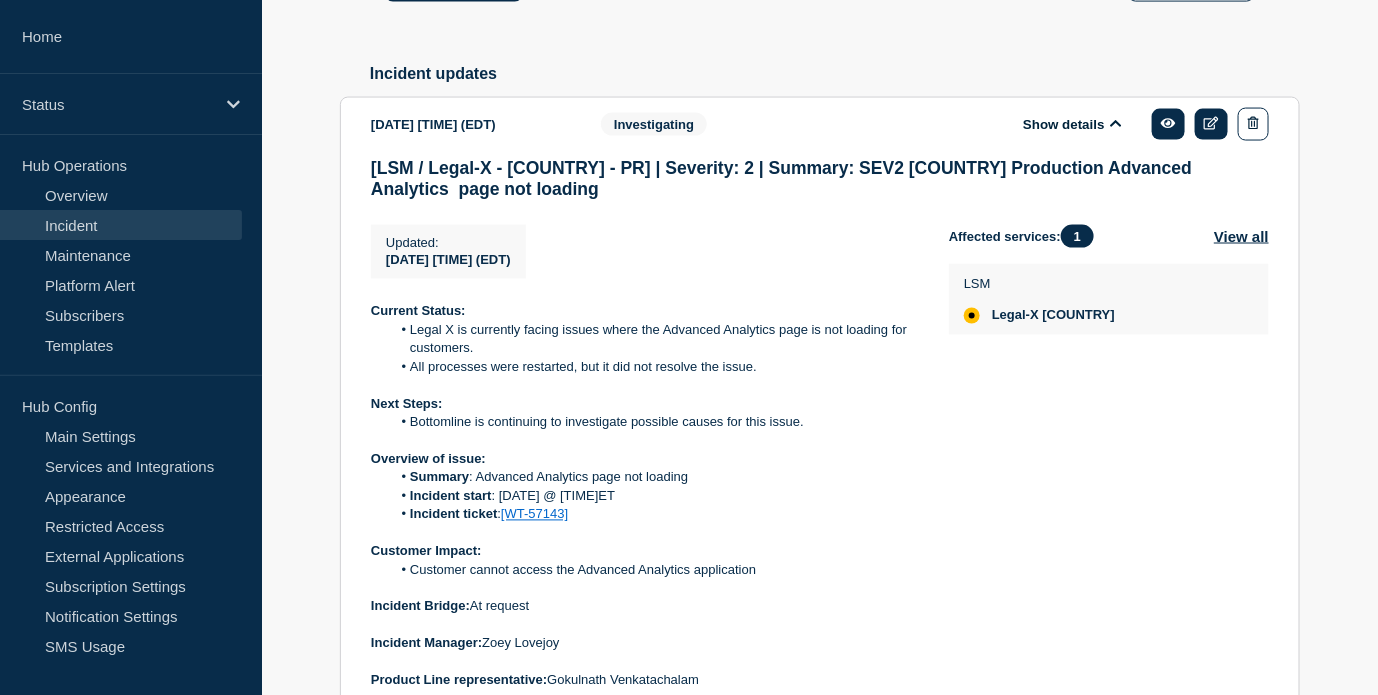 scroll, scrollTop: 1222, scrollLeft: 0, axis: vertical 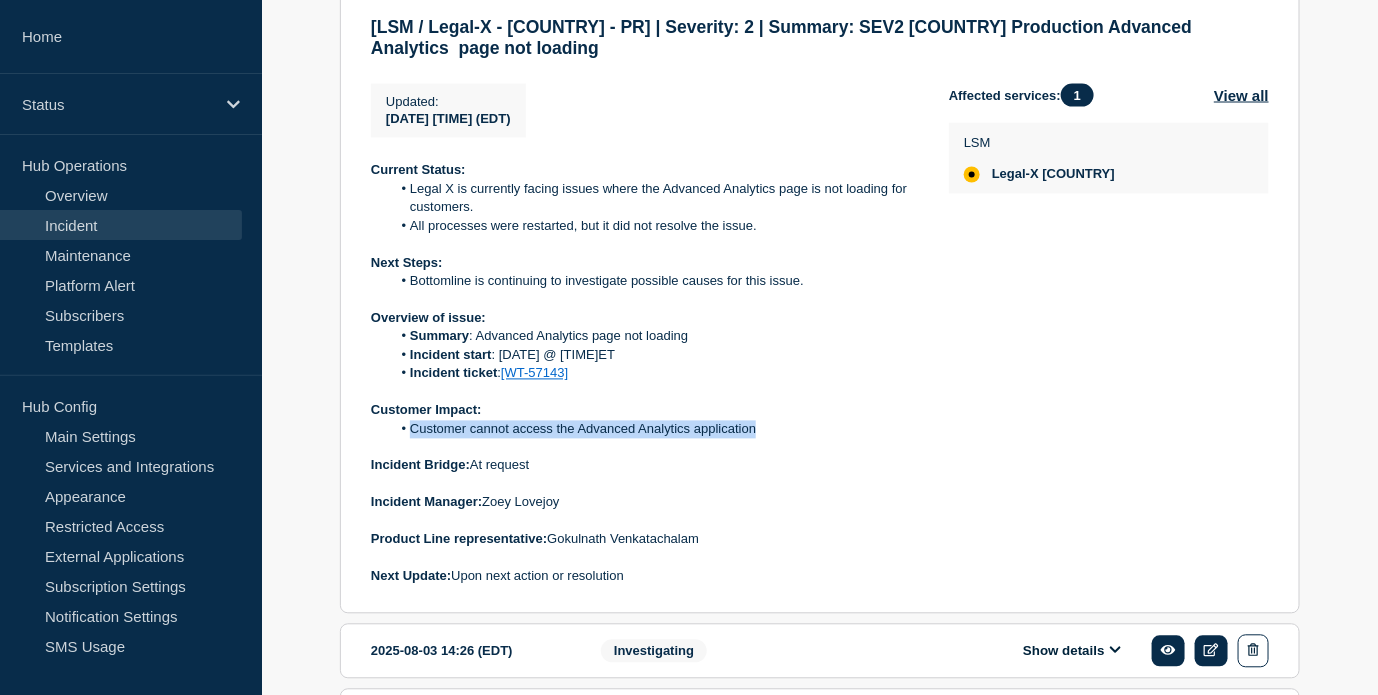 drag, startPoint x: 783, startPoint y: 484, endPoint x: 412, endPoint y: 491, distance: 371.06604 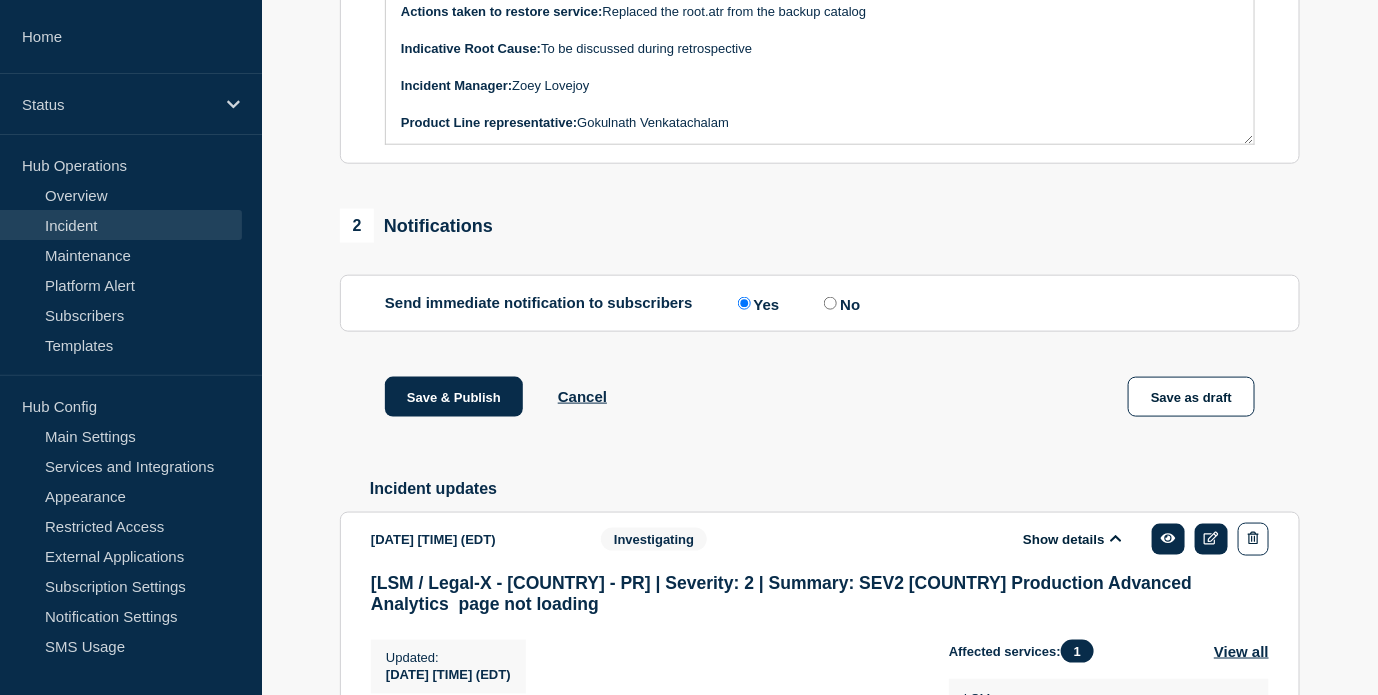 scroll, scrollTop: 333, scrollLeft: 0, axis: vertical 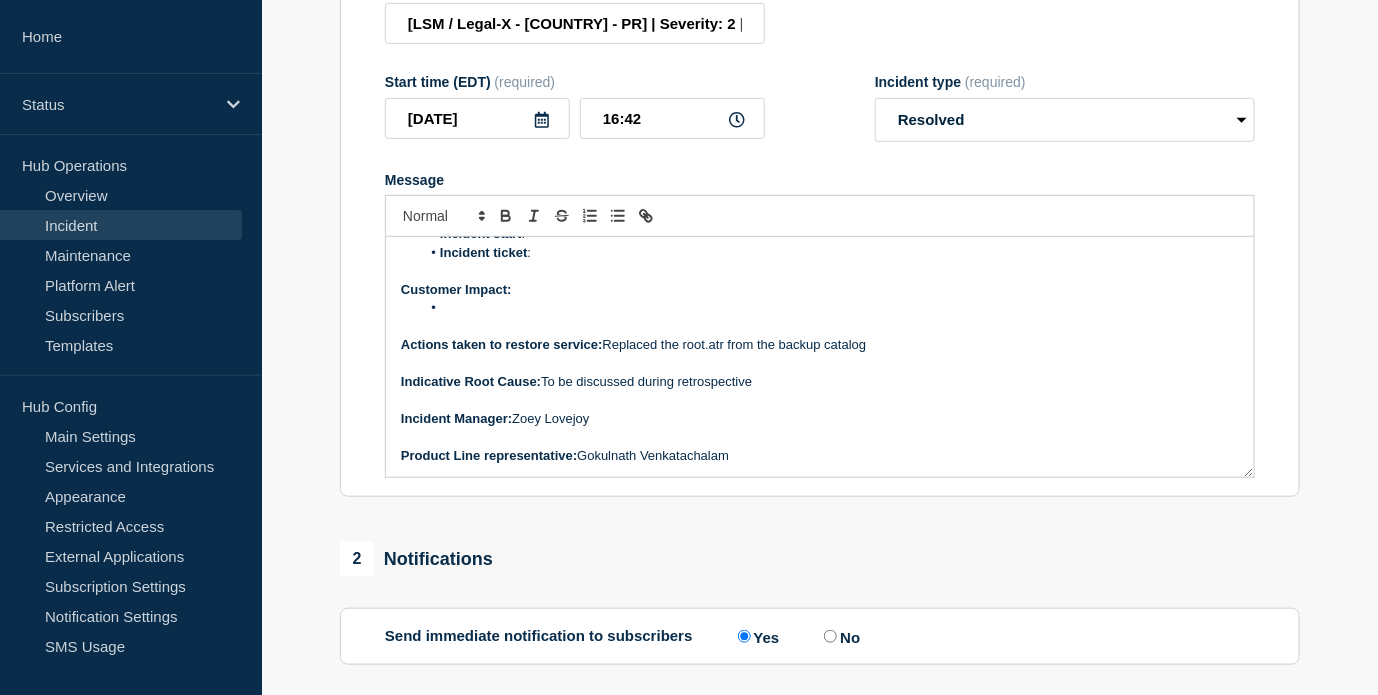 click at bounding box center (830, 308) 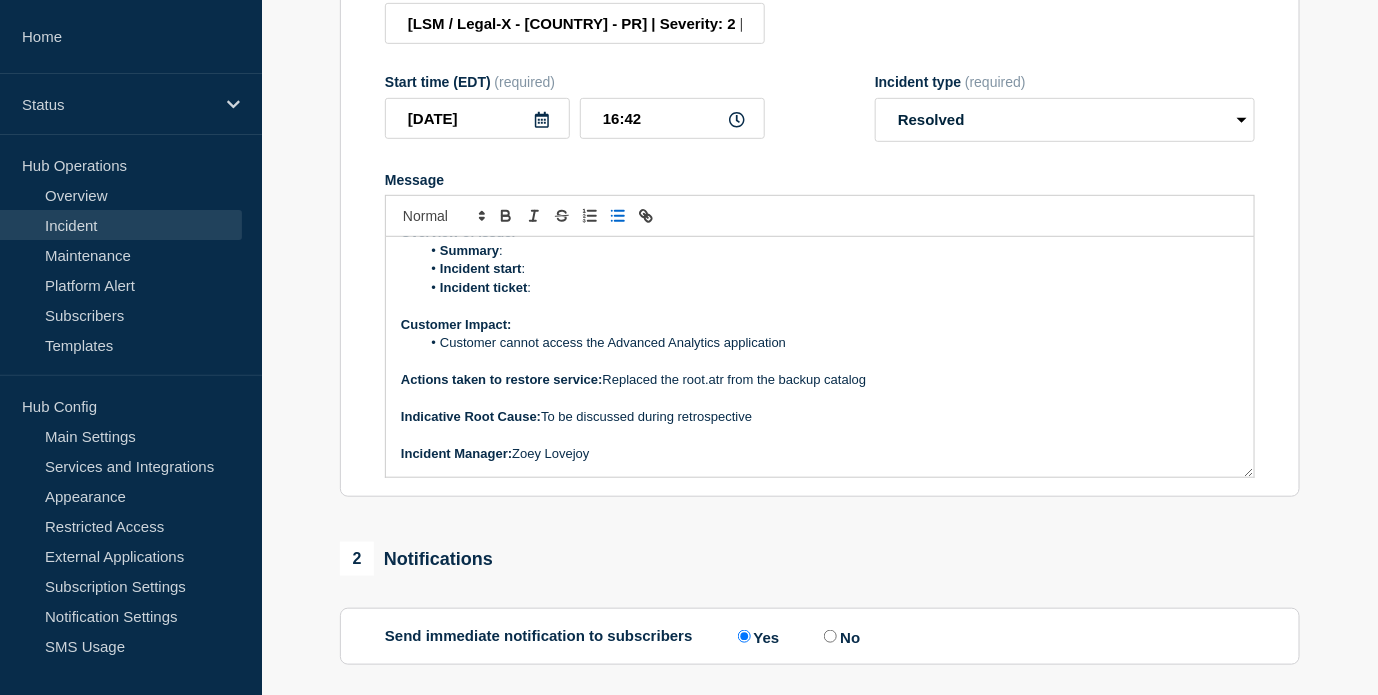scroll, scrollTop: 116, scrollLeft: 0, axis: vertical 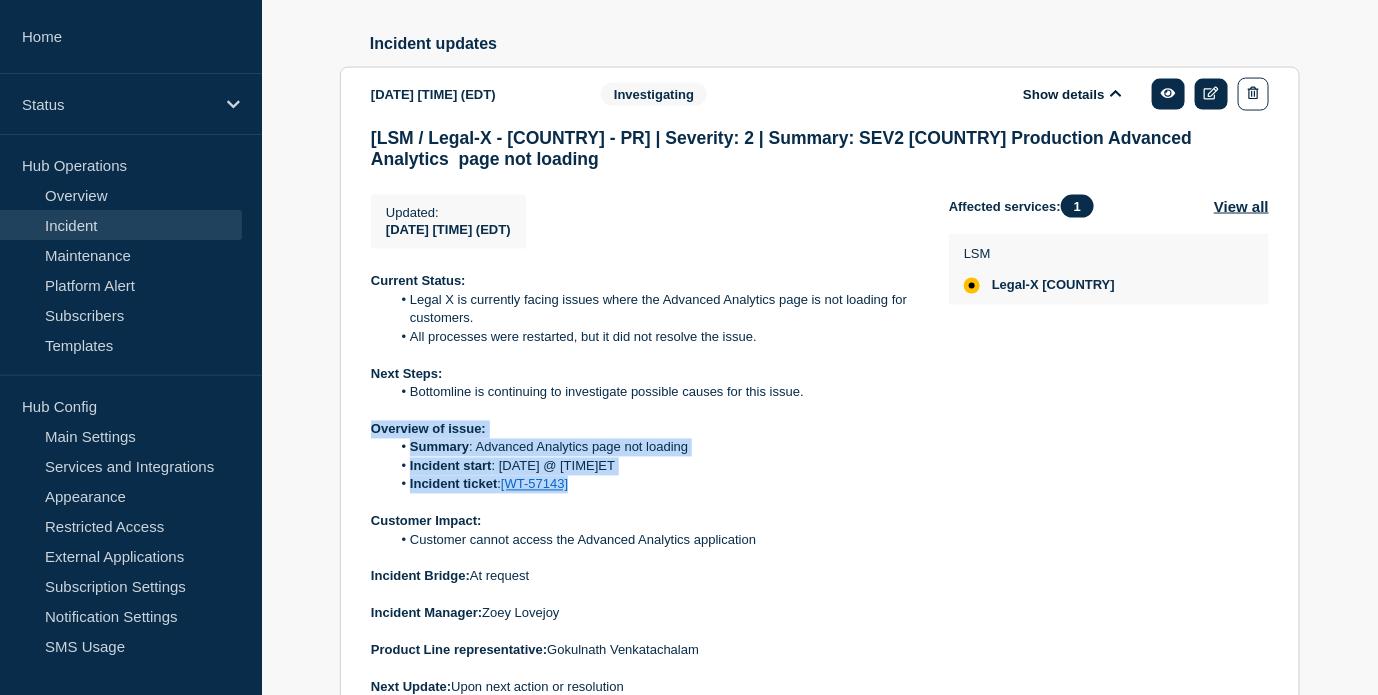 drag, startPoint x: 540, startPoint y: 528, endPoint x: 375, endPoint y: 490, distance: 169.31923 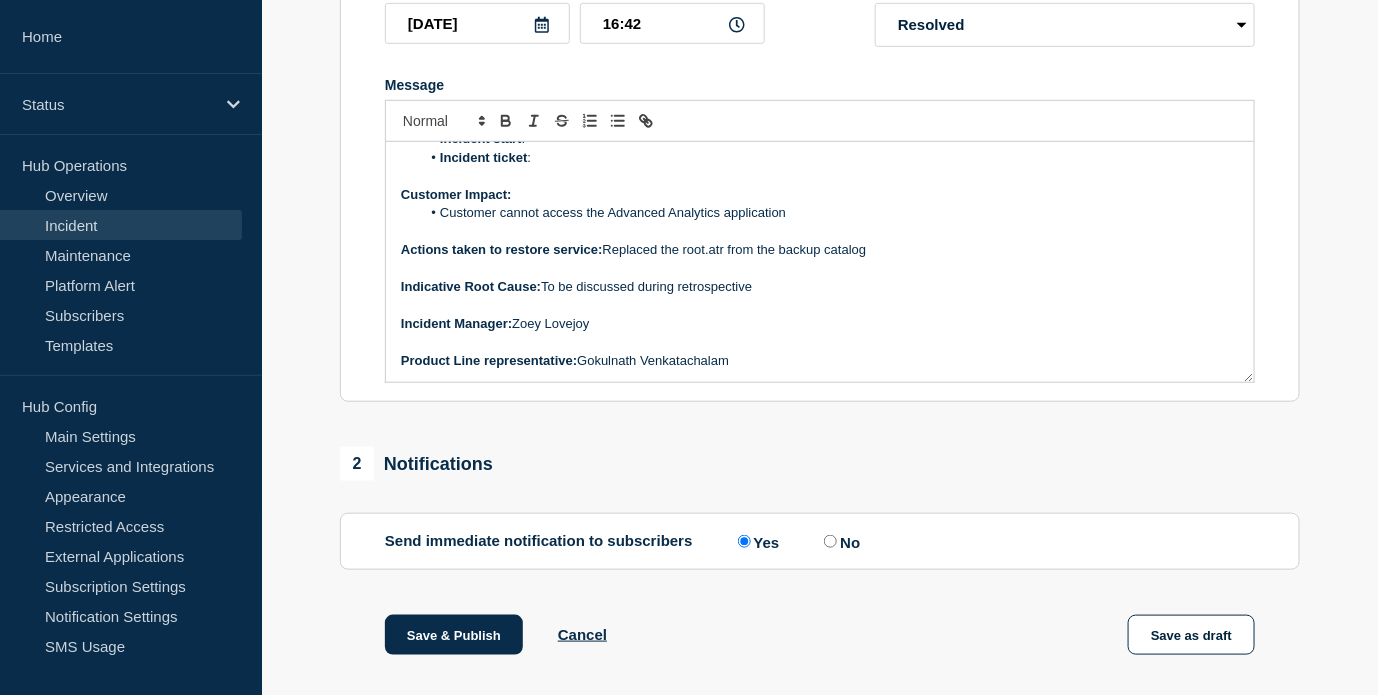 scroll, scrollTop: 333, scrollLeft: 0, axis: vertical 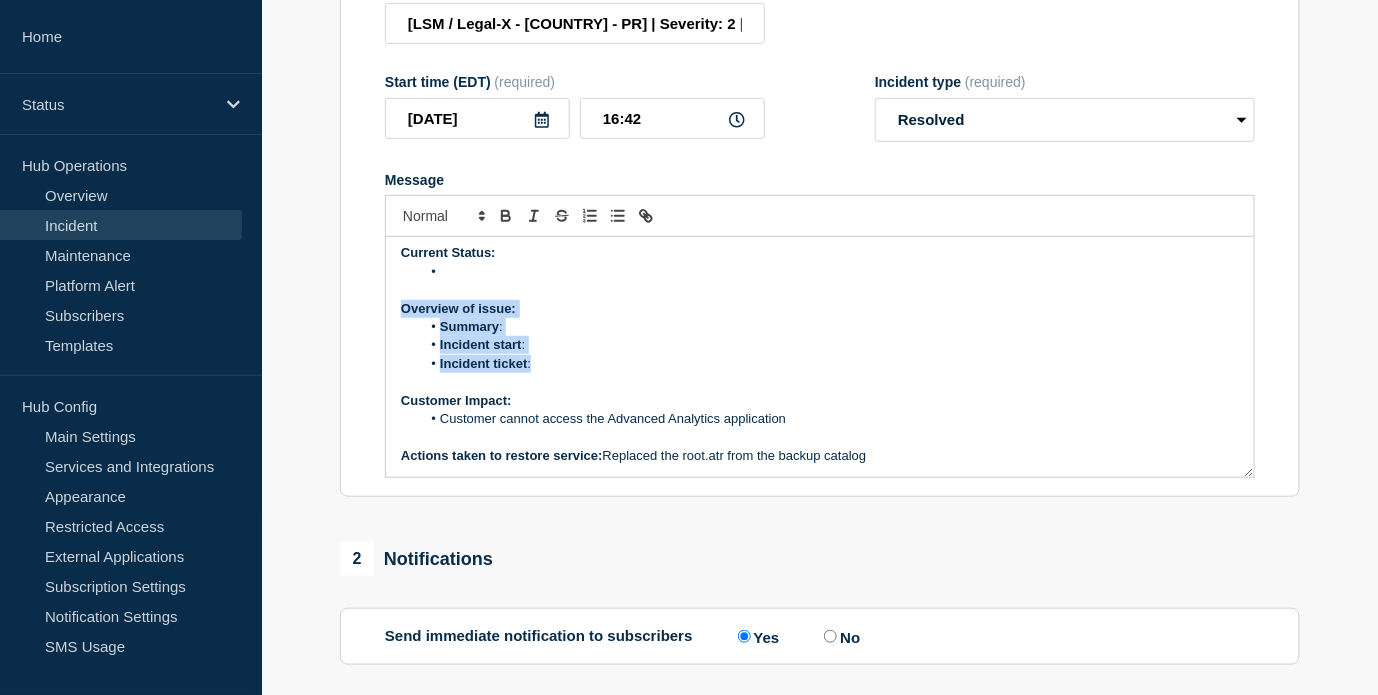 drag, startPoint x: 540, startPoint y: 416, endPoint x: 400, endPoint y: 355, distance: 152.71214 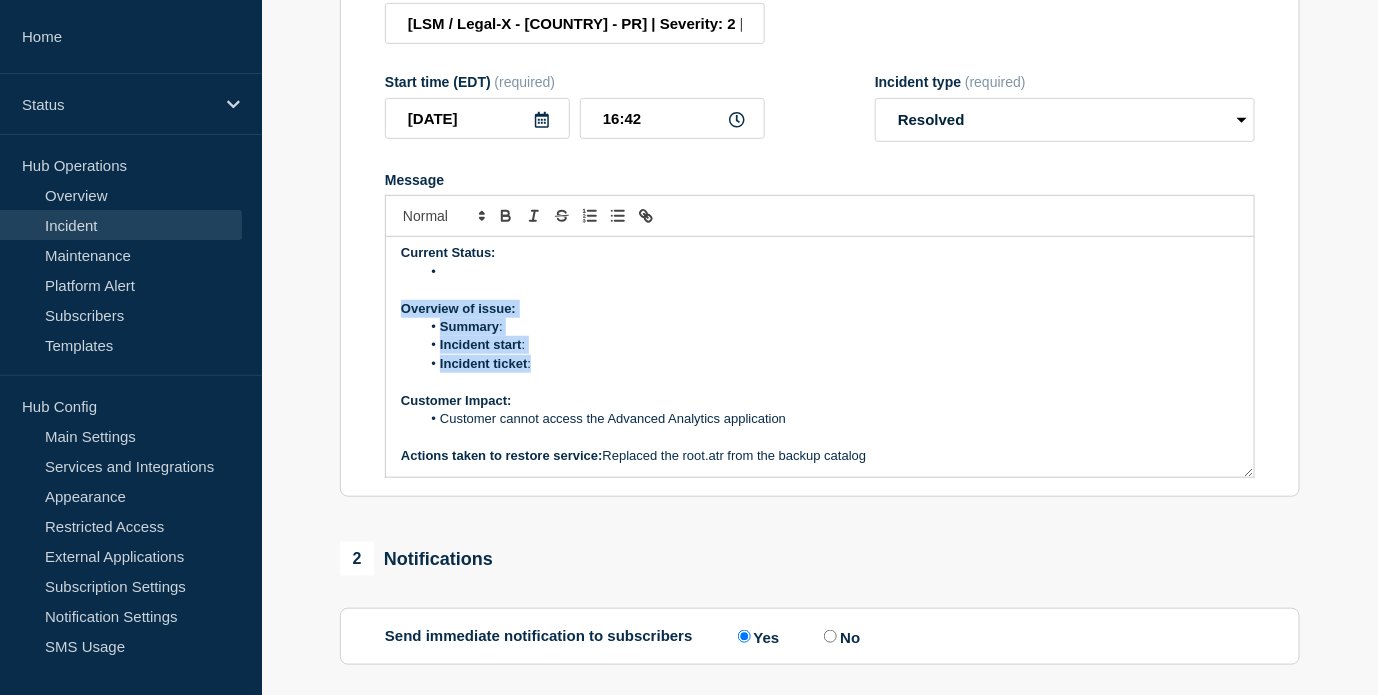 click on "Current Status: Overview of issue:  Summary : Incident start : Incident ticket : Customer Impact: Customer cannot access the Advanced Analytics application Actions taken to restore service:  Replaced the root.atr from the backup catalog Indicative Root Cause:  To be discussed during retrospective Incident Manager:  Zoey Lovejoy Product Line representative:  Gokulnath Venkatachalam" at bounding box center (820, 357) 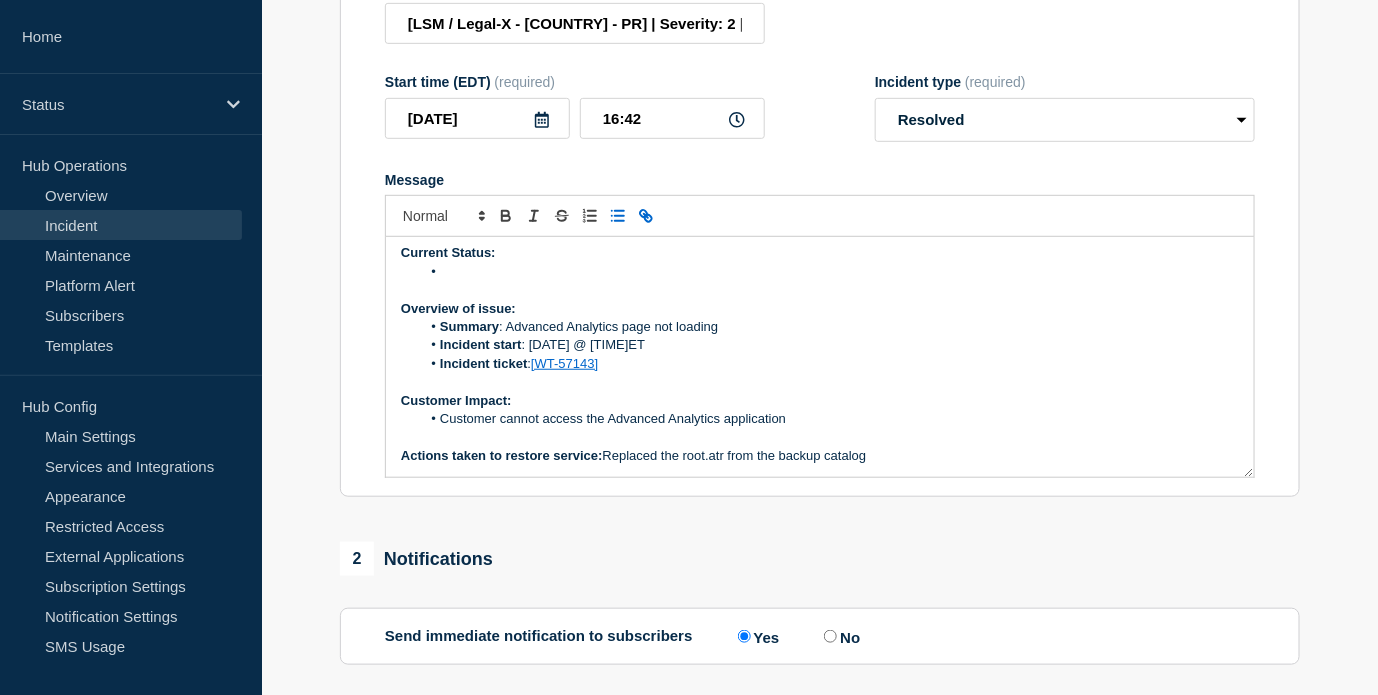 click at bounding box center [830, 272] 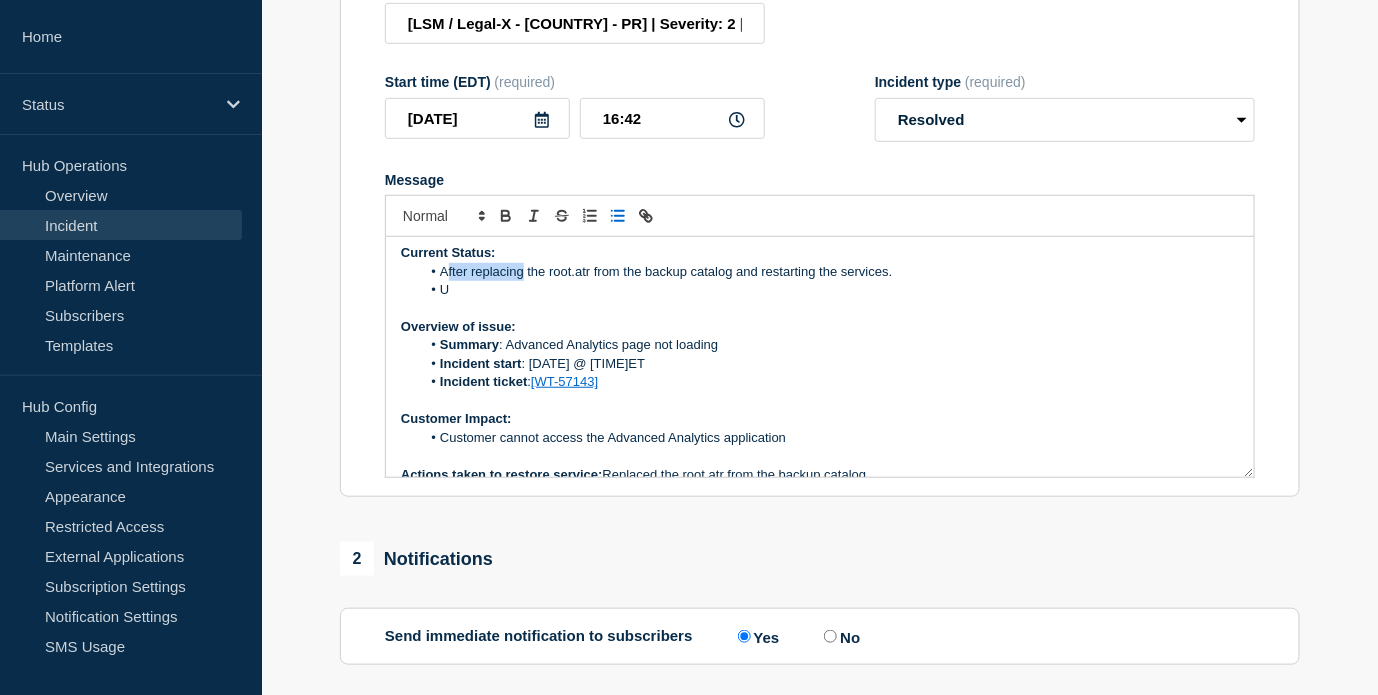 drag, startPoint x: 520, startPoint y: 321, endPoint x: 443, endPoint y: 329, distance: 77.41447 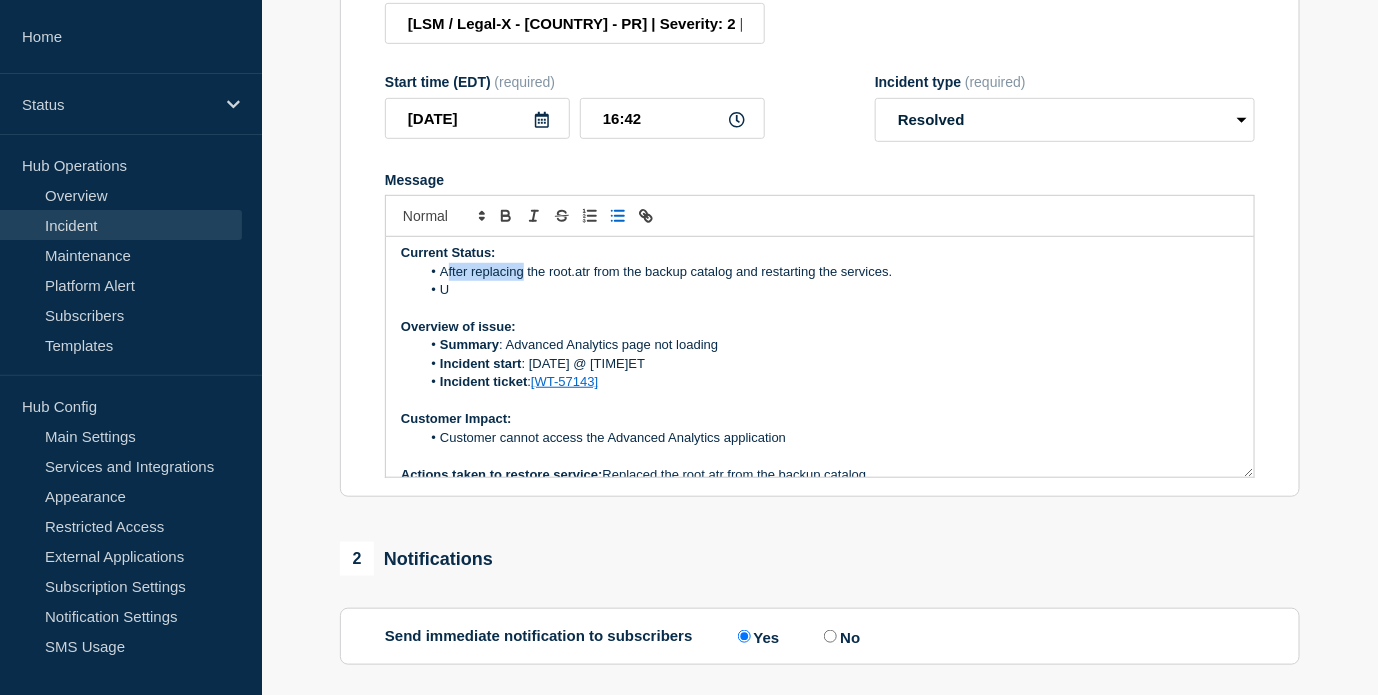 click on "After replacing the root.atr from the backup catalog and restarting the services." at bounding box center (830, 272) 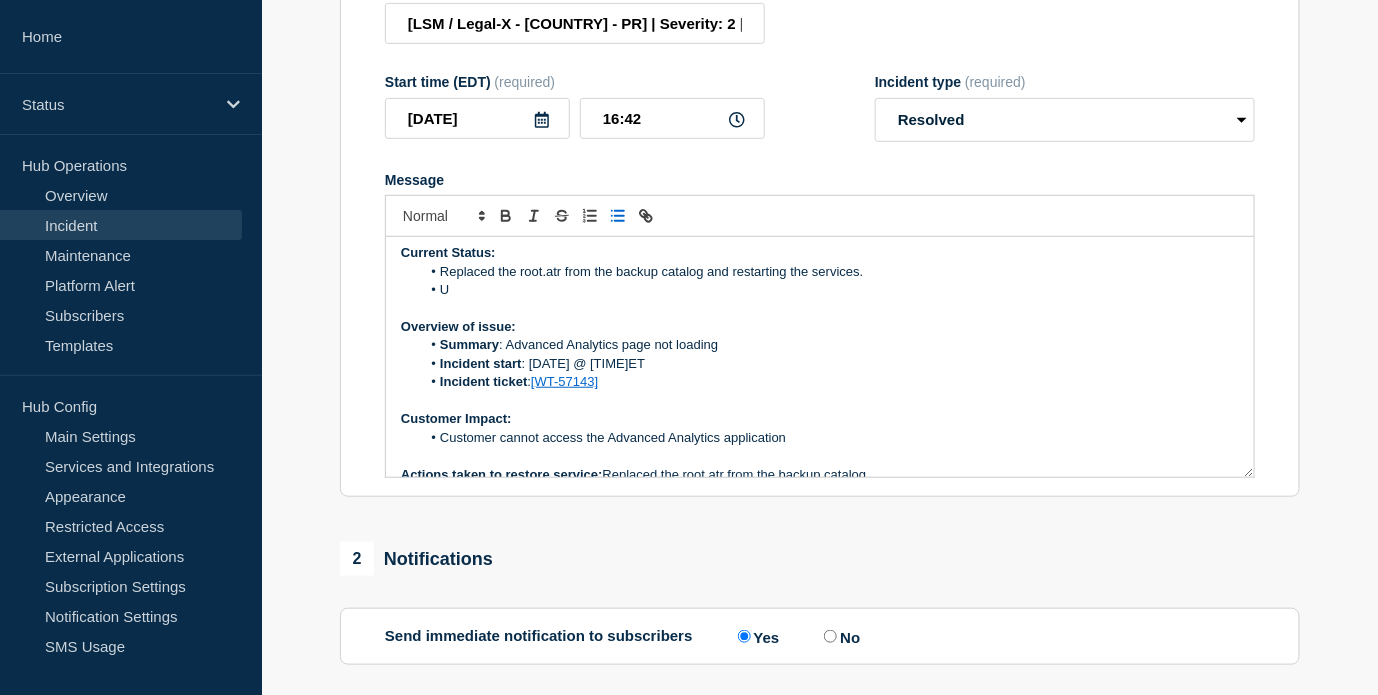 click on "U" at bounding box center (830, 290) 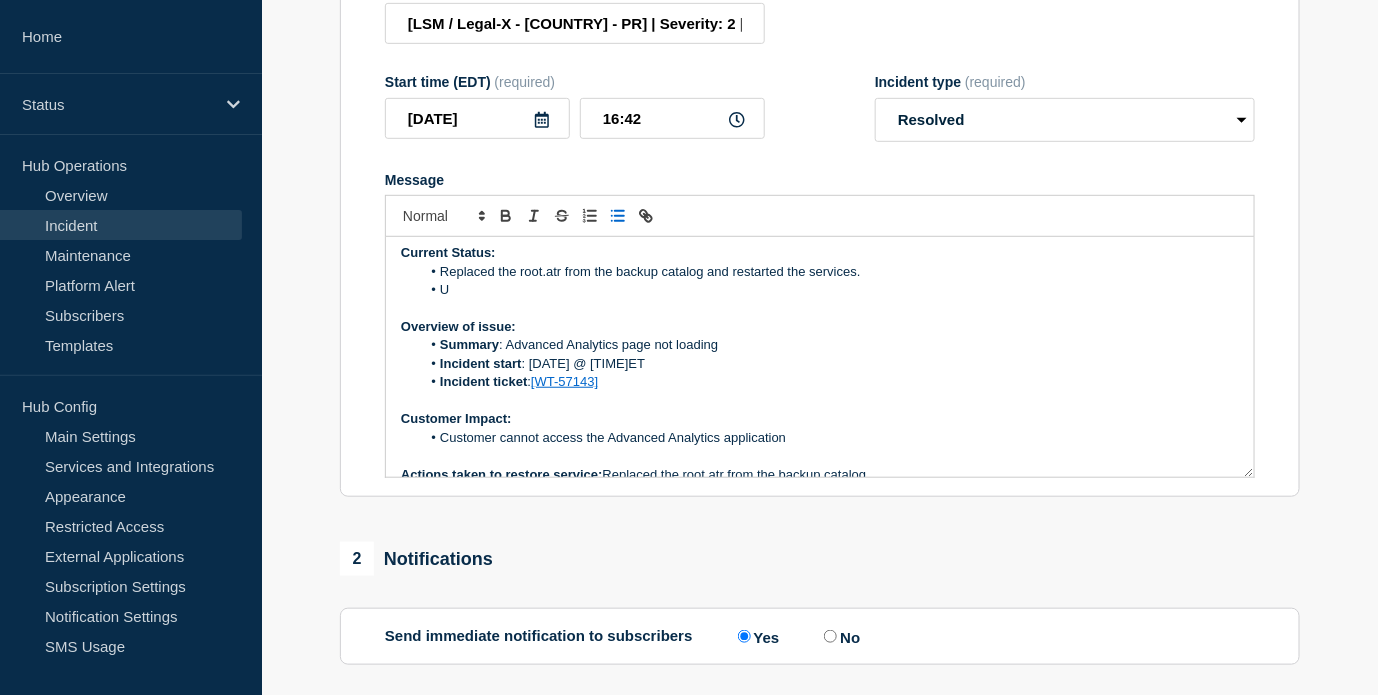 click on "U" at bounding box center (830, 290) 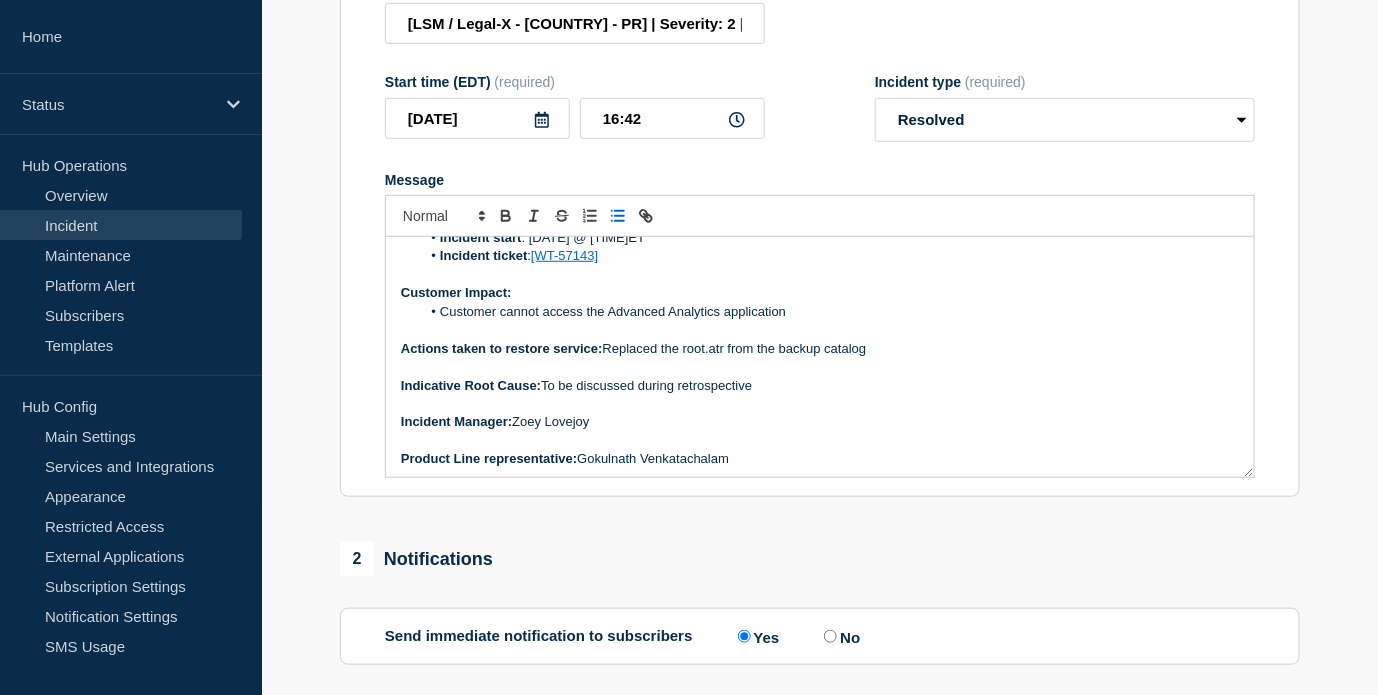 scroll, scrollTop: 134, scrollLeft: 0, axis: vertical 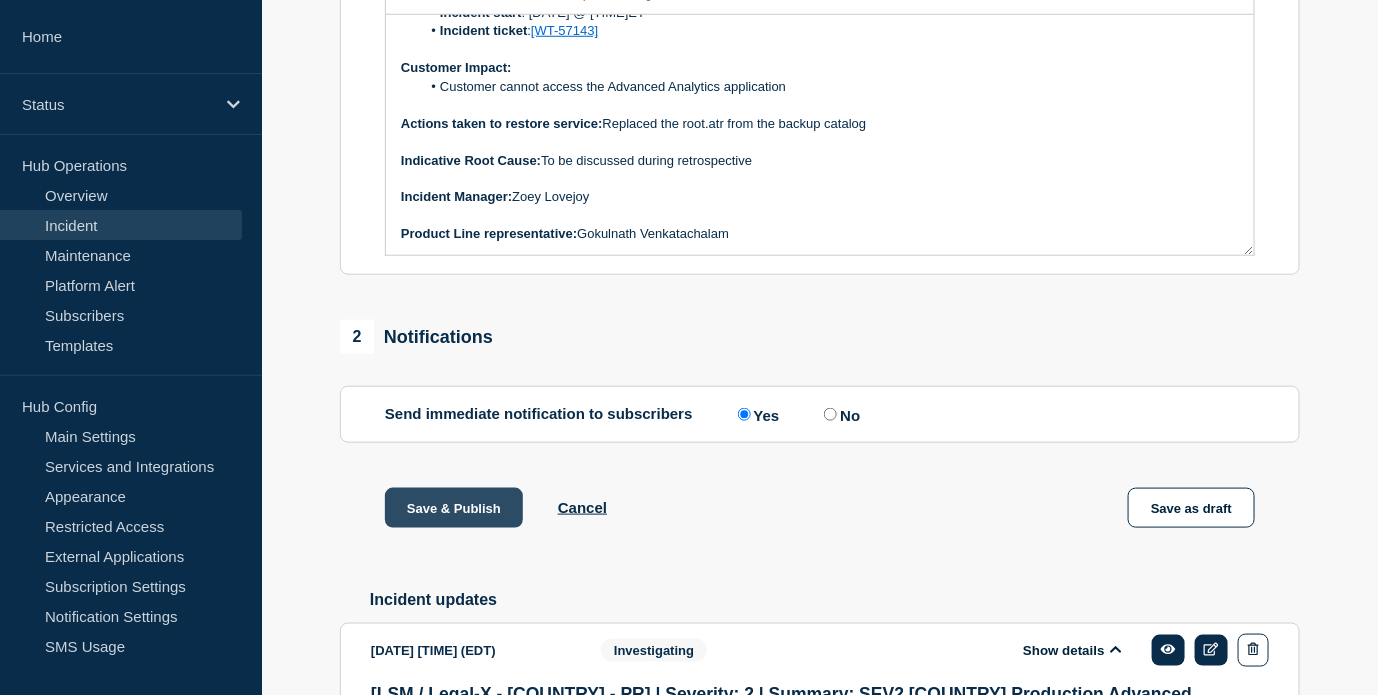 click on "Save & Publish" at bounding box center [454, 508] 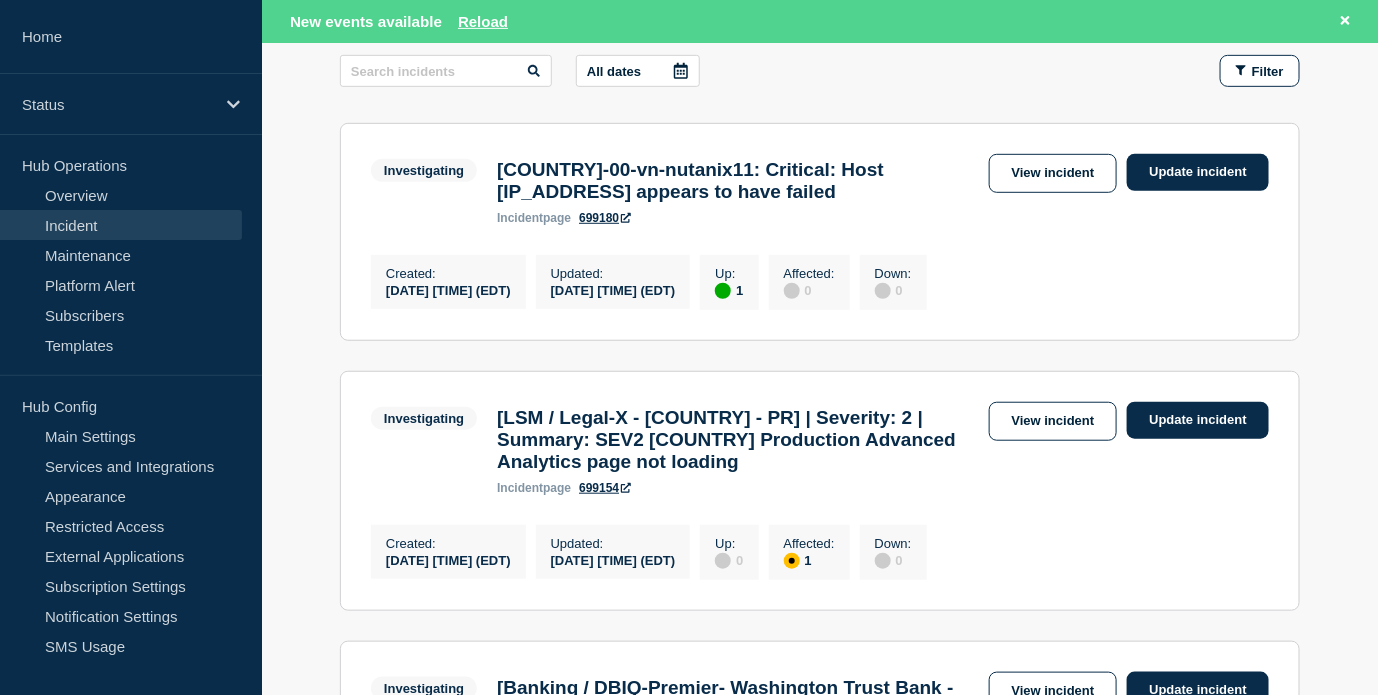 scroll, scrollTop: 444, scrollLeft: 0, axis: vertical 